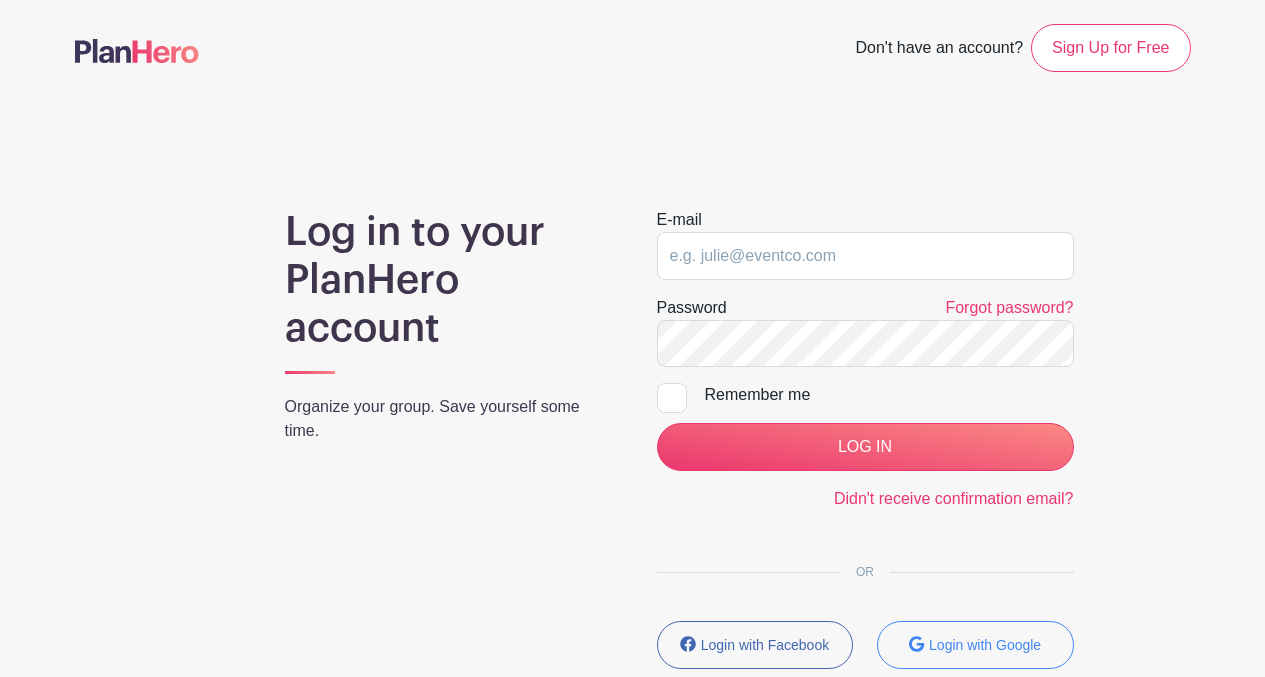 scroll, scrollTop: 0, scrollLeft: 0, axis: both 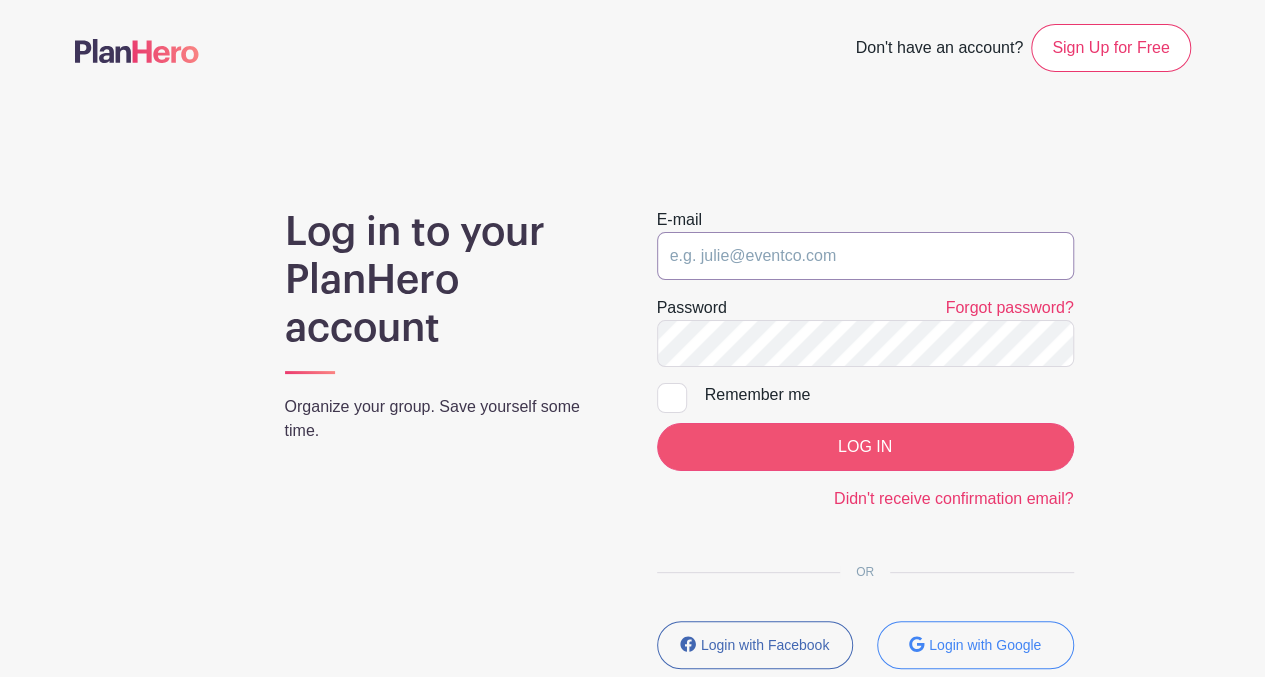 type on "[EMAIL_ADDRESS][DOMAIN_NAME]" 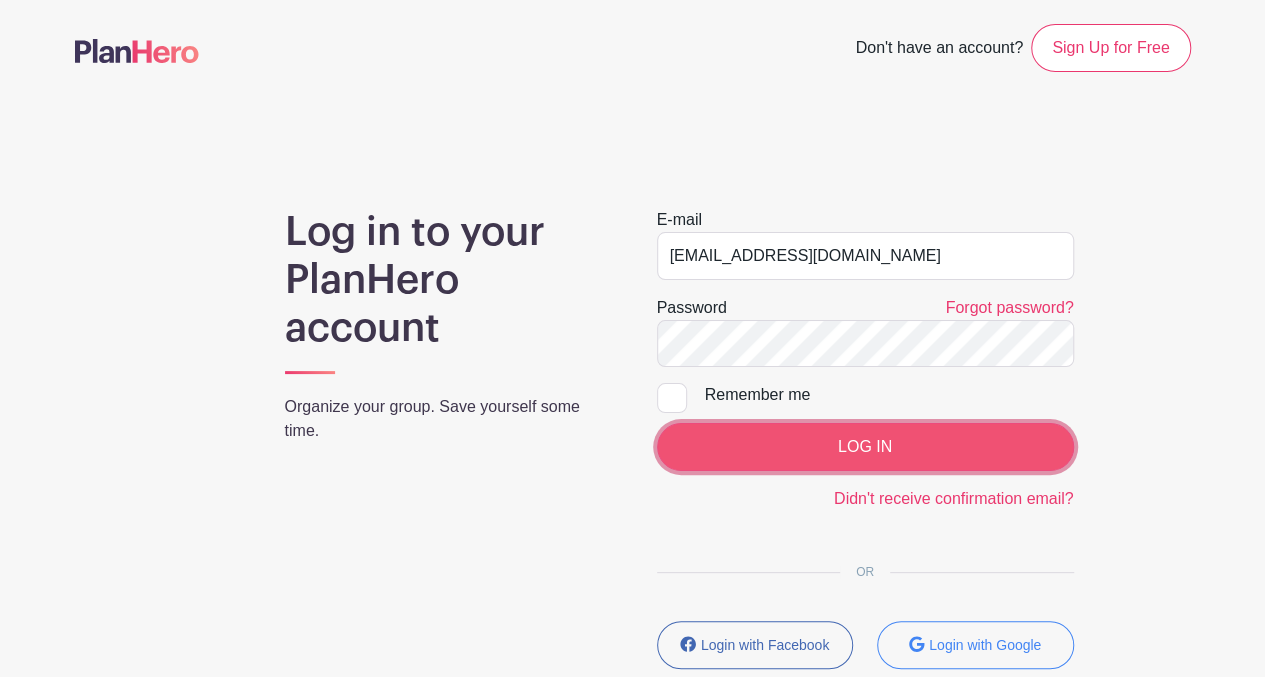 click on "LOG IN" at bounding box center [865, 447] 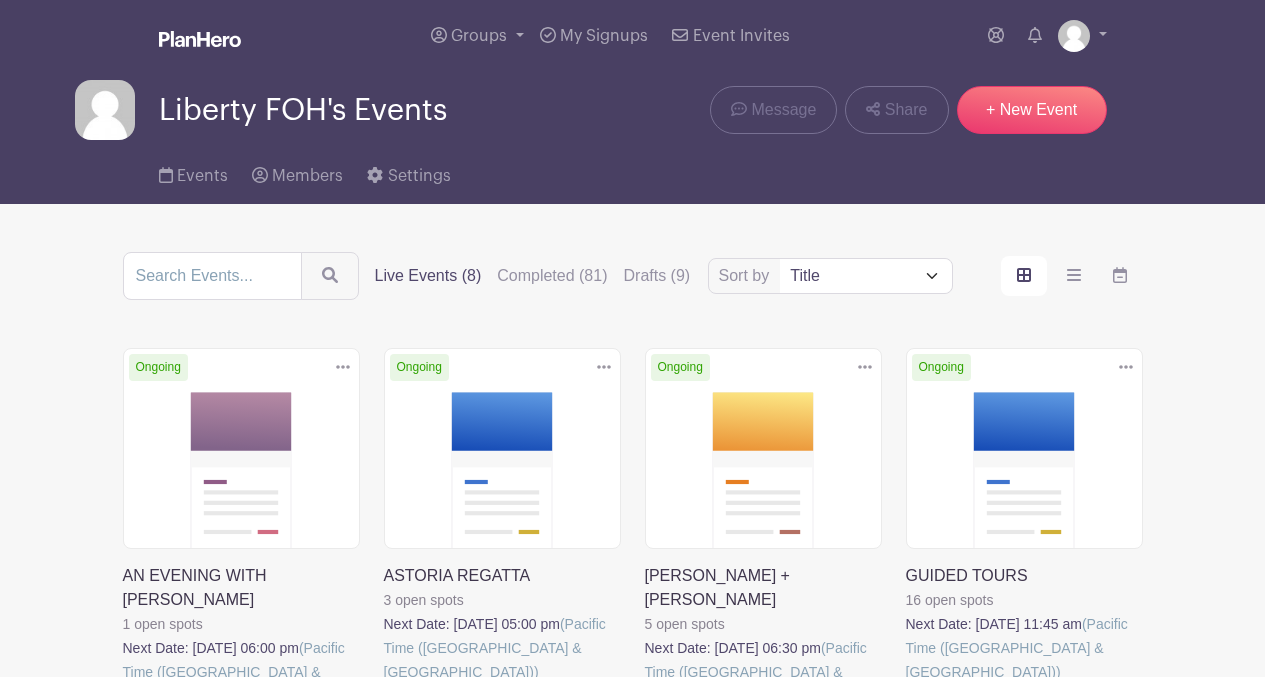 scroll, scrollTop: 0, scrollLeft: 0, axis: both 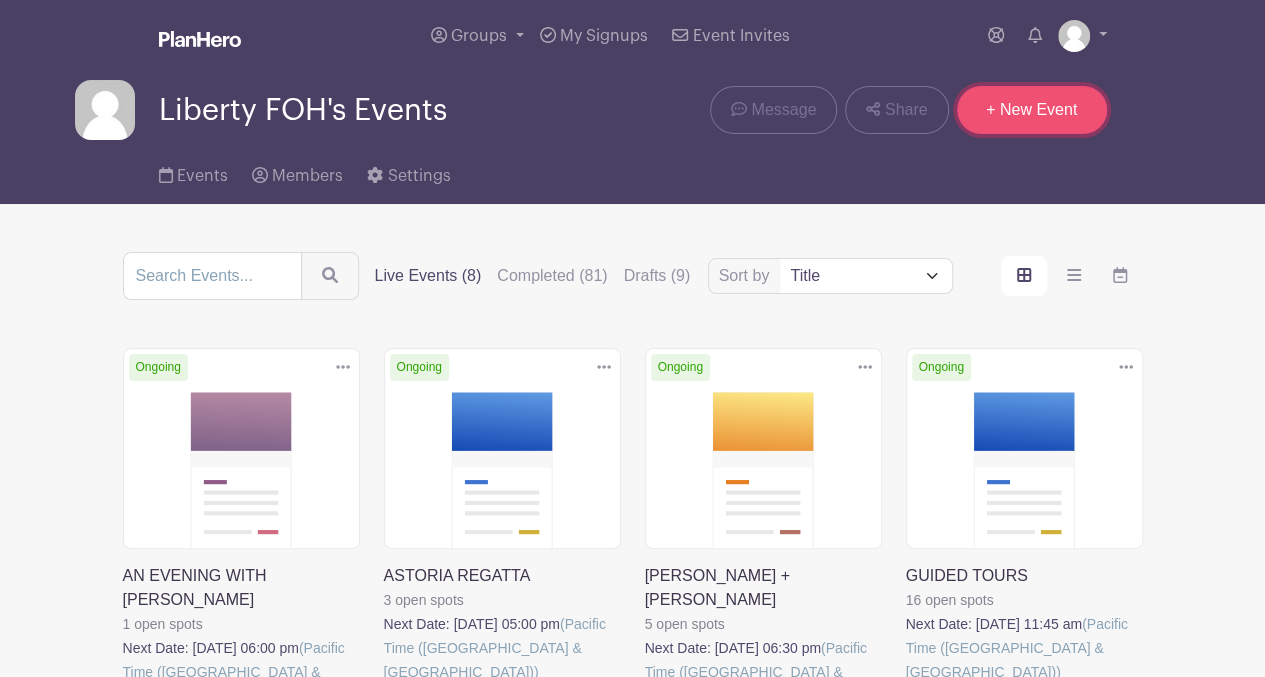 click on "+ New Event" at bounding box center [1032, 110] 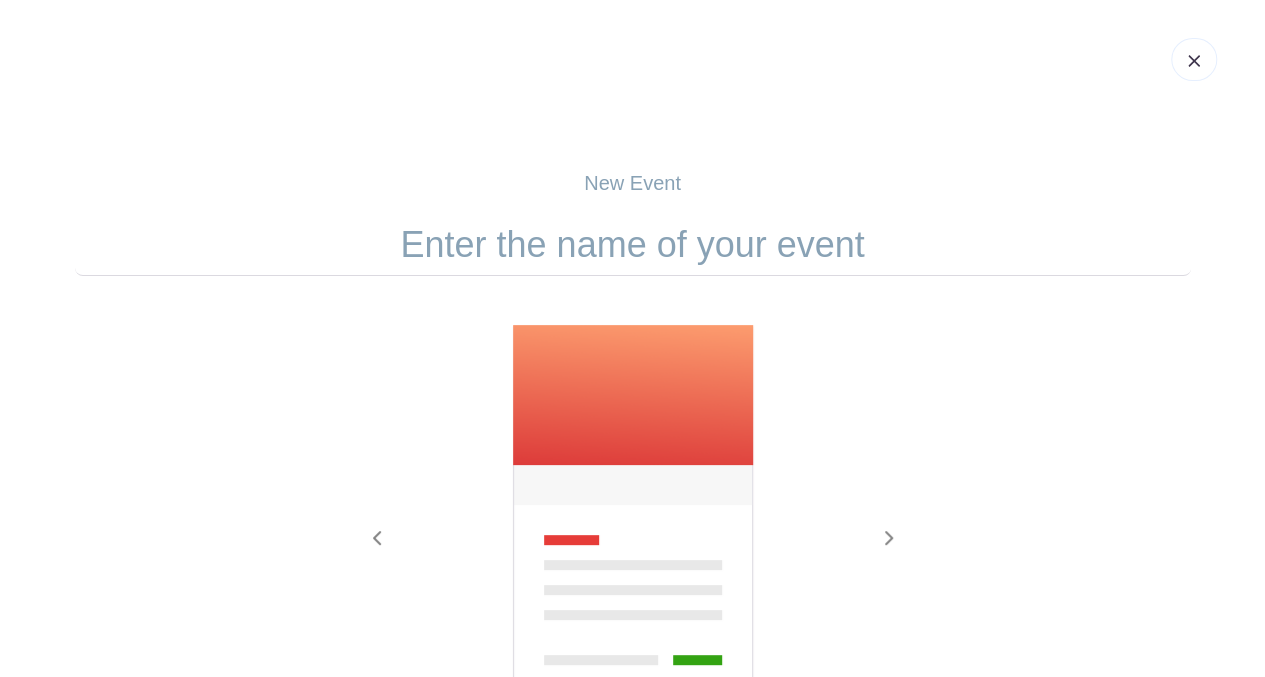 click at bounding box center [633, 245] 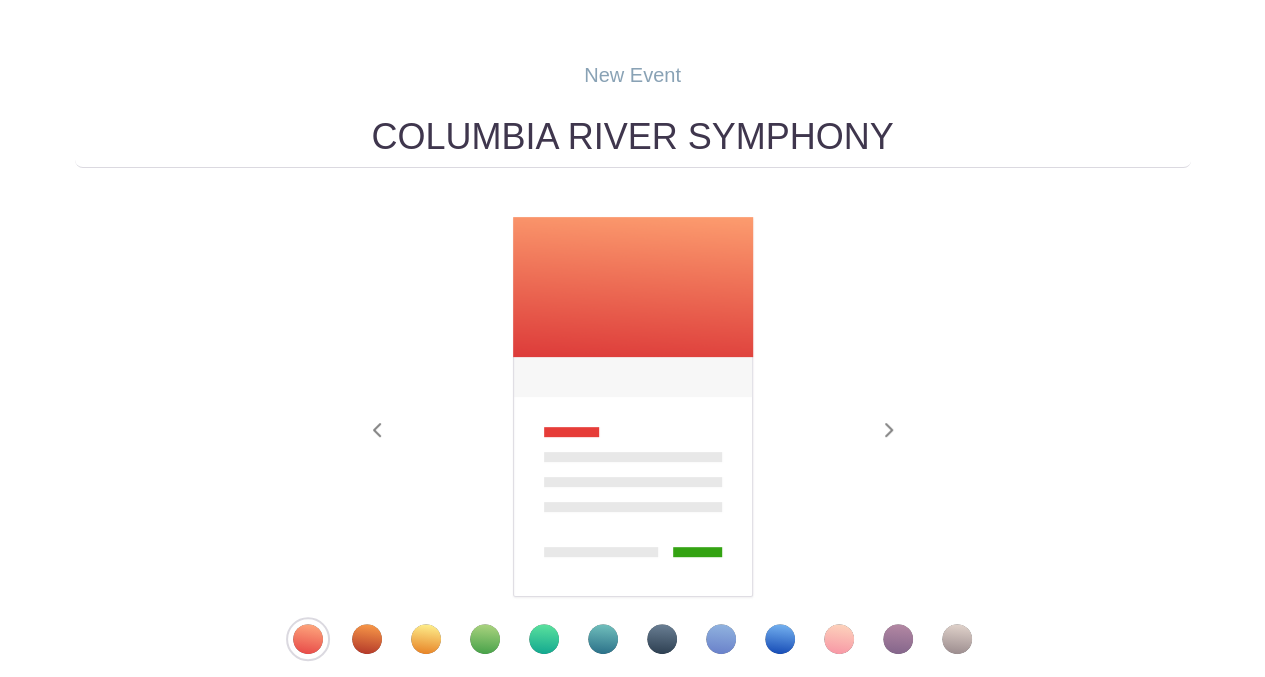 scroll, scrollTop: 116, scrollLeft: 0, axis: vertical 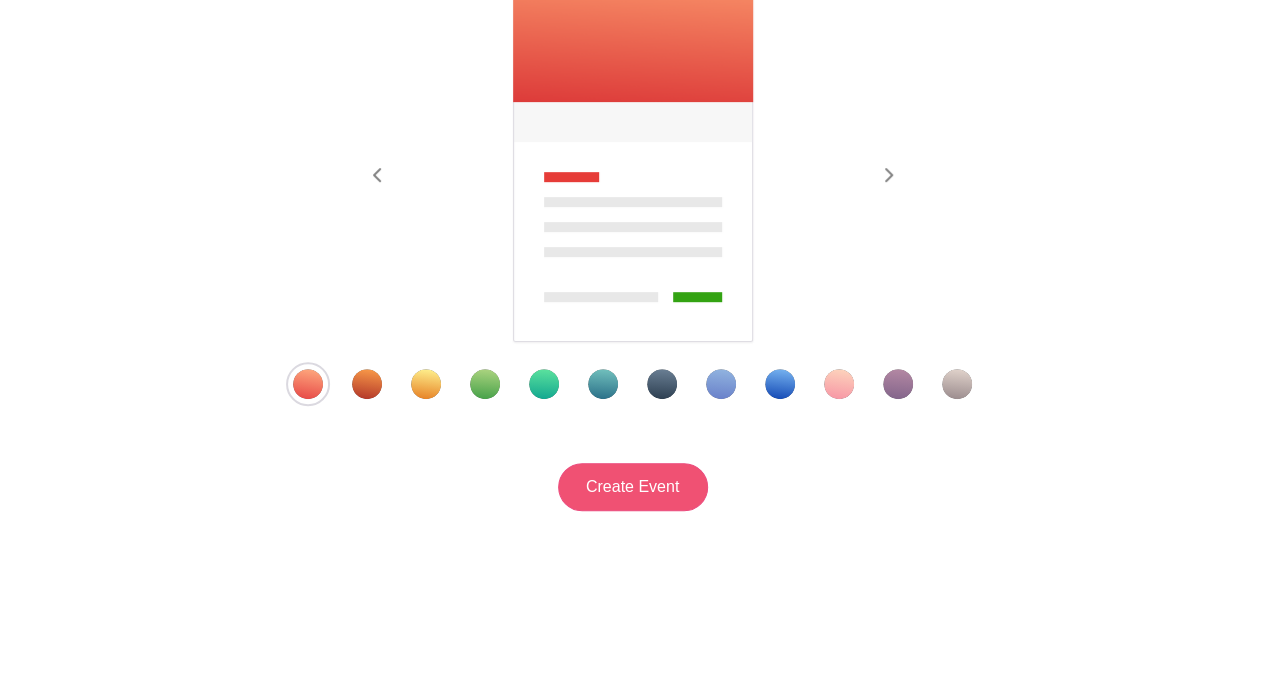 type on "COLUMBIA RIVER SYMPHONY" 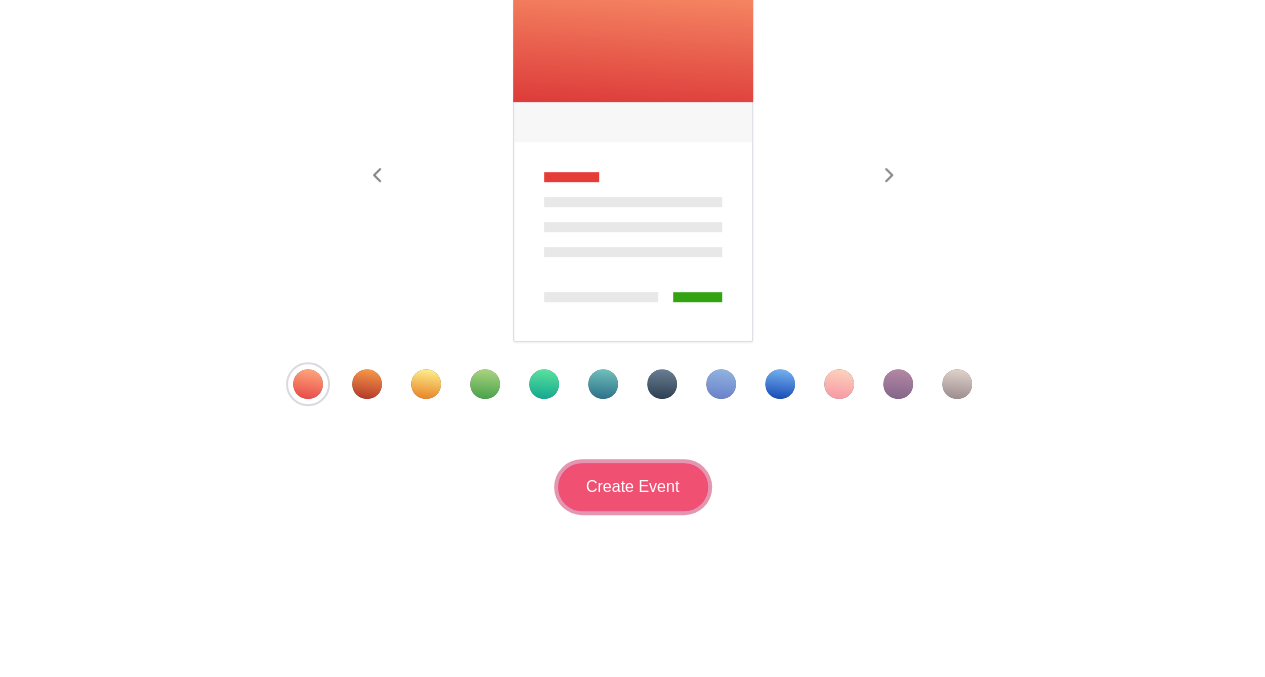 click on "Create Event" at bounding box center [633, 487] 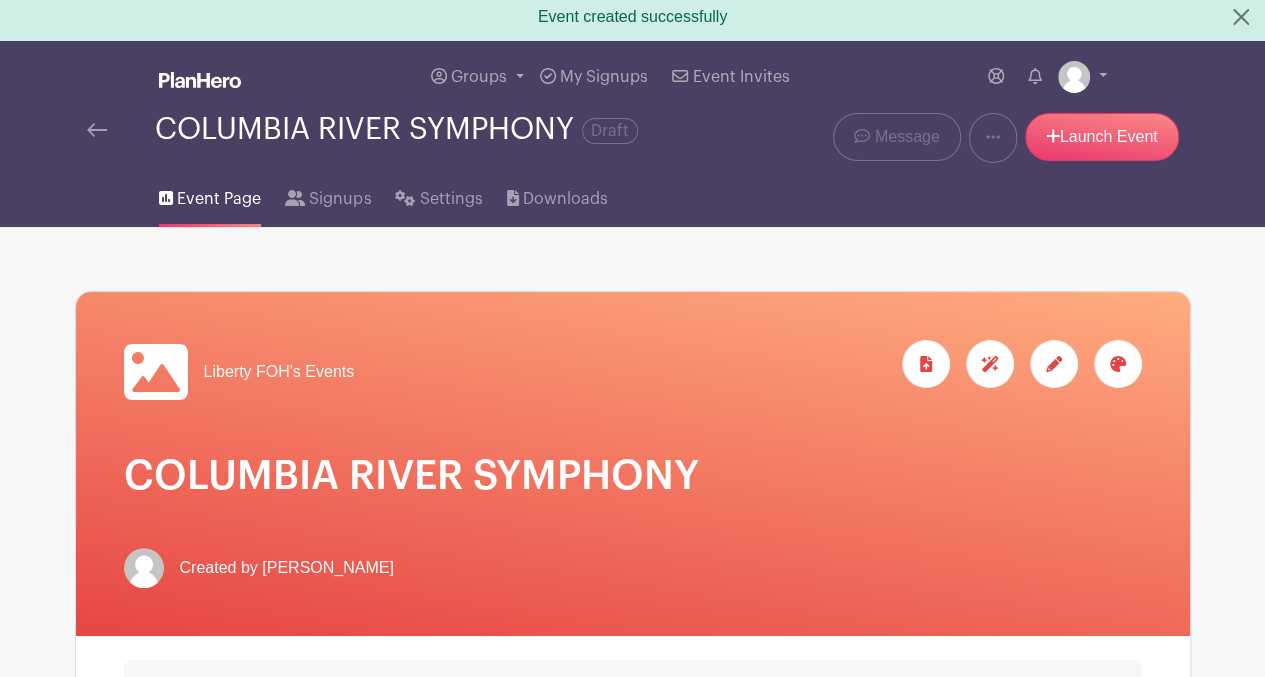 scroll, scrollTop: 0, scrollLeft: 0, axis: both 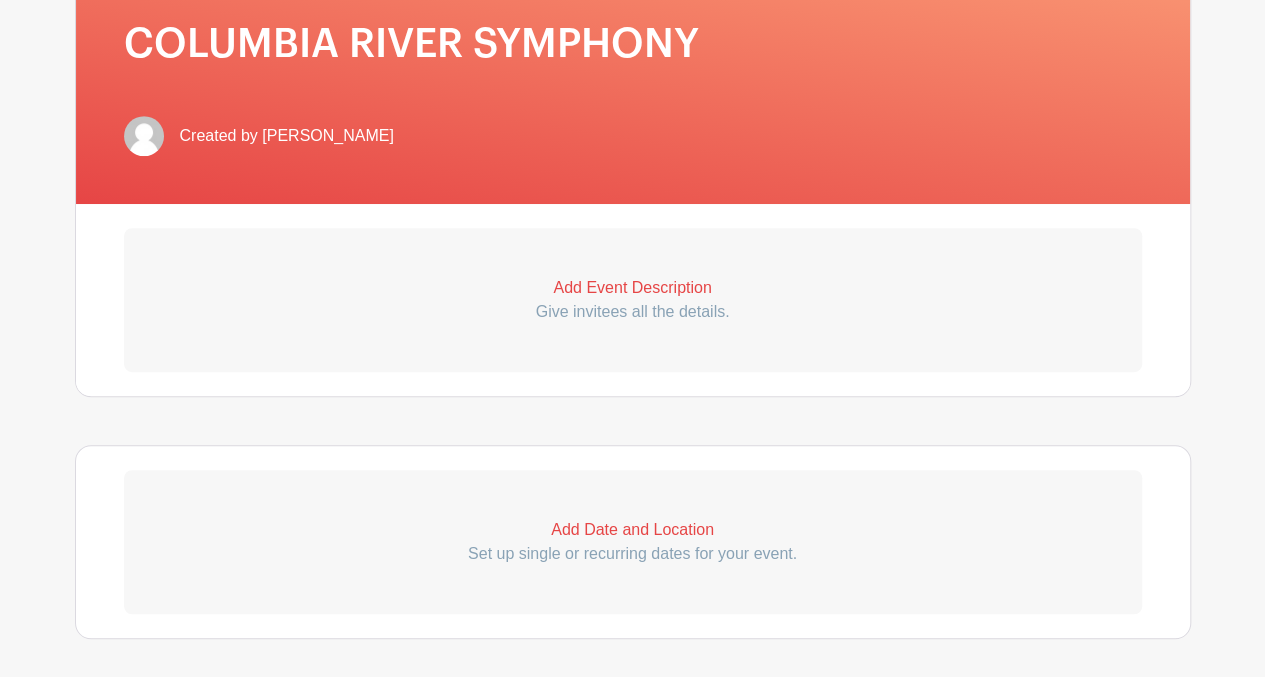 click on "Add Event Description" at bounding box center (633, 288) 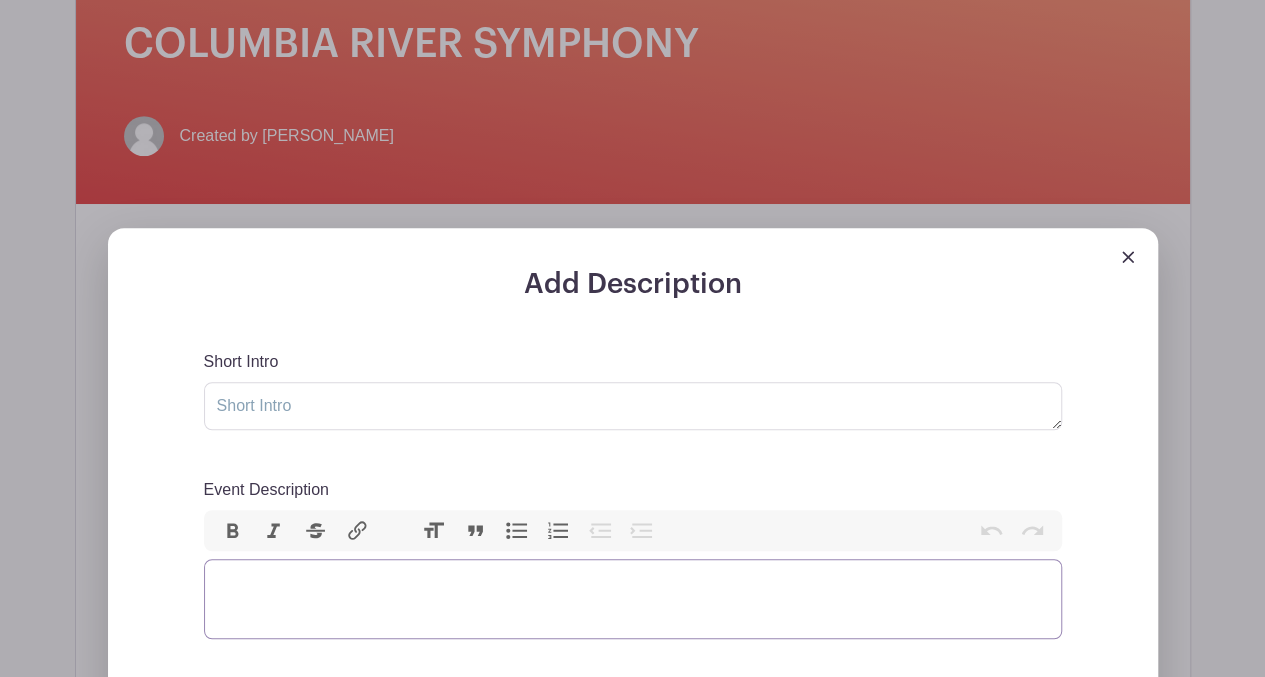 click at bounding box center [633, 599] 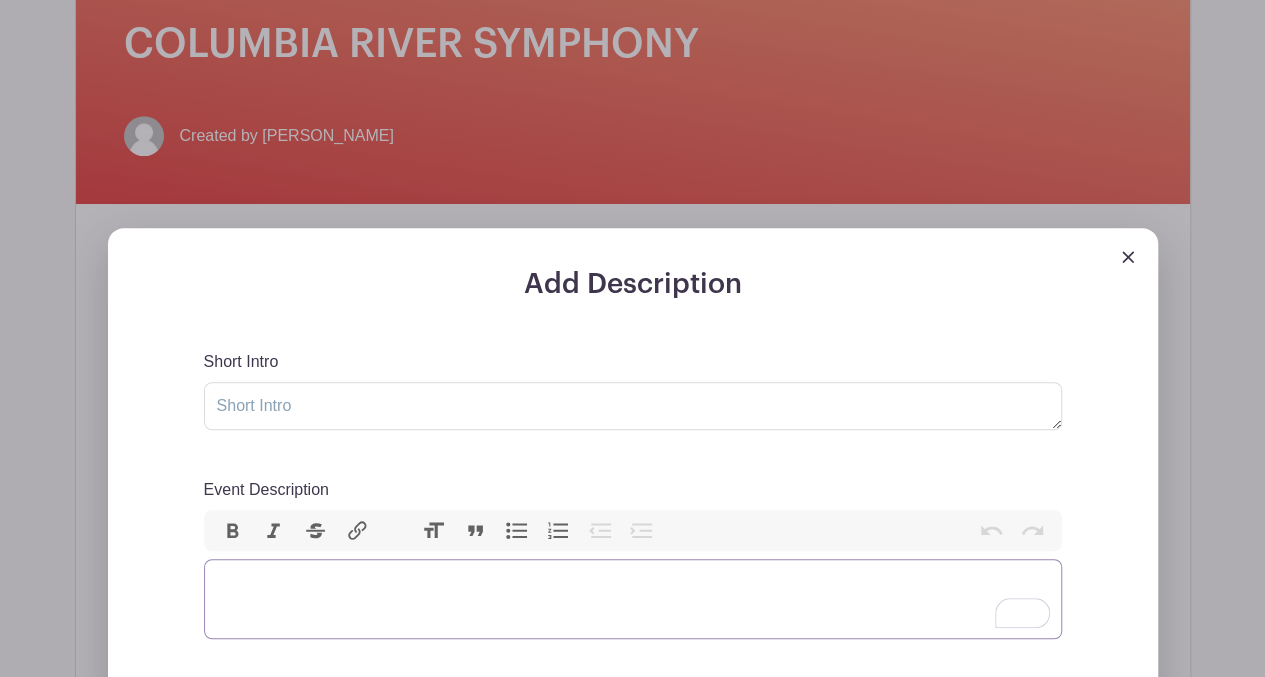 click at bounding box center (633, 599) 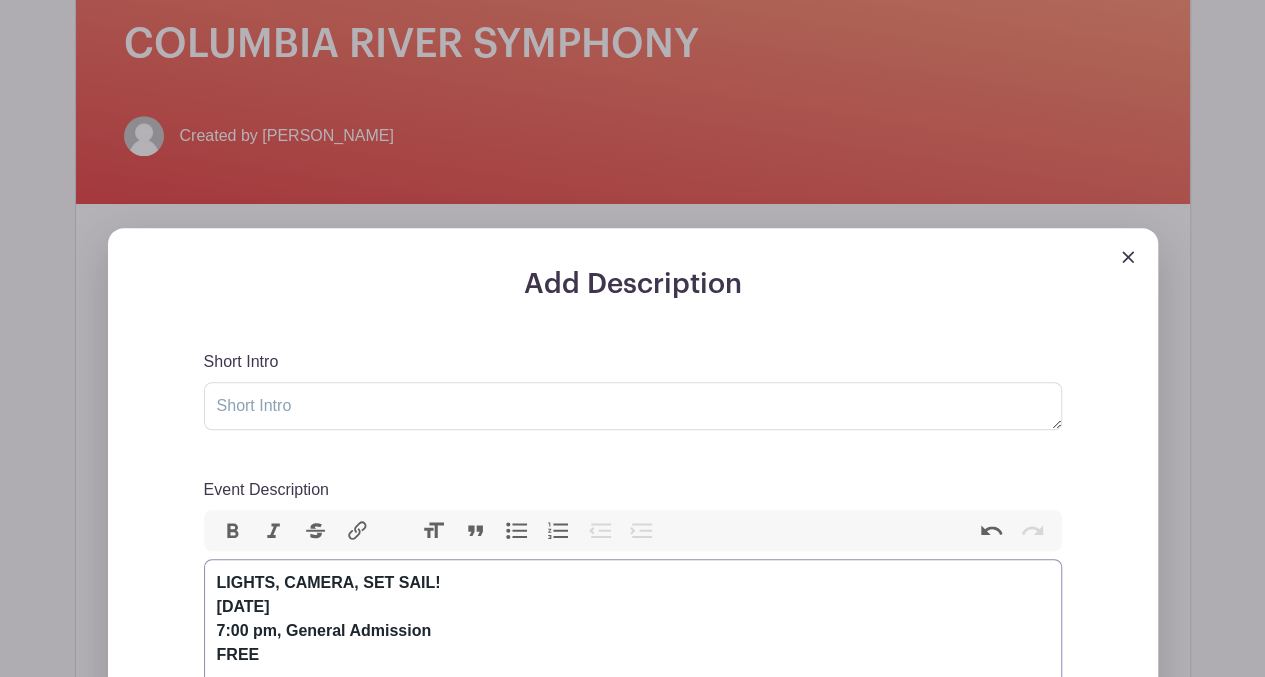 click on "LIGHTS, CAMERA, SET SAIL! Saturday, August 9, 2025 7:00 pm, General Admission FREE Get ready for an unforgettable night of music, magic, and movie soundtracks!  As part of the Astoria Regatta Season, the Columbia River Symphony presents a blockbuster concert that’s perfect for families, music-lovers, and movie fans of all ages. From  Jurassic Park  to  Guardians of the Galaxy ,  Back to the Future  to  The Mandalorian , enjoy a cinematic journey through some of film’s most iconic scores. You’ll hear thrilling themes from  Indiana Jones, How to Train Your Dragon, E.T., Jaws,  and more — plus the dramatic  William Tell Overture , bold  Fanfare Forza , and the sweeping  Victory at Sea , honoring the U.S. Navy in WWII. Arrive early for a pre-show treat featuring the acclaimed saxophone quartet “ Saxophones Well Done .” Their dynamic sound sets the perfect tone for an evening of awe-inspiring symphonic music." at bounding box center [633, 811] 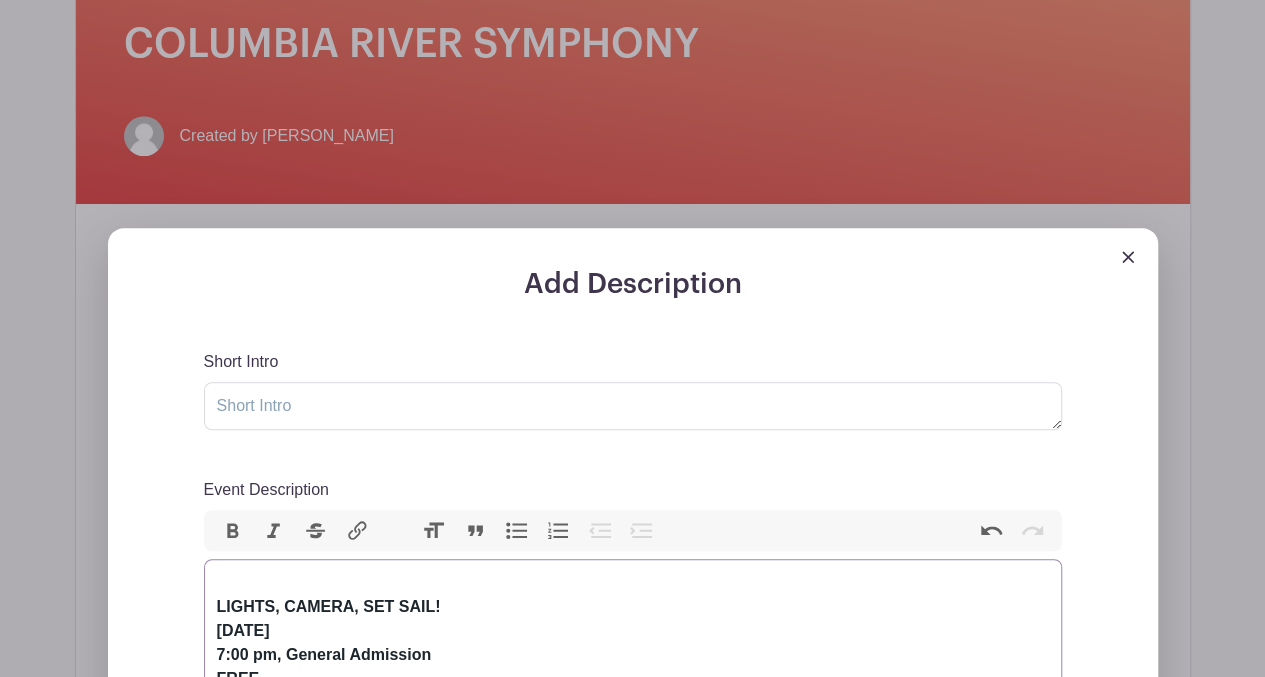 type on "<div><br><br><strong>LIGHTS, CAMERA, SET SAIL!</strong><br><strong>Saturday, August 9, 2025</strong><br><strong>7:00 pm, General Admission<br>FREE<br></strong><br><strong>Get ready for an unforgettable night of music, magic, and movie soundtracks!</strong> As part of the Astoria Regatta Season, the Columbia River Symphony presents a blockbuster concert that’s perfect for families, music-lovers, and movie fans of all ages.<br><br>From <em>Jurassic Park</em> to <em>Guardians of the Galaxy</em>, <em>Back to the Future</em> to <em>The Mandalorian</em>, enjoy a cinematic journey through some of film’s most iconic scores. You’ll hear thrilling themes from <em>Indiana Jones, How to Train Your Dragon, E.T., Jaws,</em> and more — plus the dramatic <em>William Tell Overture</em>, bold <em>Fanfare Forza</em>, and the sweeping <em>Victory at Sea</em>, honoring the U.S. Navy in WWII.<br><br>Arrive early for a pre-show treat featuring the acclaimed saxophone quartet “<strong>Saxophones Well Done</strong>.” Their dynamic..." 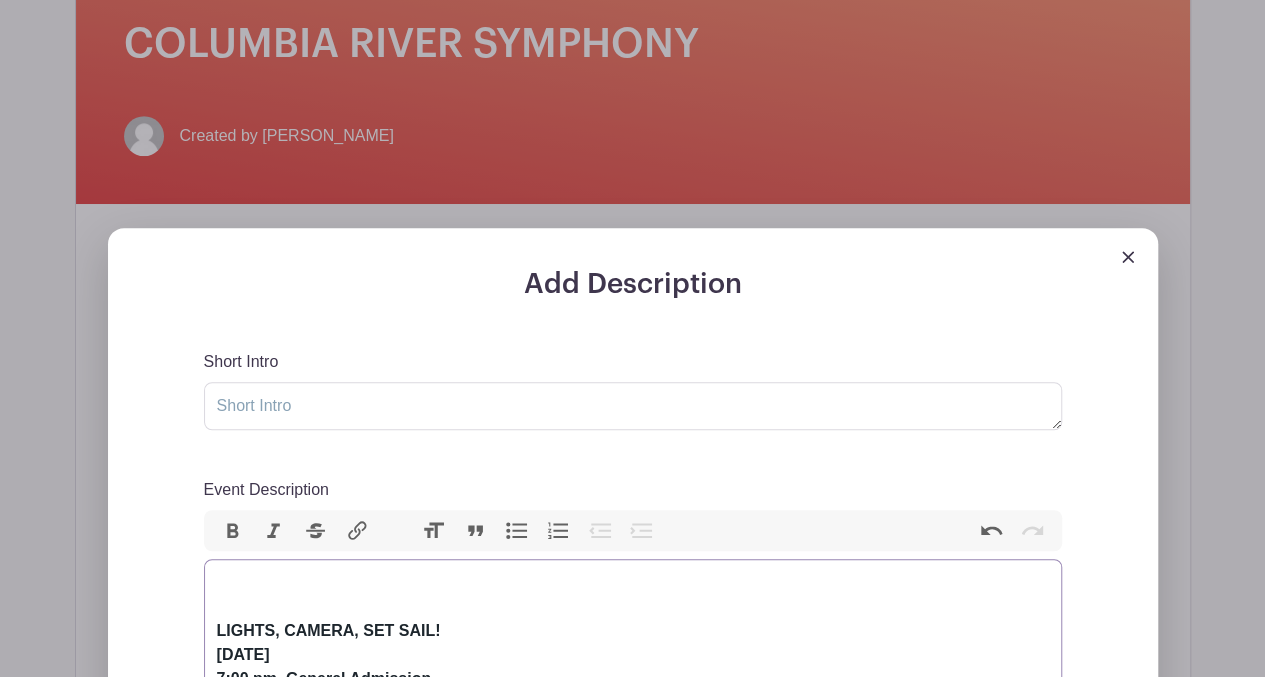 click on "LIGHTS, CAMERA, SET SAIL! Saturday, August 9, 2025 7:00 pm, General Admission FREE Get ready for an unforgettable night of music, magic, and movie soundtracks!  As part of the Astoria Regatta Season, the Columbia River Symphony presents a blockbuster concert that’s perfect for families, music-lovers, and movie fans of all ages. From  Jurassic Park  to  Guardians of the Galaxy ,  Back to the Future  to  The Mandalorian , enjoy a cinematic journey through some of film’s most iconic scores. You’ll hear thrilling themes from  Indiana Jones, How to Train Your Dragon, E.T., Jaws,  and more — plus the dramatic  William Tell Overture , bold  Fanfare Forza , and the sweeping  Victory at Sea , honoring the U.S. Navy in WWII. Arrive early for a pre-show treat featuring the acclaimed saxophone quartet “ Saxophones Well Done .” Their dynamic sound sets the perfect tone for an evening of awe-inspiring symphonic music." at bounding box center (633, 835) 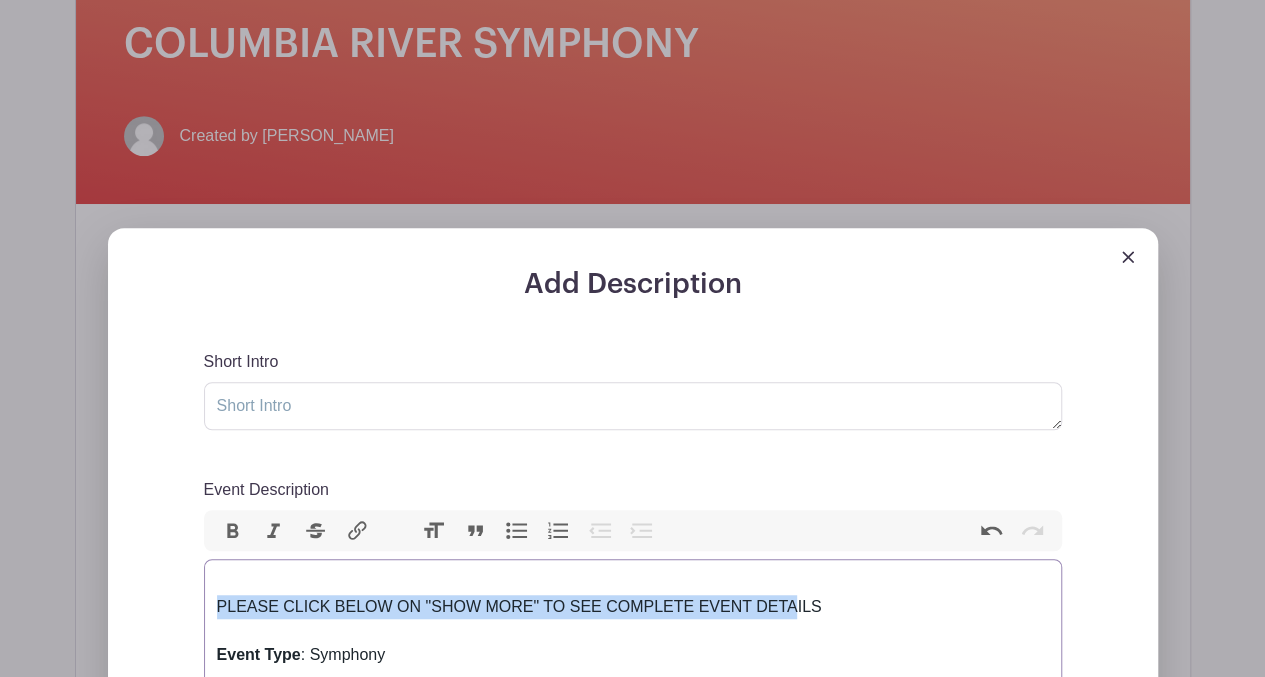 drag, startPoint x: 218, startPoint y: 599, endPoint x: 797, endPoint y: 615, distance: 579.221 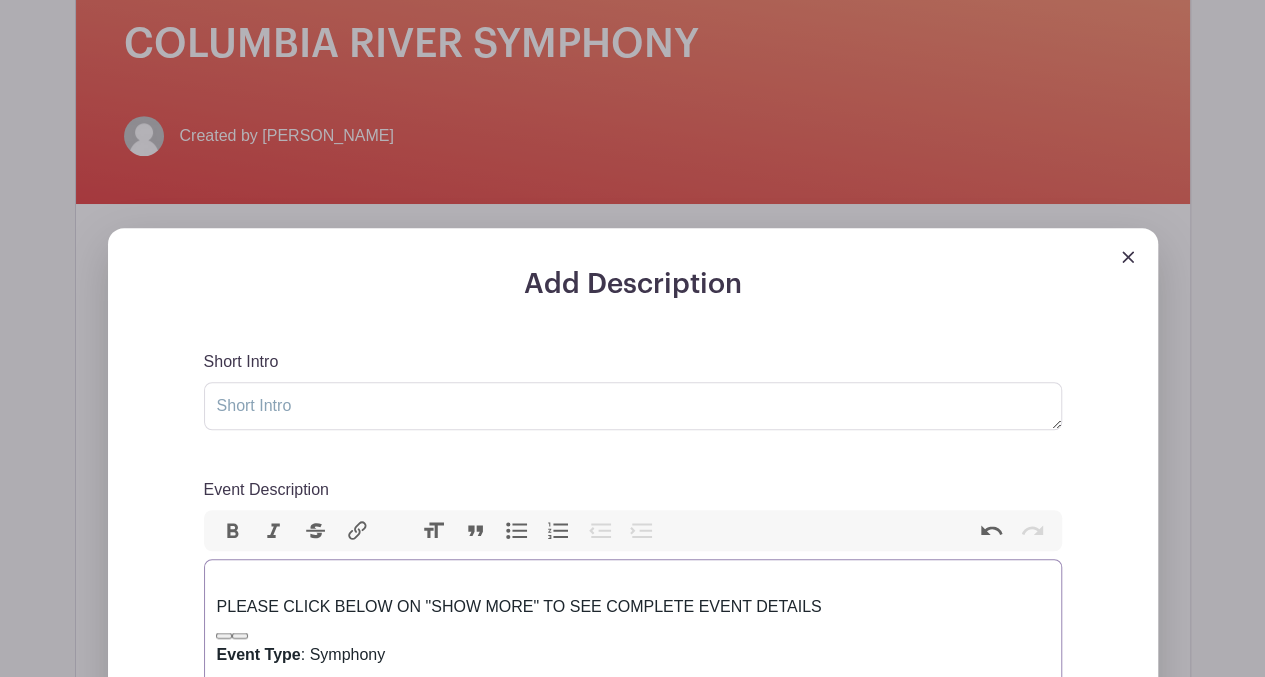 click on "PLEASE CLICK BELOW ON "SHOW MORE" TO SEE COMPLETE EVENT DETAILS" at bounding box center [633, 607] 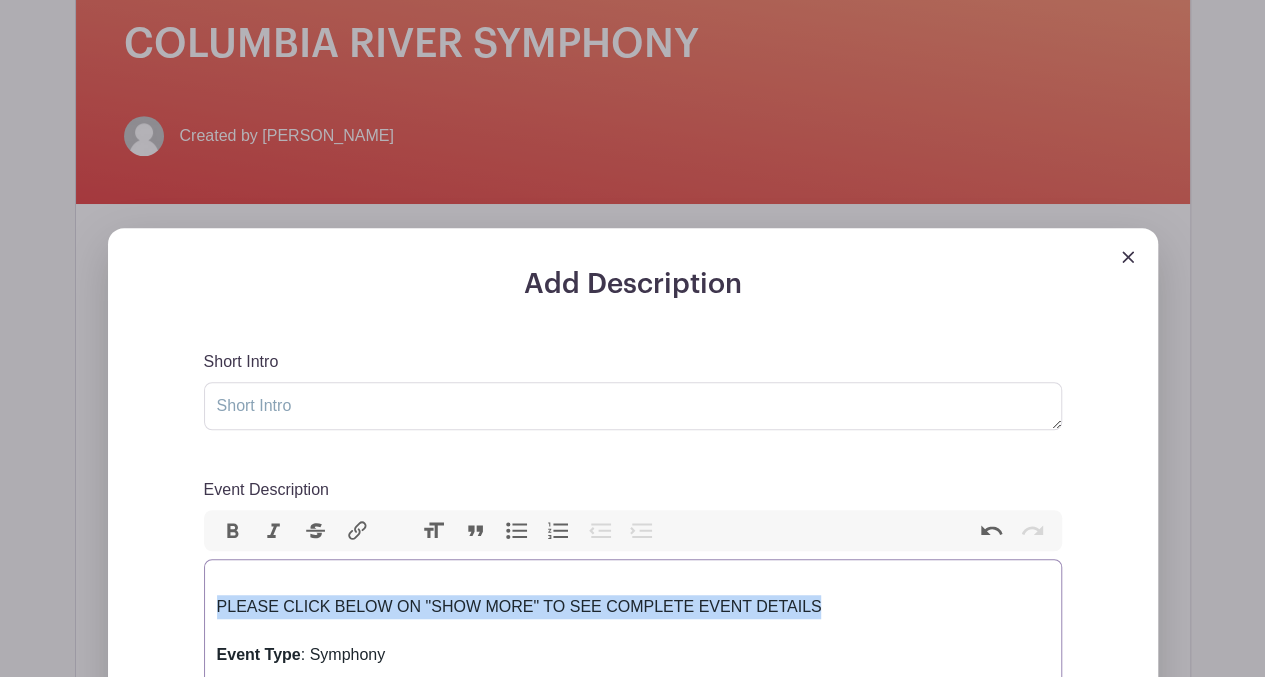 drag, startPoint x: 842, startPoint y: 601, endPoint x: 215, endPoint y: 598, distance: 627.0072 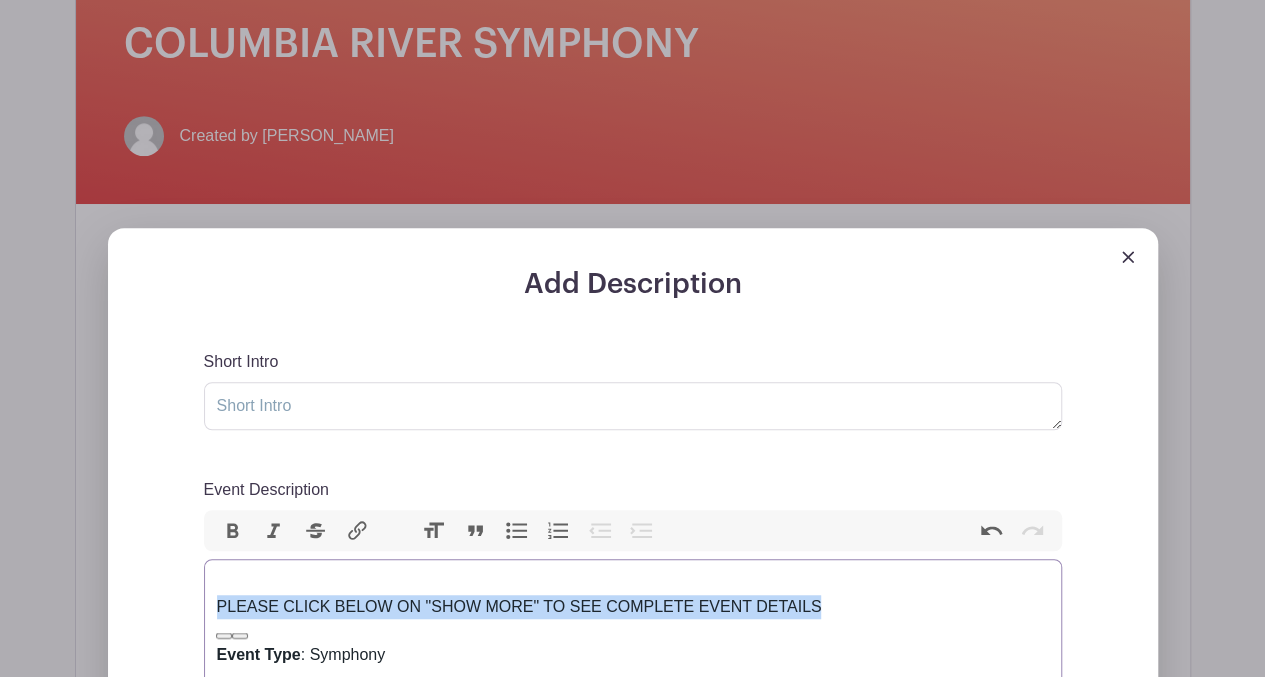 copy on "PLEASE CLICK BELOW ON "SHOW MORE" TO SEE COMPLETE EVENT DETAILS" 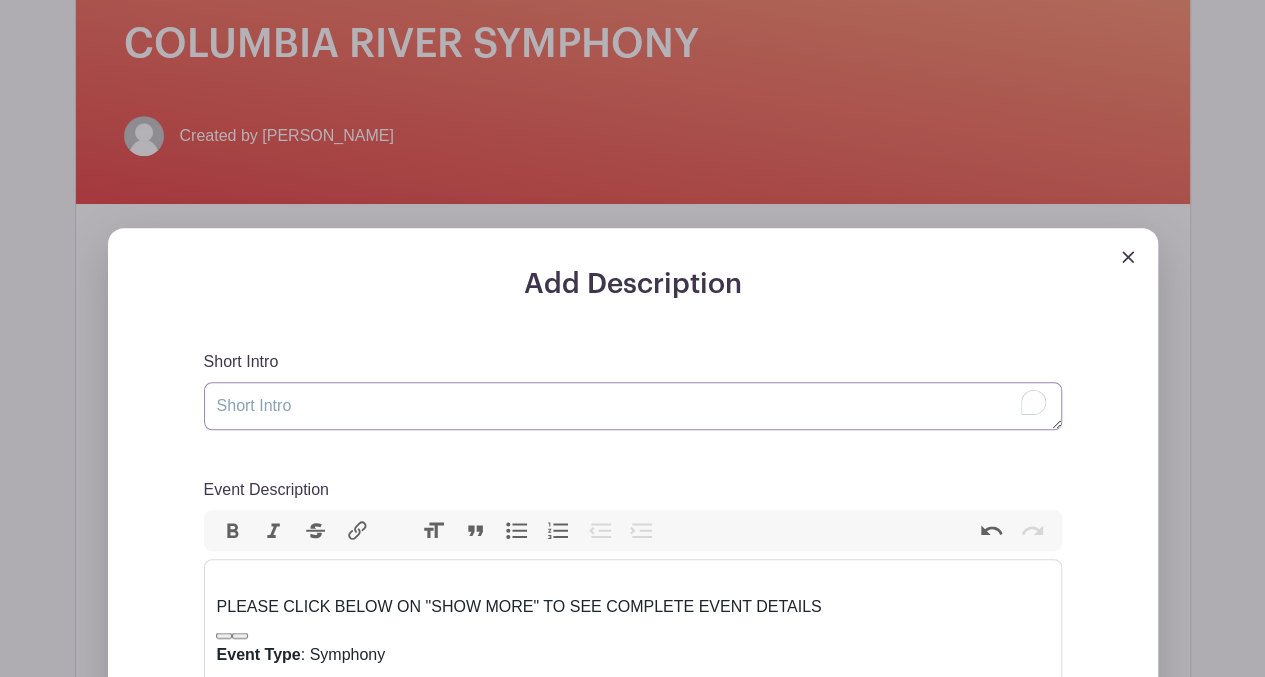 click on "Short Intro" at bounding box center [633, 406] 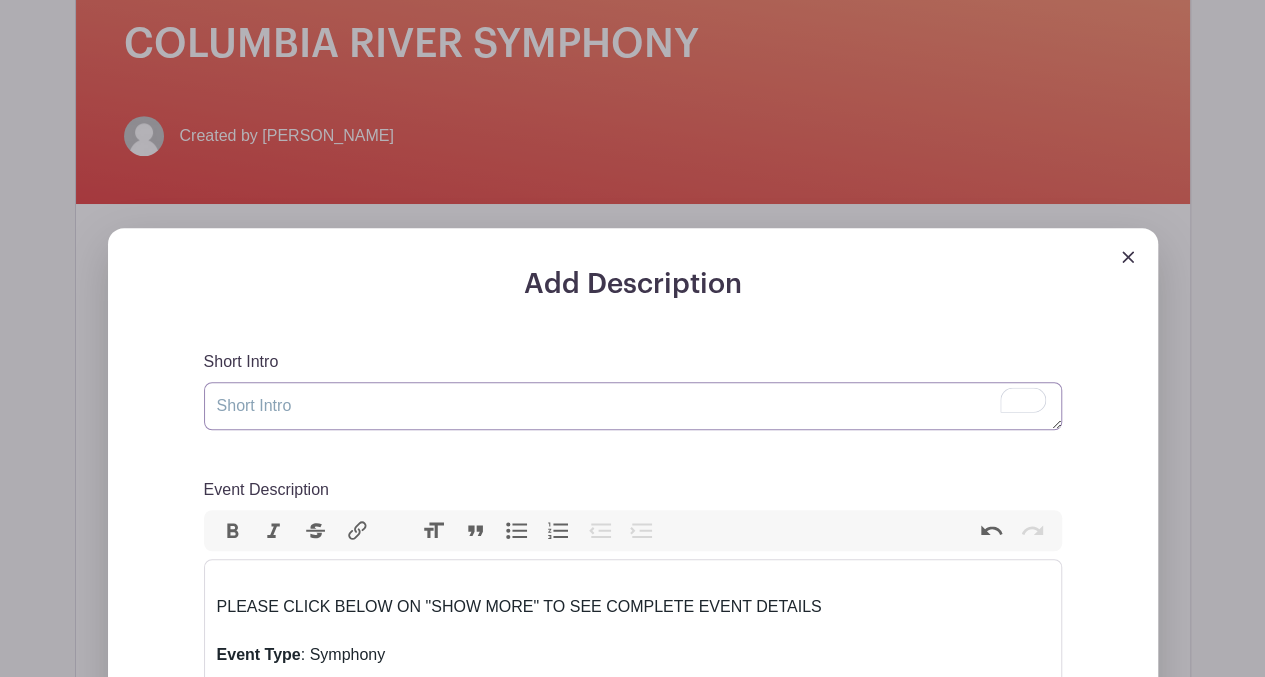 paste on "PLEASE CLICK BELOW ON "SHOW MORE" TO SEE COMPLETE EVENT DETAILS" 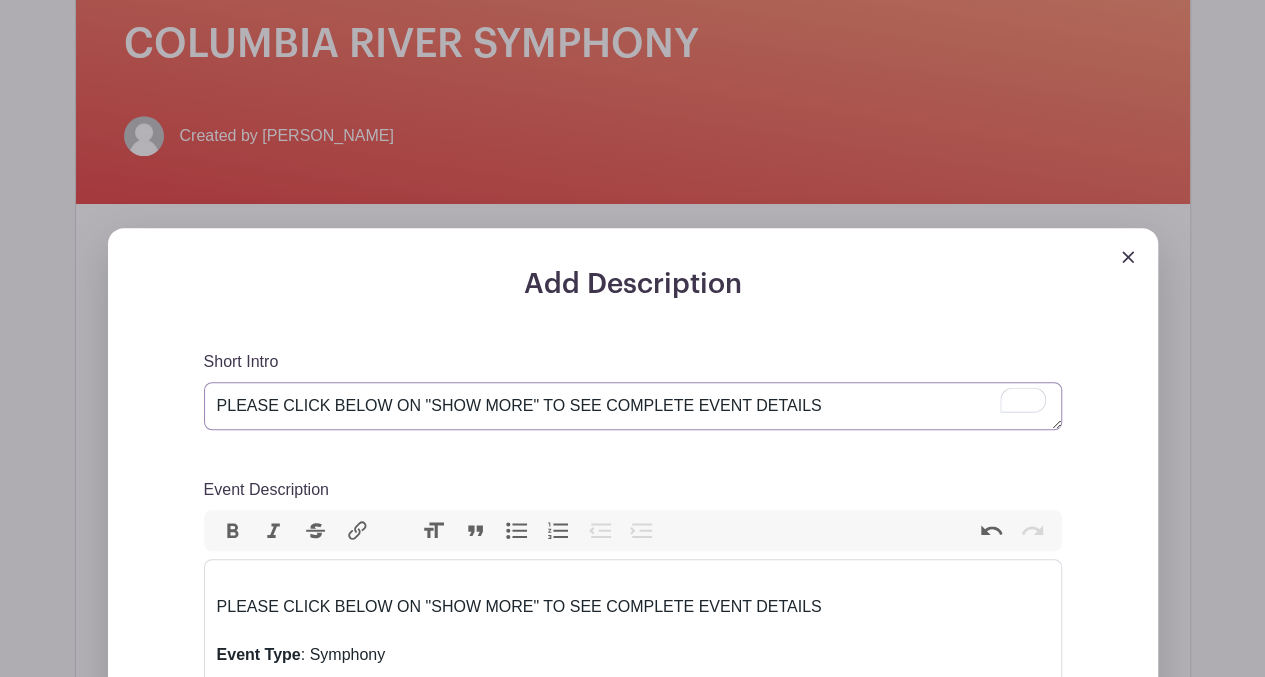 type on "PLEASE CLICK BELOW ON "SHOW MORE" TO SEE COMPLETE EVENT DETAILS" 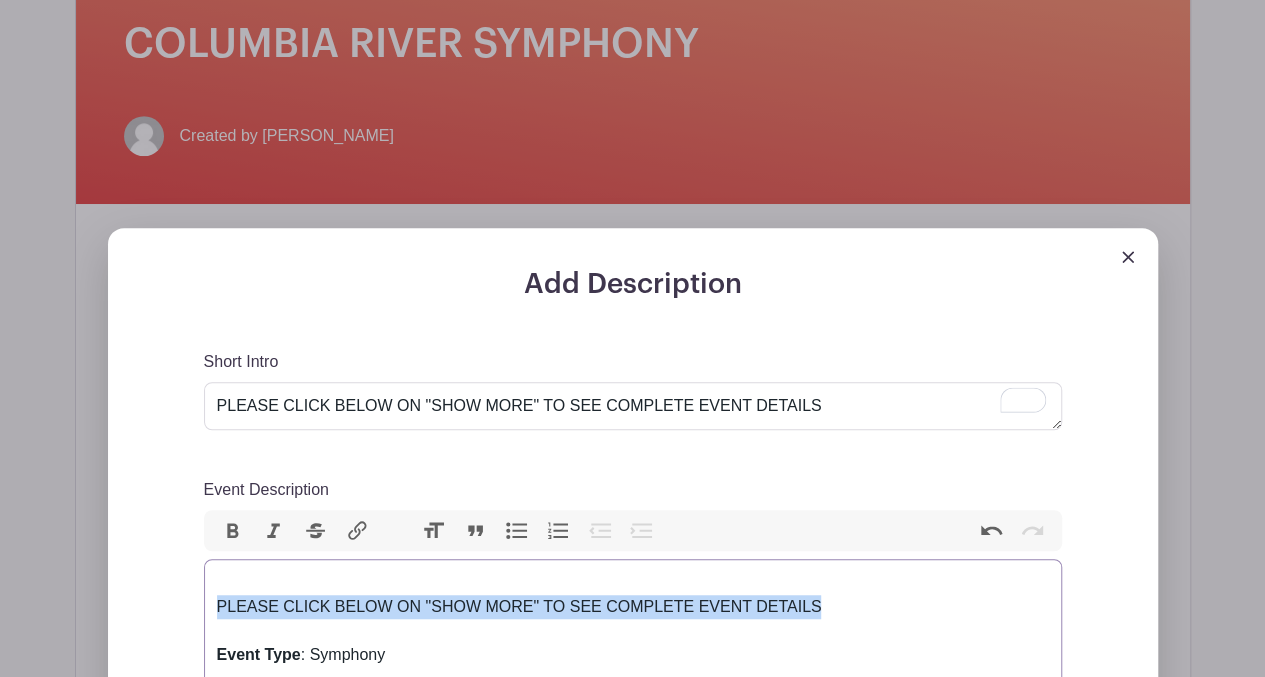 drag, startPoint x: 836, startPoint y: 605, endPoint x: 205, endPoint y: 605, distance: 631 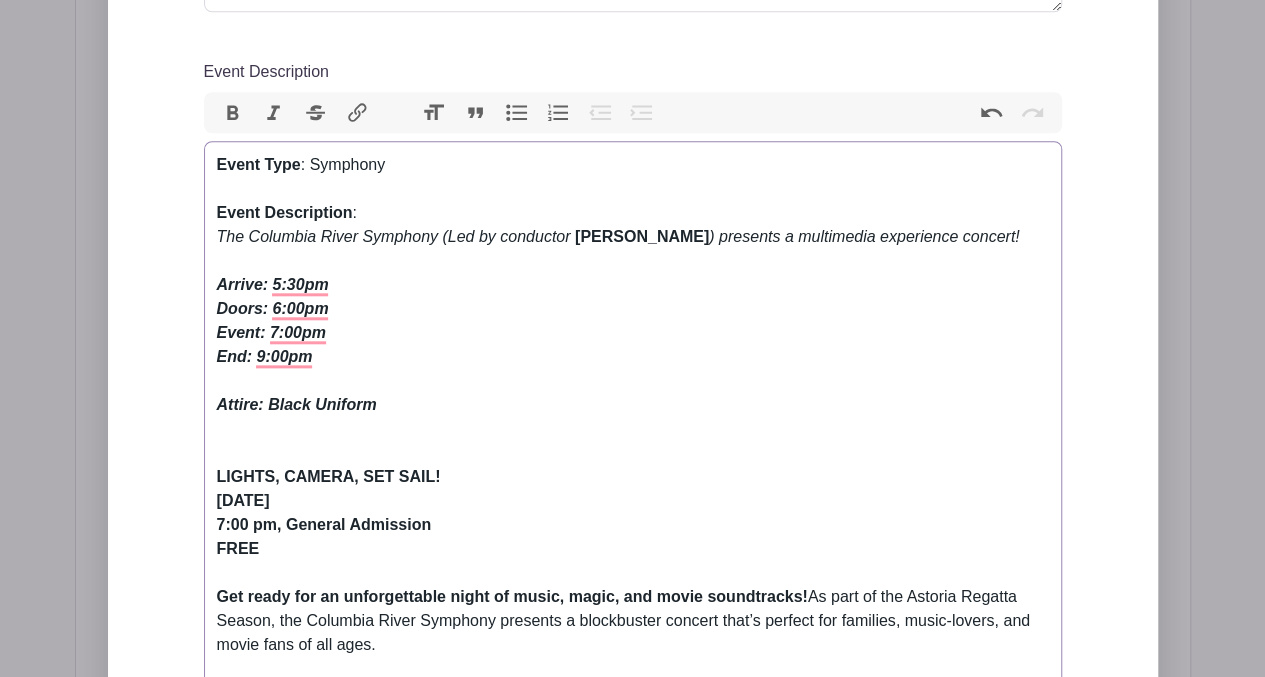 scroll, scrollTop: 863, scrollLeft: 0, axis: vertical 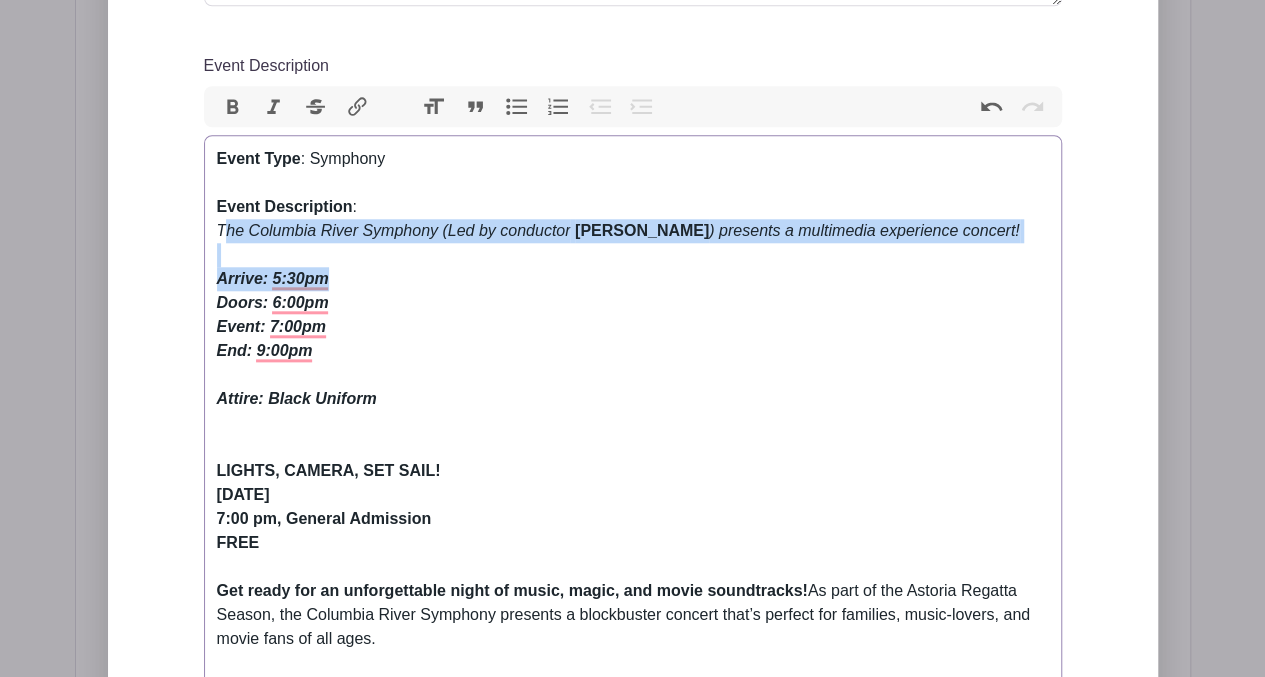 drag, startPoint x: 221, startPoint y: 231, endPoint x: 780, endPoint y: 271, distance: 560.4293 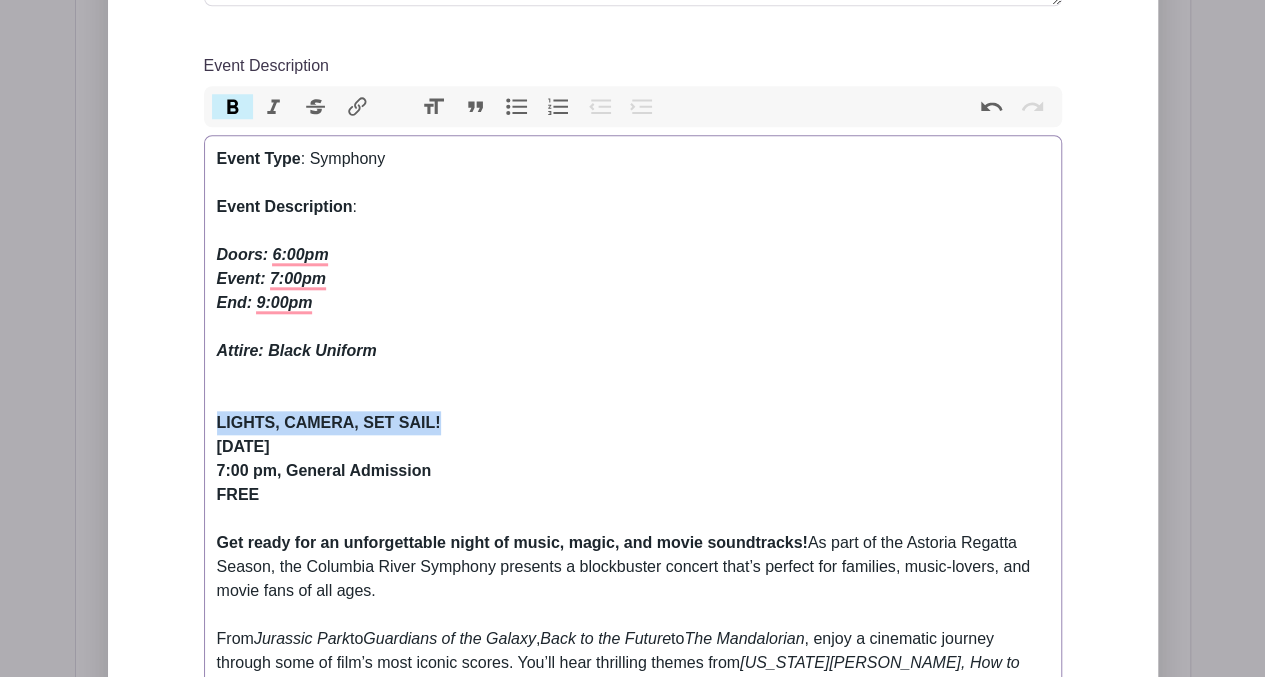 drag, startPoint x: 218, startPoint y: 415, endPoint x: 446, endPoint y: 421, distance: 228.07893 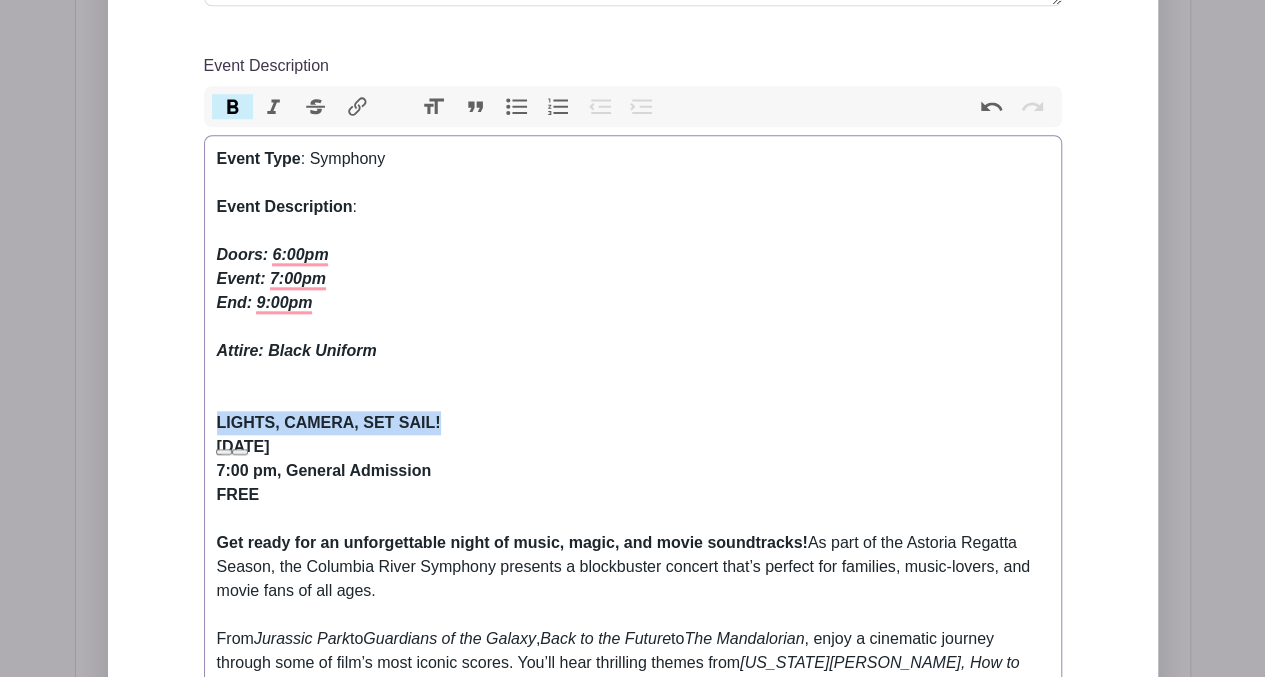 copy on "LIGHTS, CAMERA, SET SAIL!" 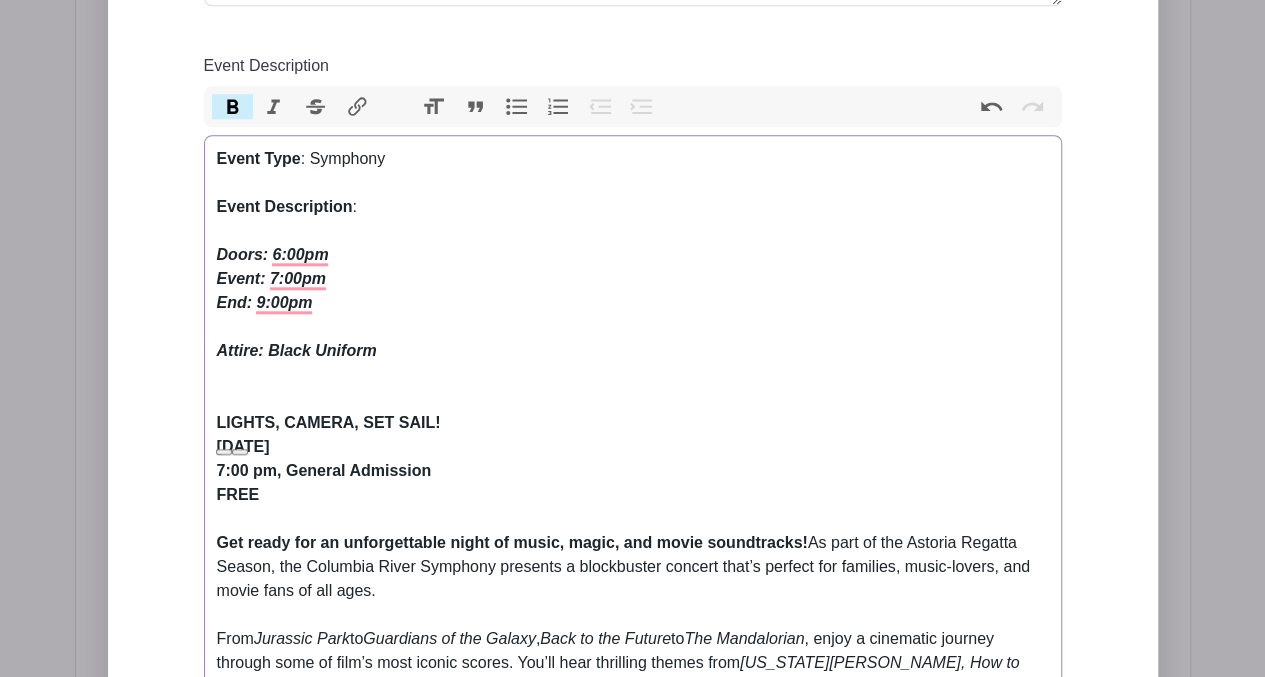 click on "Event Type : Symphony Event Description : Doors: 6:00pm Event: 7:00pm End: 9:00pm Attire:   Black Uniform" at bounding box center (633, 255) 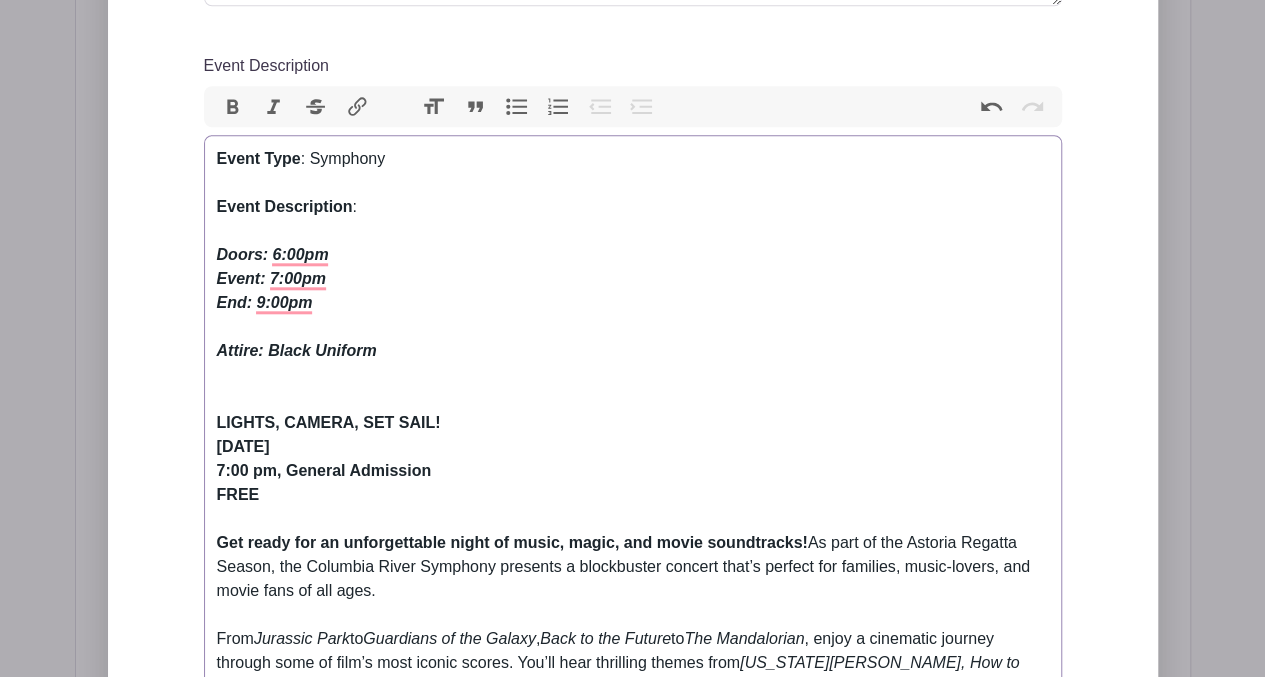 click on "Event Type : Symphony Event Description : Doors: 6:00pm Event: 7:00pm End: 9:00pm Attire:   Black Uniform" at bounding box center (633, 255) 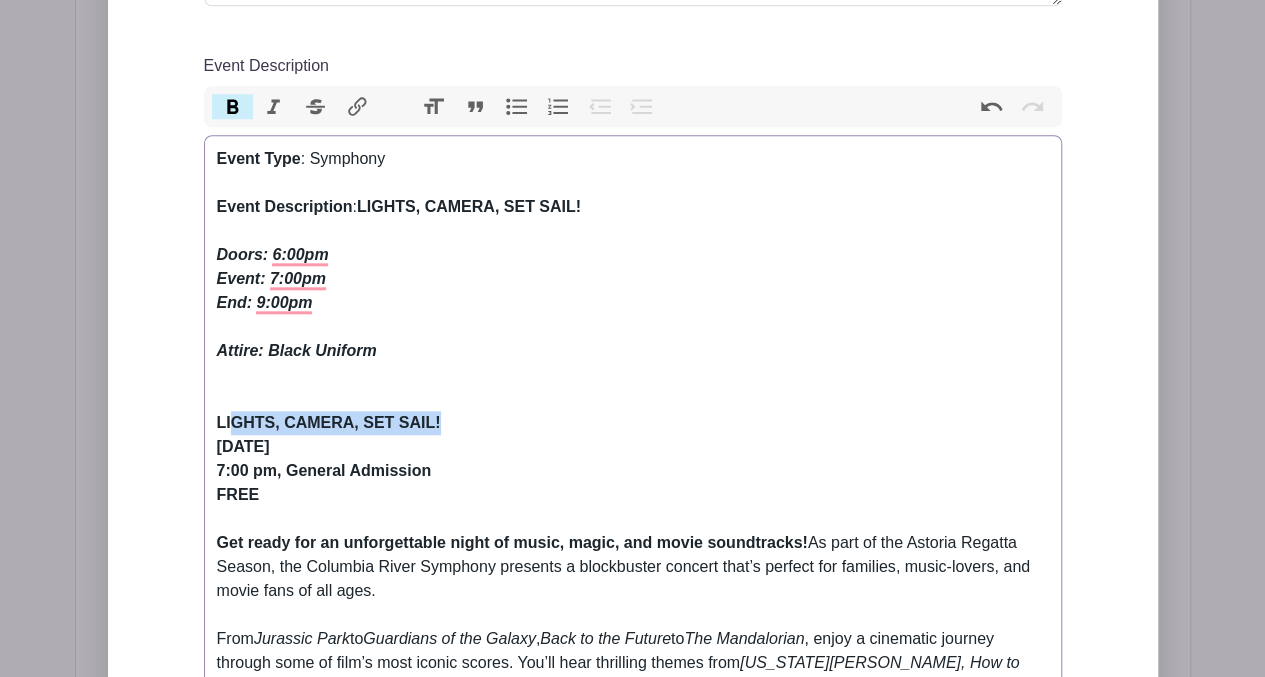 drag, startPoint x: 444, startPoint y: 421, endPoint x: 232, endPoint y: 412, distance: 212.19095 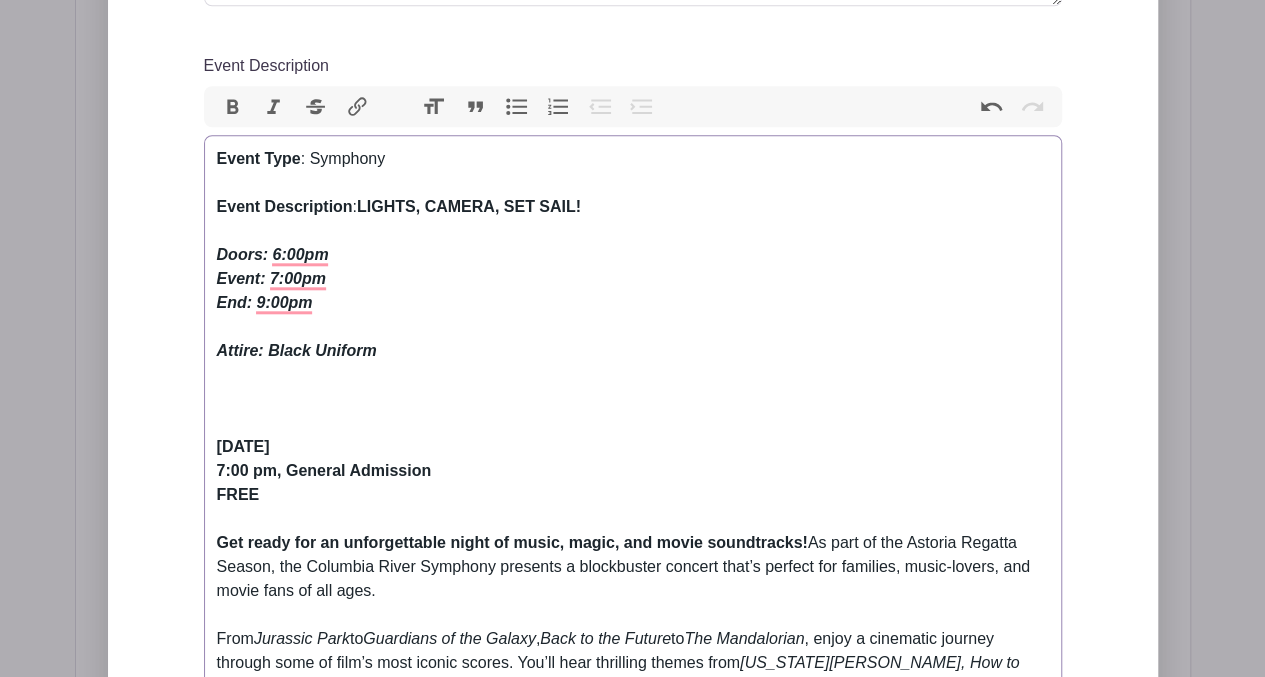 click on "Saturday, August 9, 2025 7:00 pm, General Admission FREE Get ready for an unforgettable night of music, magic, and movie soundtracks!  As part of the Astoria Regatta Season, the Columbia River Symphony presents a blockbuster concert that’s perfect for families, music-lovers, and movie fans of all ages. From  Jurassic Park  to  Guardians of the Galaxy ,  Back to the Future  to  The Mandalorian , enjoy a cinematic journey through some of film’s most iconic scores. You’ll hear thrilling themes from  Indiana Jones, How to Train Your Dragon, E.T., Jaws,  and more — plus the dramatic  William Tell Overture , bold  Fanfare Forza , and the sweeping  Victory at Sea , honoring the U.S. Navy in WWII. Arrive early for a pre-show treat featuring the acclaimed saxophone quartet “ Saxophones Well Done .” Their dynamic sound sets the perfect tone for an evening of awe-inspiring symphonic music." at bounding box center (633, 627) 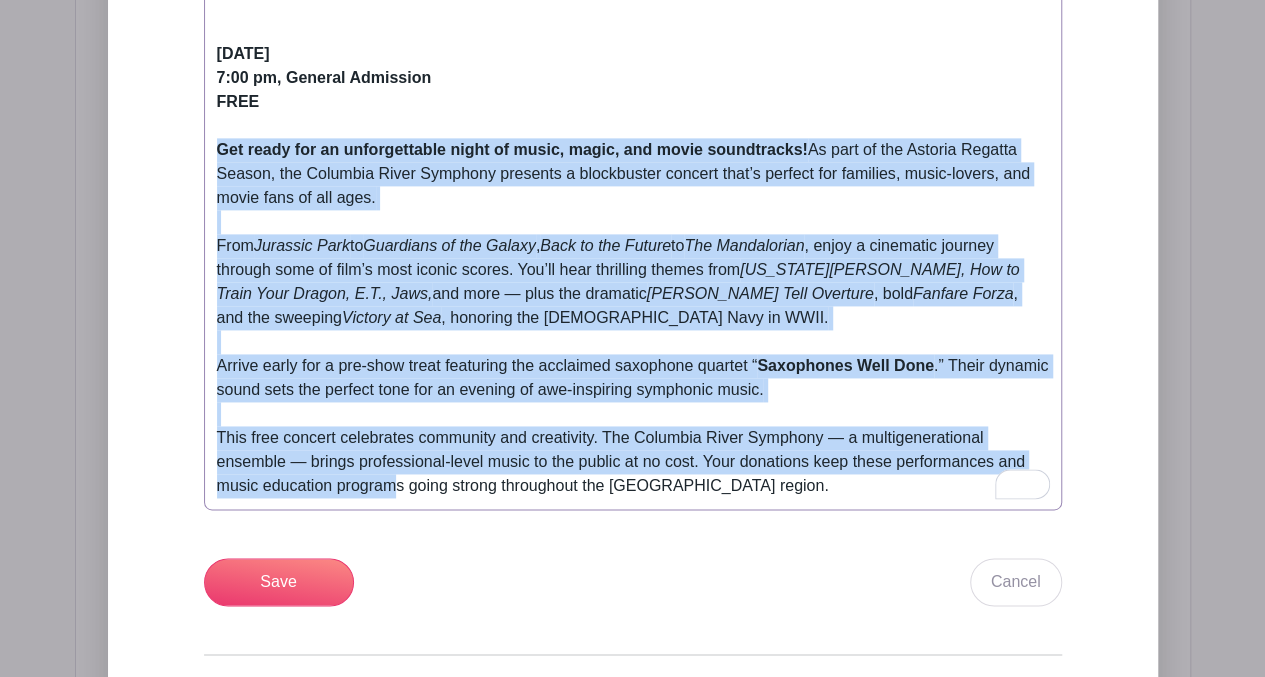 scroll, scrollTop: 1285, scrollLeft: 0, axis: vertical 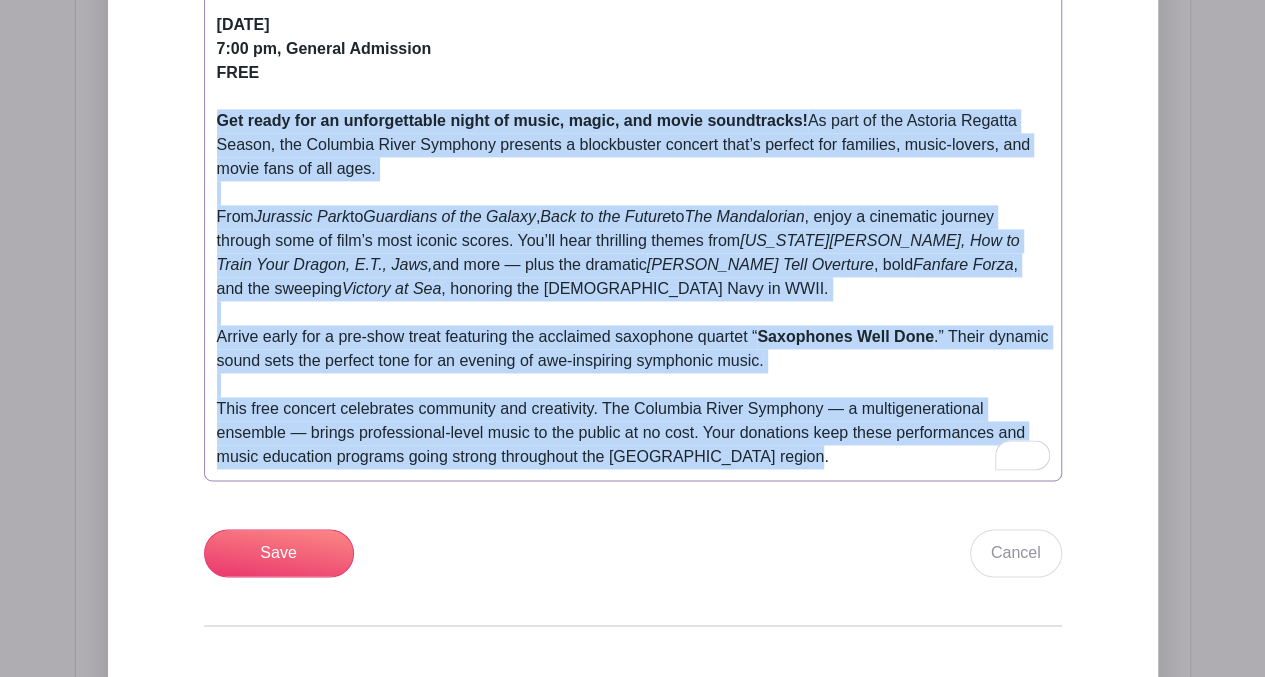drag, startPoint x: 218, startPoint y: 539, endPoint x: 897, endPoint y: 462, distance: 683.35205 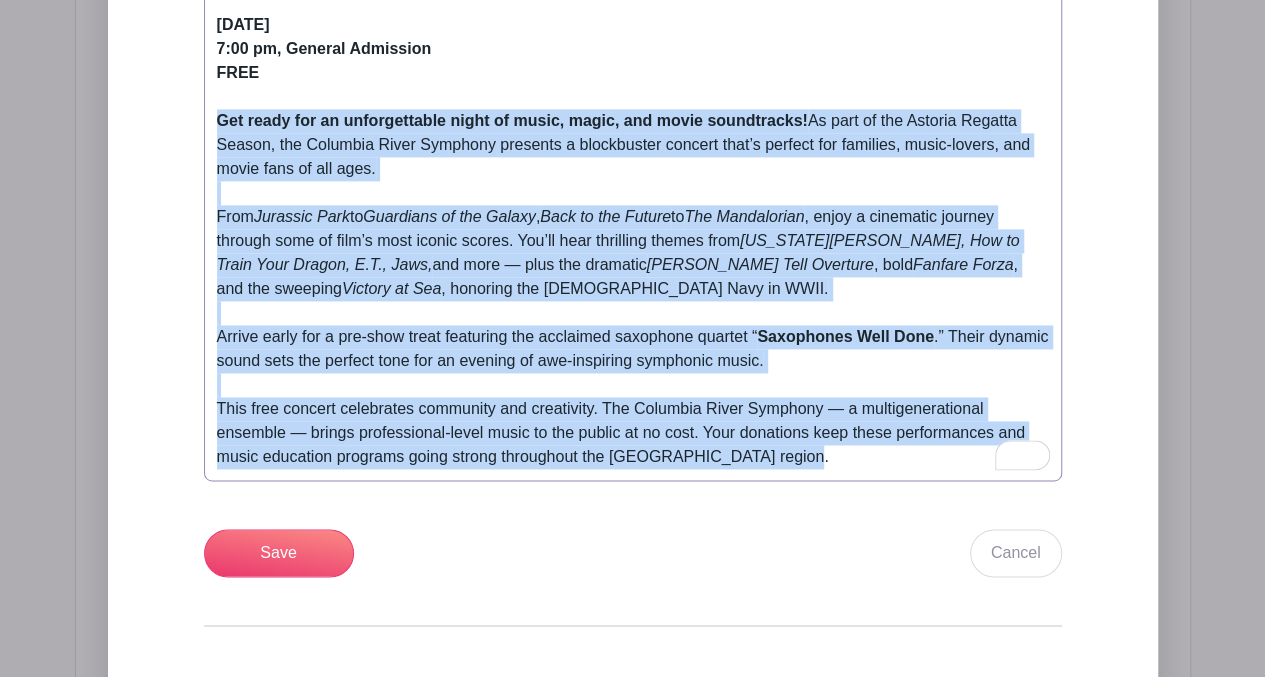 click on "Saturday, August 9, 2025 7:00 pm, General Admission FREE Get ready for an unforgettable night of music, magic, and movie soundtracks!  As part of the Astoria Regatta Season, the Columbia River Symphony presents a blockbuster concert that’s perfect for families, music-lovers, and movie fans of all ages. From  Jurassic Park  to  Guardians of the Galaxy ,  Back to the Future  to  The Mandalorian , enjoy a cinematic journey through some of film’s most iconic scores. You’ll hear thrilling themes from  Indiana Jones, How to Train Your Dragon, E.T., Jaws,  and more — plus the dramatic  William Tell Overture , bold  Fanfare Forza , and the sweeping  Victory at Sea , honoring the U.S. Navy in WWII. Arrive early for a pre-show treat featuring the acclaimed saxophone quartet “ Saxophones Well Done .” Their dynamic sound sets the perfect tone for an evening of awe-inspiring symphonic music." at bounding box center [633, 205] 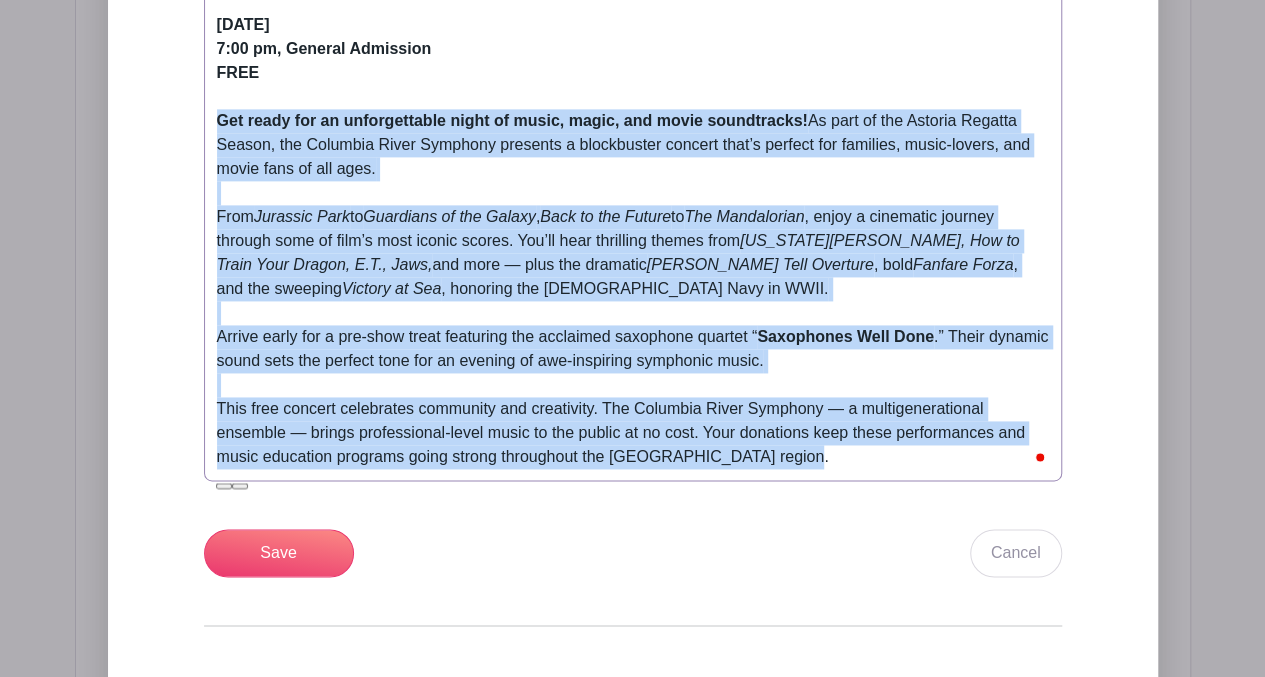 copy on "Get ready for an unforgettable night of music, magic, and movie soundtracks!  As part of the Astoria Regatta Season, the Columbia River Symphony presents a blockbuster concert that’s perfect for families, music-lovers, and movie fans of all ages. From  Jurassic Park  to  Guardians of the Galaxy ,  Back to the Future  to  The Mandalorian , enjoy a cinematic journey through some of film’s most iconic scores. You’ll hear thrilling themes from  Indiana Jones, How to Train Your Dragon, E.T., Jaws,  and more — plus the dramatic  William Tell Overture , bold  Fanfare Forza , and the sweeping  Victory at Sea , honoring the U.S. Navy in WWII. Arrive early for a pre-show treat featuring the acclaimed saxophone quartet “ Saxophones Well Done .” Their dynamic sound sets the perfect tone for an evening of awe-inspiring symphonic music. This free concert celebrates community and creativity. The Columbia River Symphony — a multigenerational ensemble — brings professional-level music to the public at no cost. Your donatio..." 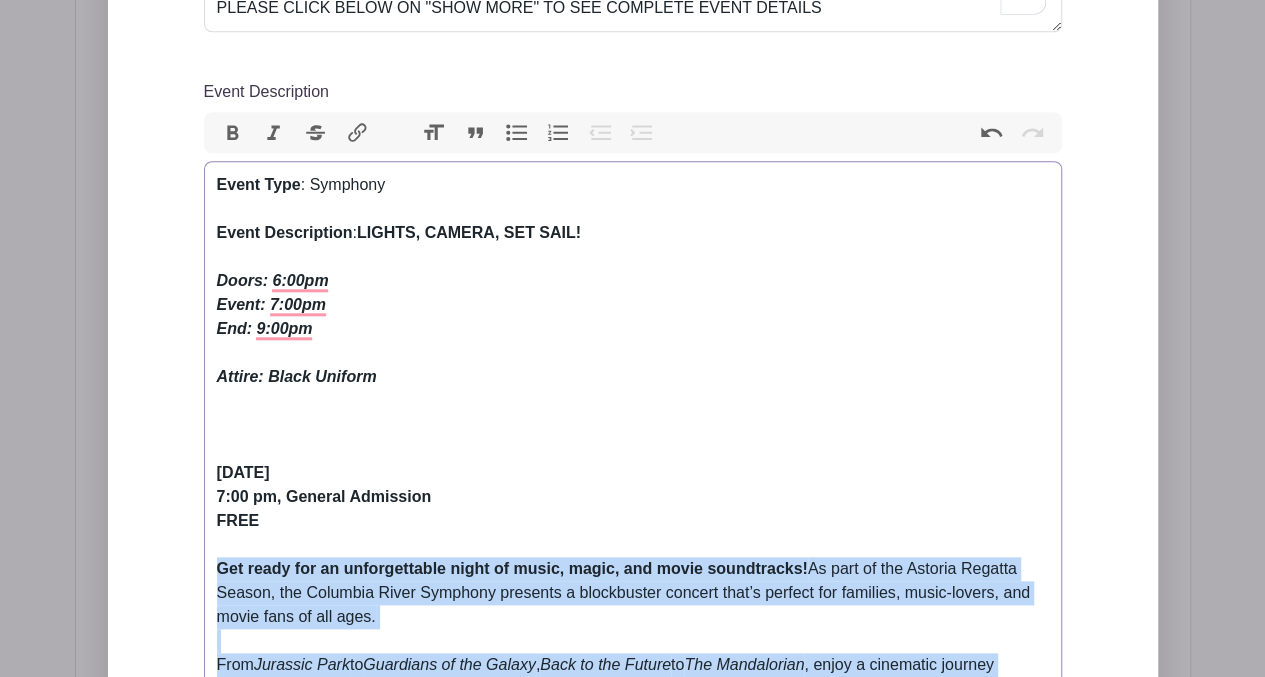 scroll, scrollTop: 852, scrollLeft: 0, axis: vertical 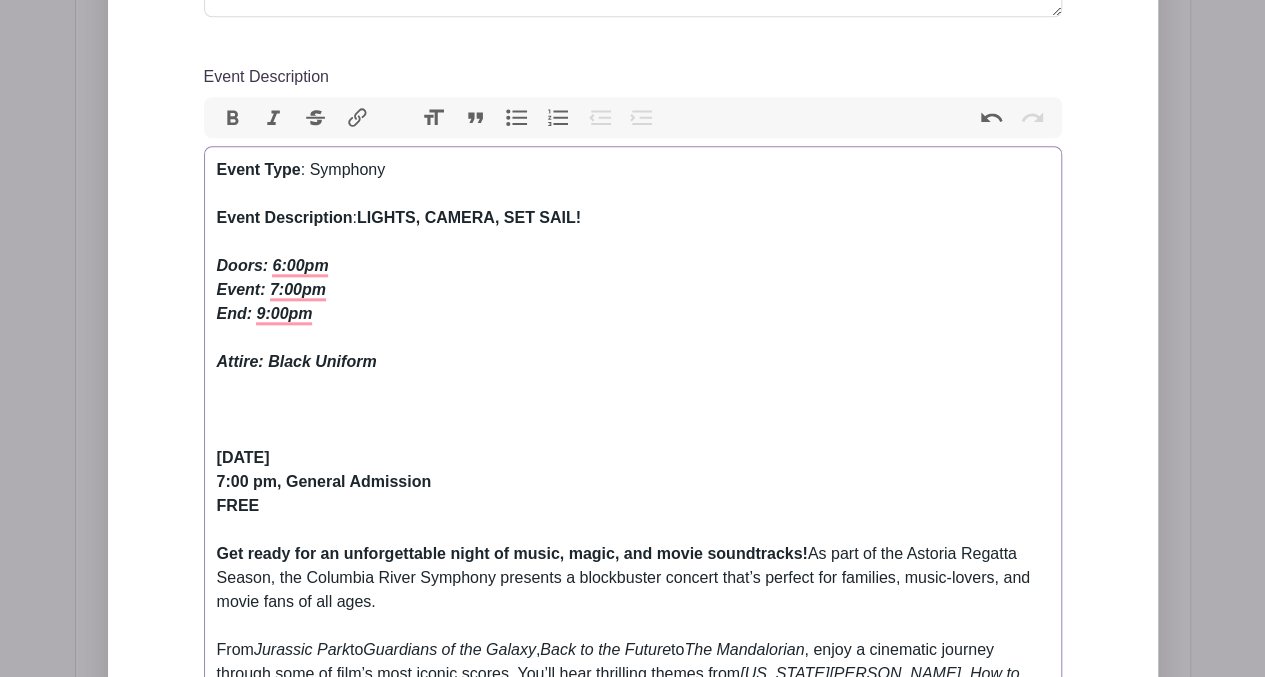 click on "Event Type : Symphony Event Description :  LIGHTS, CAMERA, SET SAIL! Doors: 6:00pm Event: 7:00pm End: 9:00pm Attire:   Black Uniform" at bounding box center [633, 266] 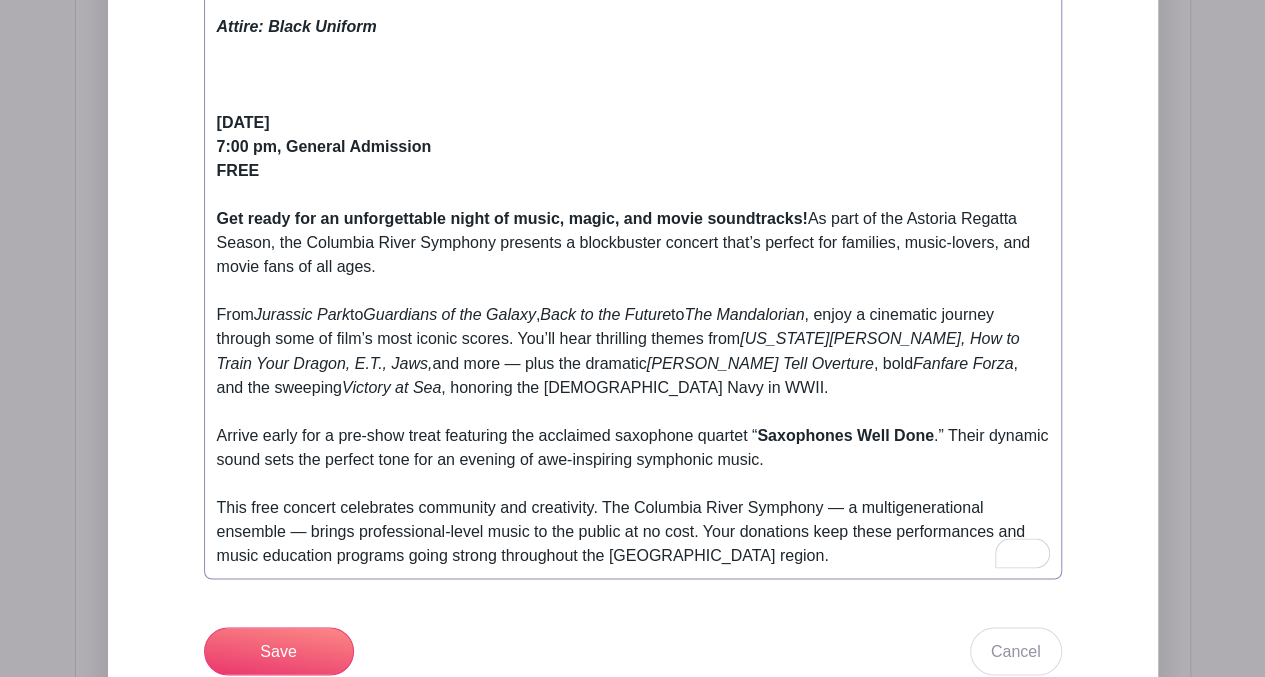 scroll, scrollTop: 1561, scrollLeft: 0, axis: vertical 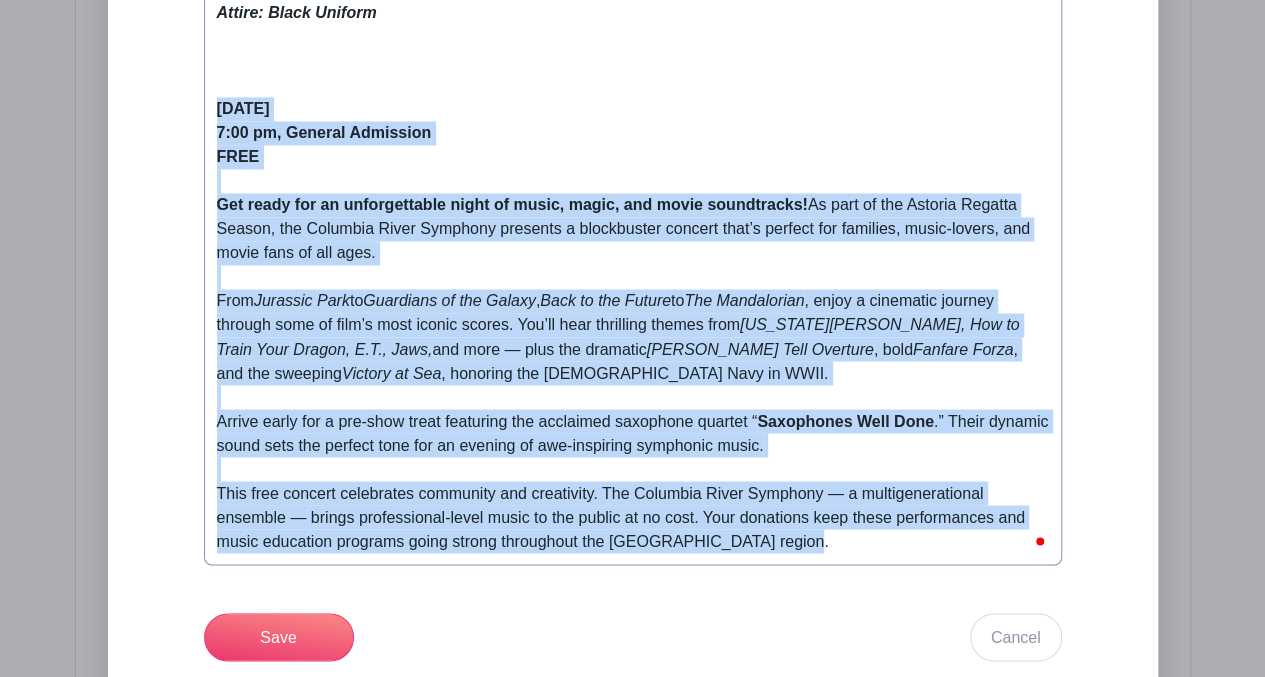 drag, startPoint x: 218, startPoint y: 103, endPoint x: 829, endPoint y: 566, distance: 766.60944 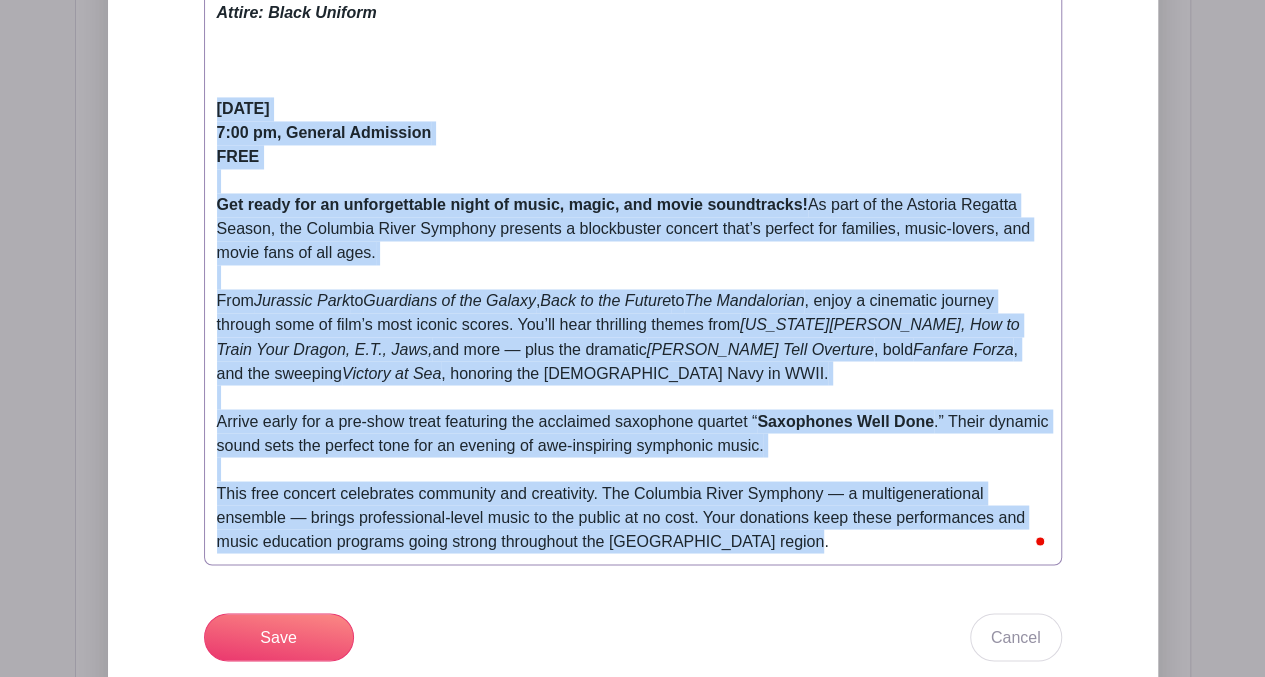 click on "Short Intro
PLEASE CLICK BELOW ON "SHOW MORE" TO SEE COMPLETE EVENT DETAILS
Event Description
Bold
Italic
Strikethrough
Link
Heading
Quote
Code
Bullets
Numbers
Decrease Level
Increase Level
Attach Files
Undo
Redo
Link
Unlink
Event Type : Symphony Event Description :  LIGHTS, CAMERA, SET SAIL! Get ready for an unforgettable night of music, magic, and movie soundtracks!  As part of the Astoria Regatta Season, the Columbia River Symphony presents a blockbuster concert that’s perfect for families, music-lovers, and movie fans of all ages. From  Jurassic Park  to  Guardians of the Galaxy ,  Back to the Future  to  The Mandalorian Indiana Jones, How to Train Your Dragon, E.T., Jaws, William Tell Overture" at bounding box center (633, -55) 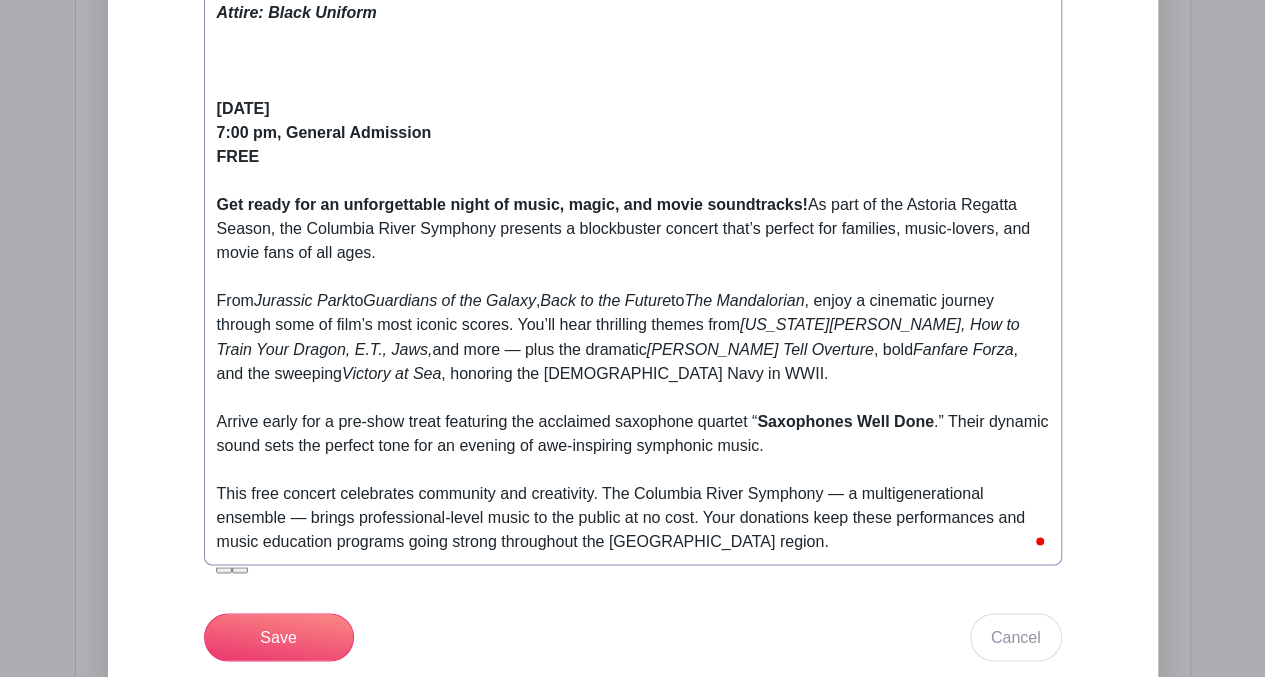 type on "<div><strong>Event Type</strong>: Symphony<br><br><strong>Event Description</strong>: <strong>LIGHTS, CAMERA, SET SAIL!<br>Get ready for an unforgettable night of music, magic, and movie soundtracks!</strong> As part of the Astoria Regatta Season, the Columbia River Symphony presents a blockbuster concert that’s perfect for families, music-lovers, and movie fans of all ages.<br><br>From <em>Jurassic Park</em> to <em>Guardians of the Galaxy</em>, <em>Back to the Future</em> to <em>The Mandalorian</em>, enjoy a cinematic journey through some of film’s most iconic scores. You’ll hear thrilling themes from <em>Indiana Jones, How to Train Your Dragon, E.T., Jaws,</em> and more — plus the dramatic <em>William Tell Overture</em>, bold <em>Fanfare Forza</em>, and the sweeping <em>Victory at Sea</em>, honoring the U.S. Navy in WWII.<br><br>Arrive early for a pre-show treat featuring the acclaimed saxophone quartet “<strong>Saxophones Well Done</strong>.” Their dynamic sound sets the perfect tone for an evening of a..." 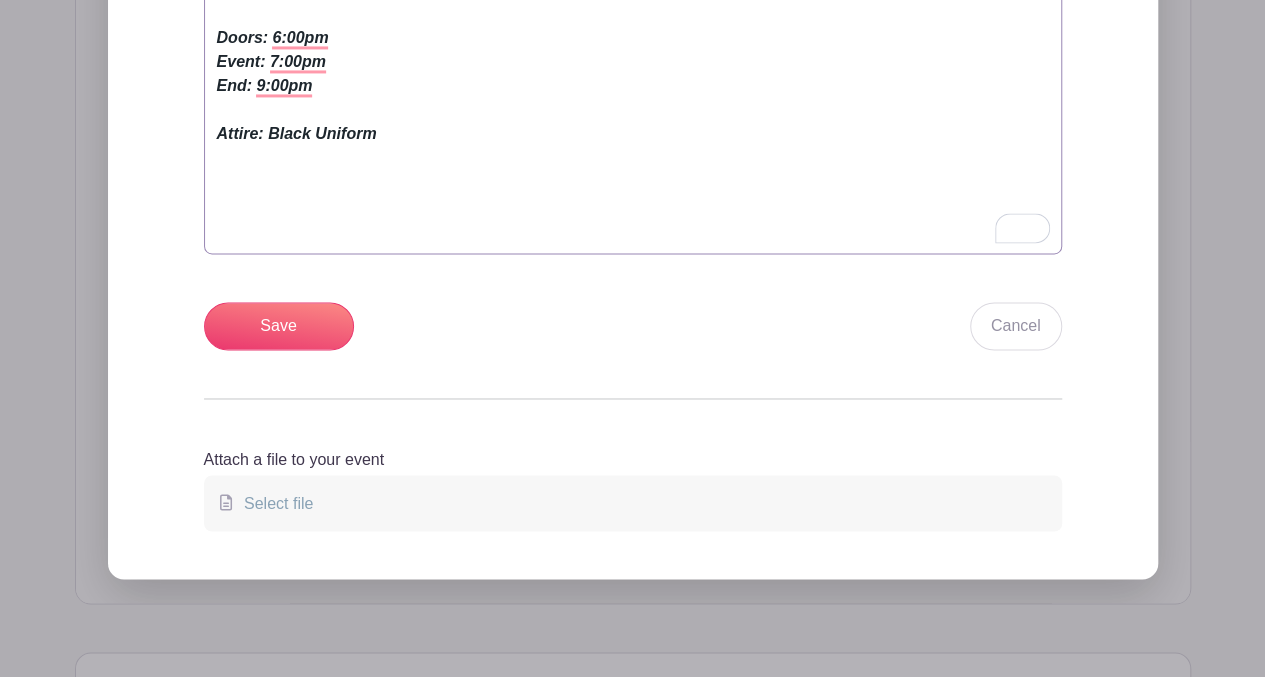 scroll, scrollTop: 1473, scrollLeft: 0, axis: vertical 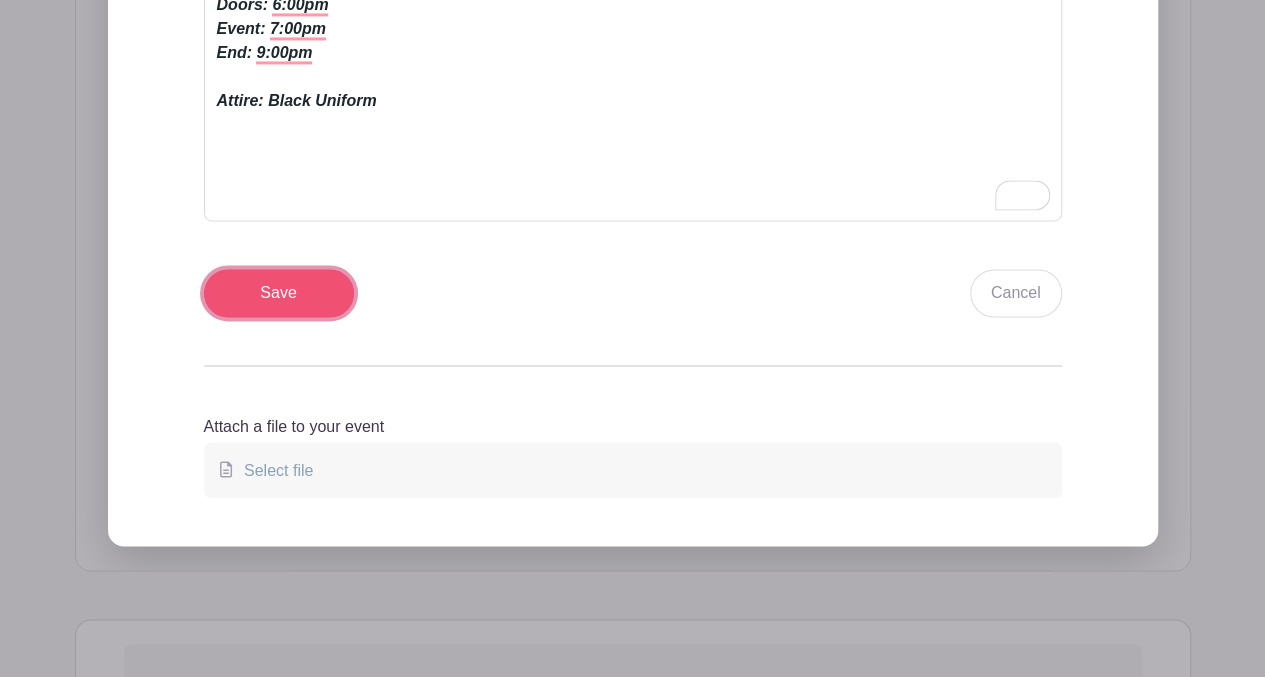 click on "Save" at bounding box center (279, 293) 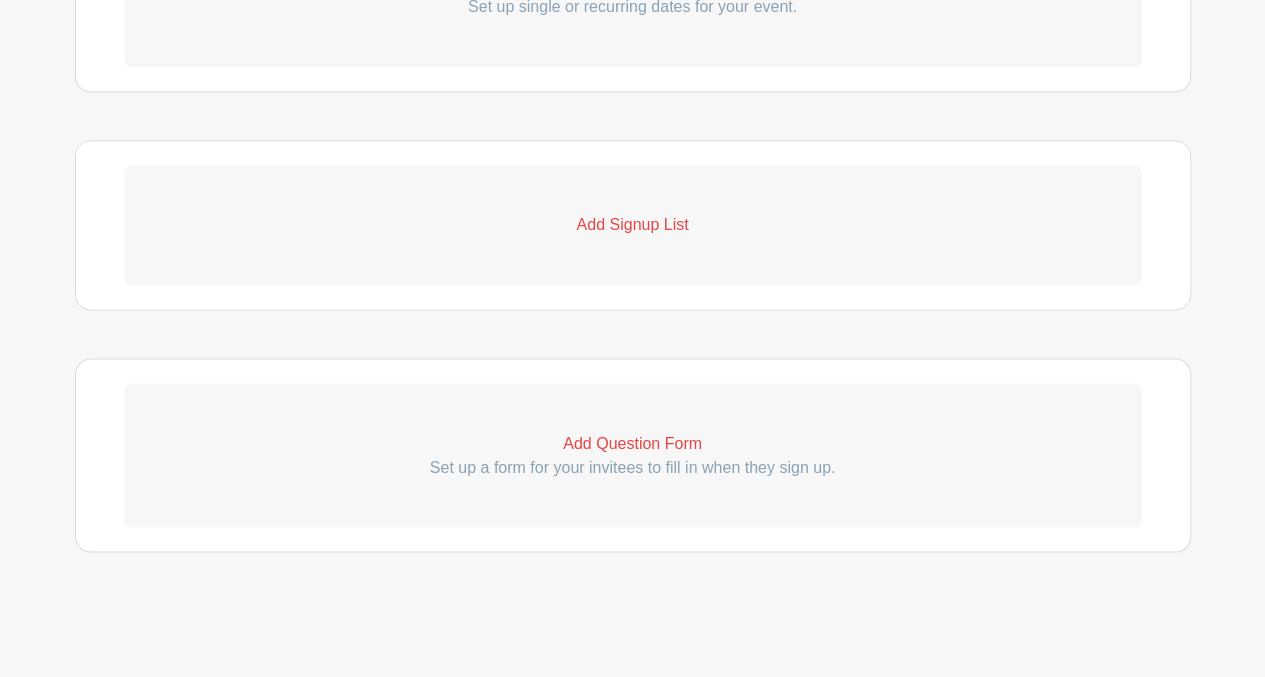 scroll, scrollTop: 1590, scrollLeft: 0, axis: vertical 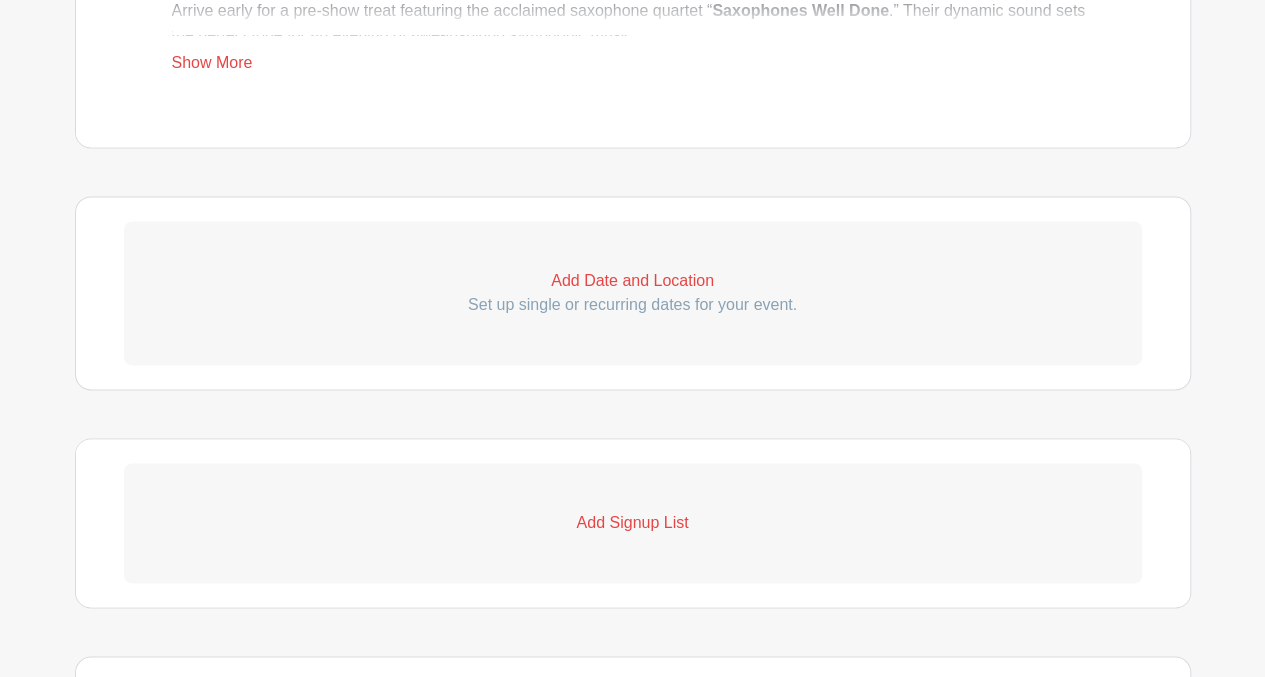 click on "Add Date and Location" at bounding box center [633, 281] 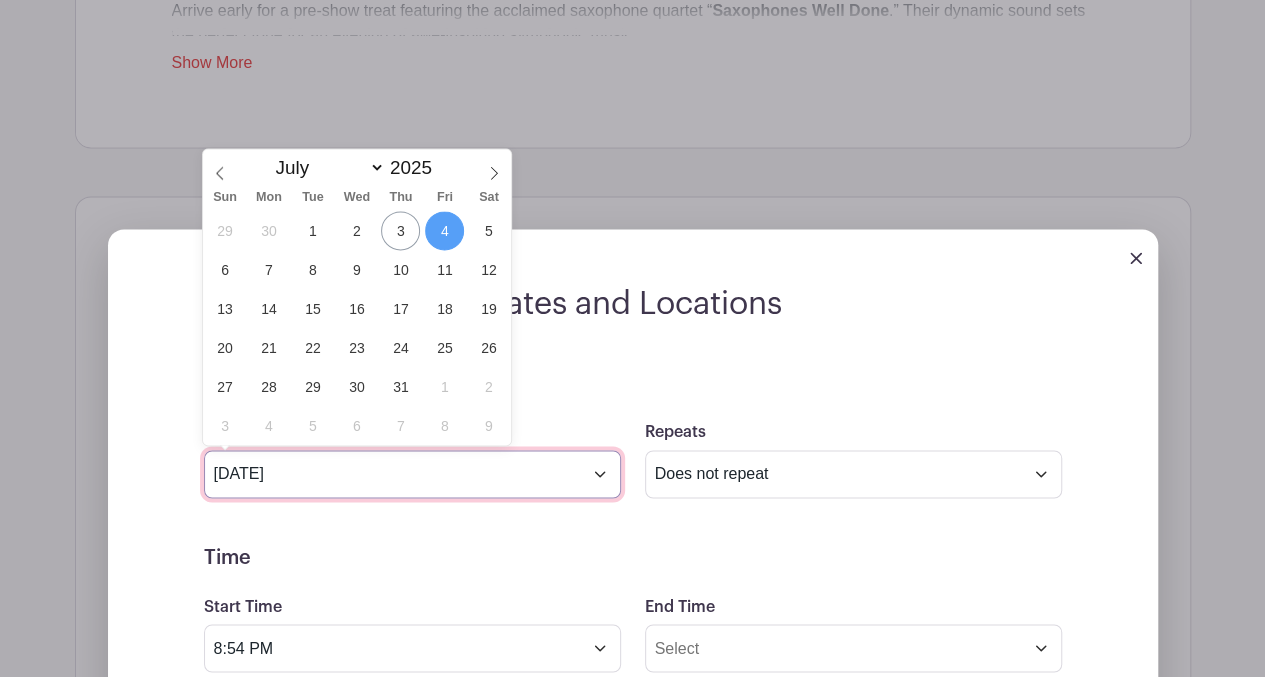 click on "Jul 4 2025" at bounding box center [412, 474] 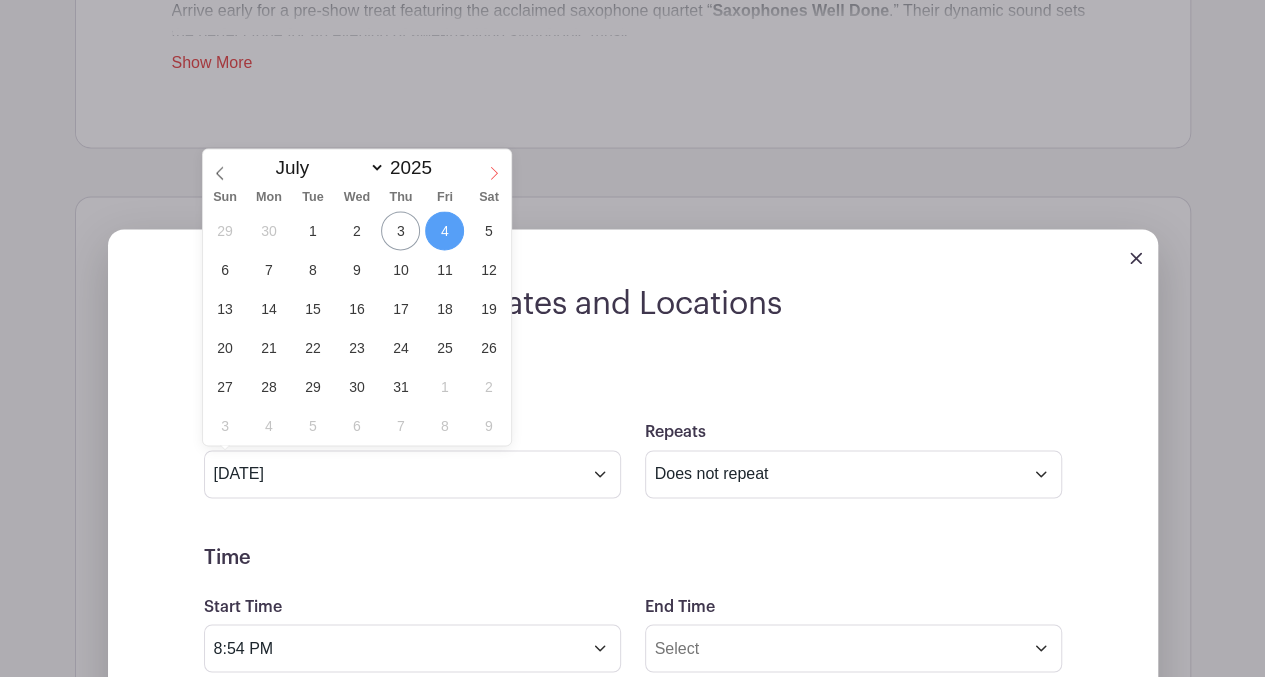 click 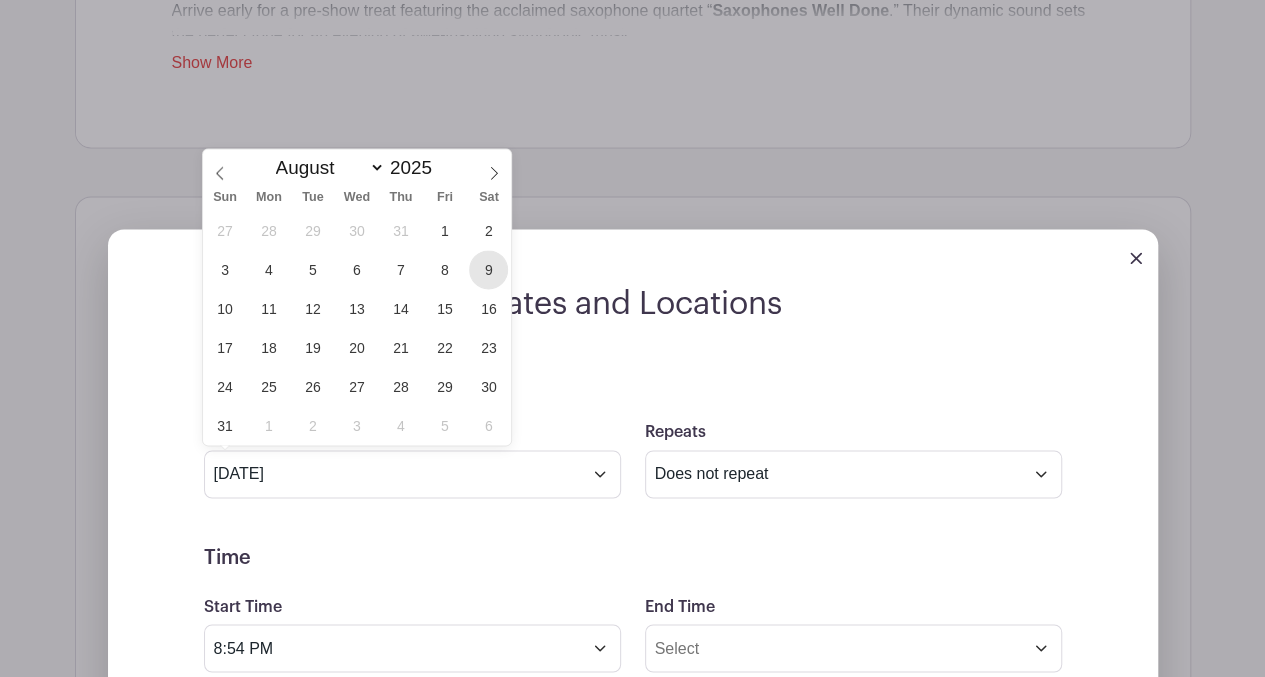 click on "9" at bounding box center (488, 269) 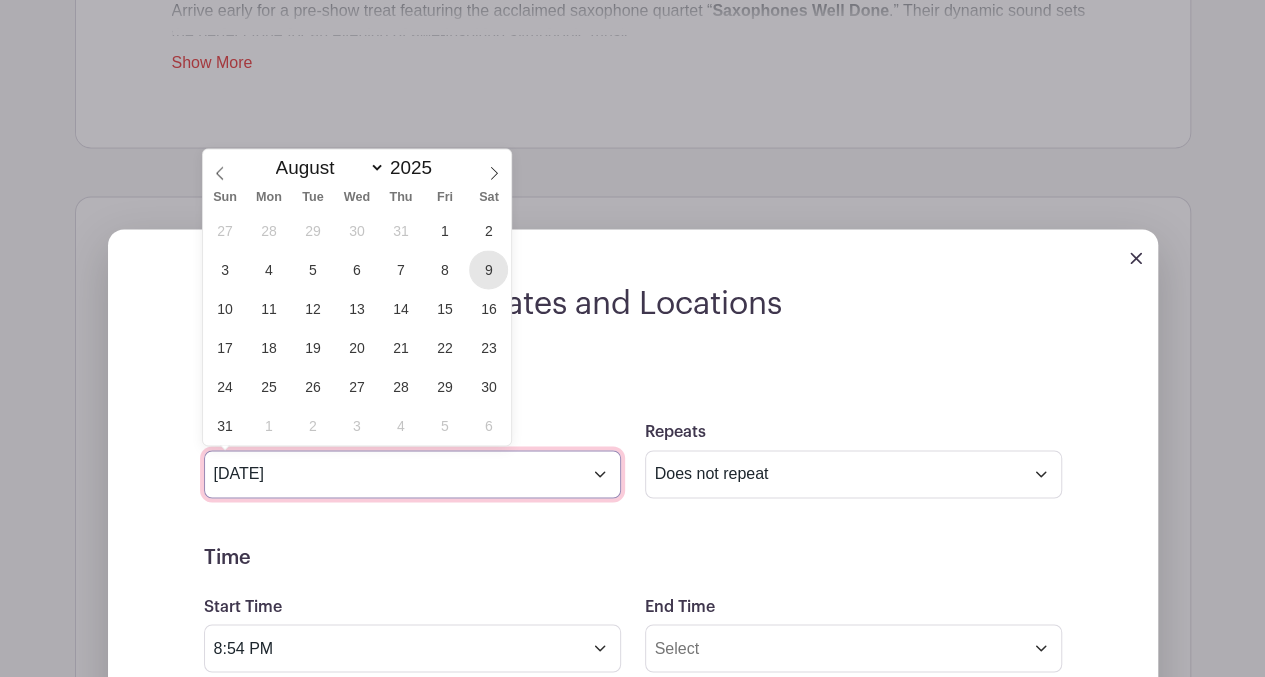type on "Aug 9 2025" 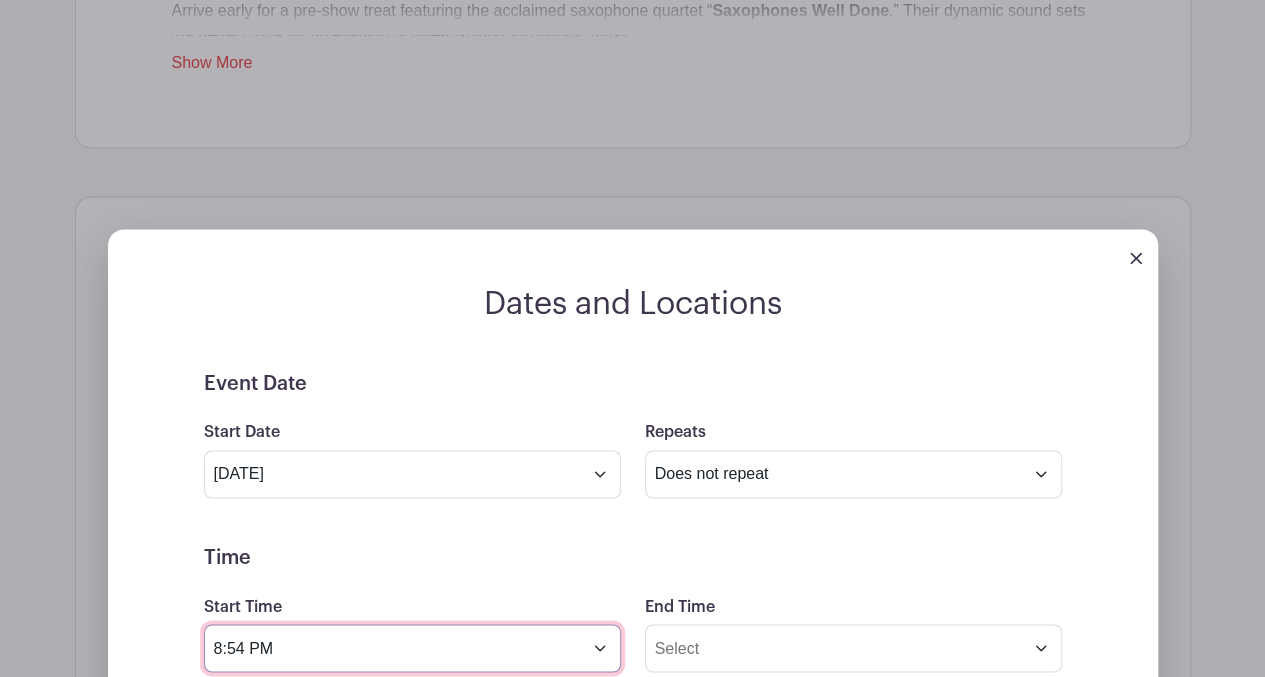 click on "8:54 PM" at bounding box center [412, 648] 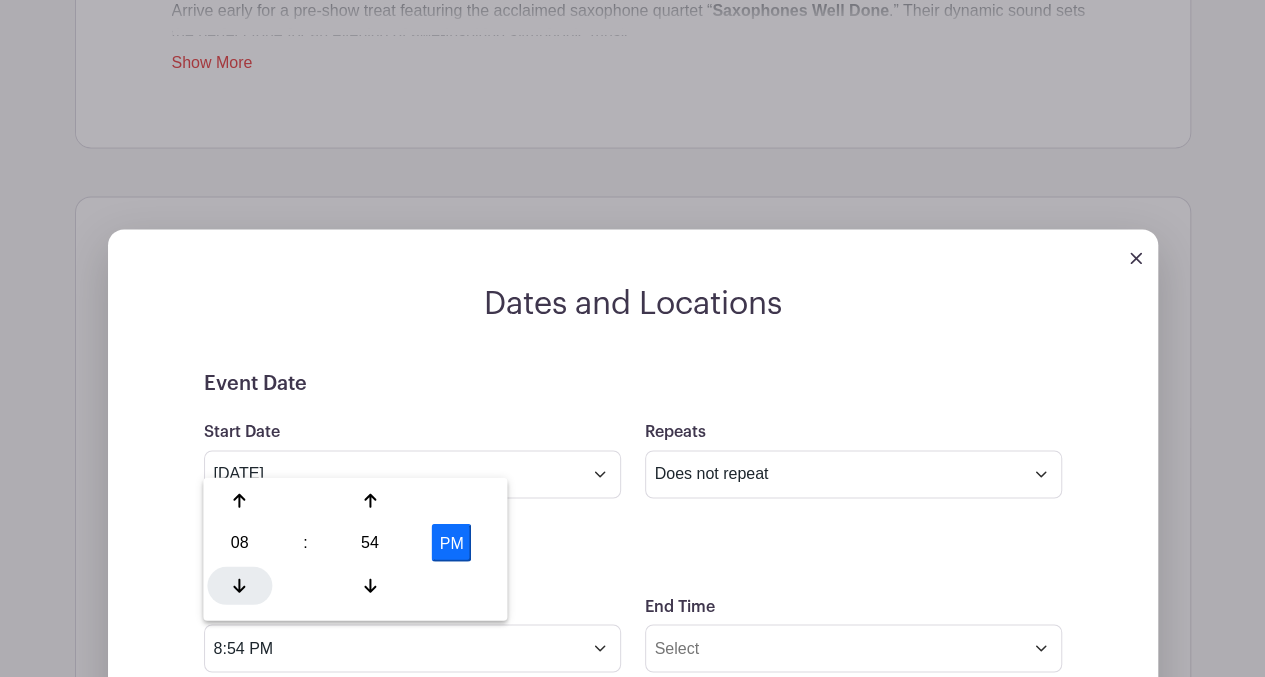 click at bounding box center (239, 585) 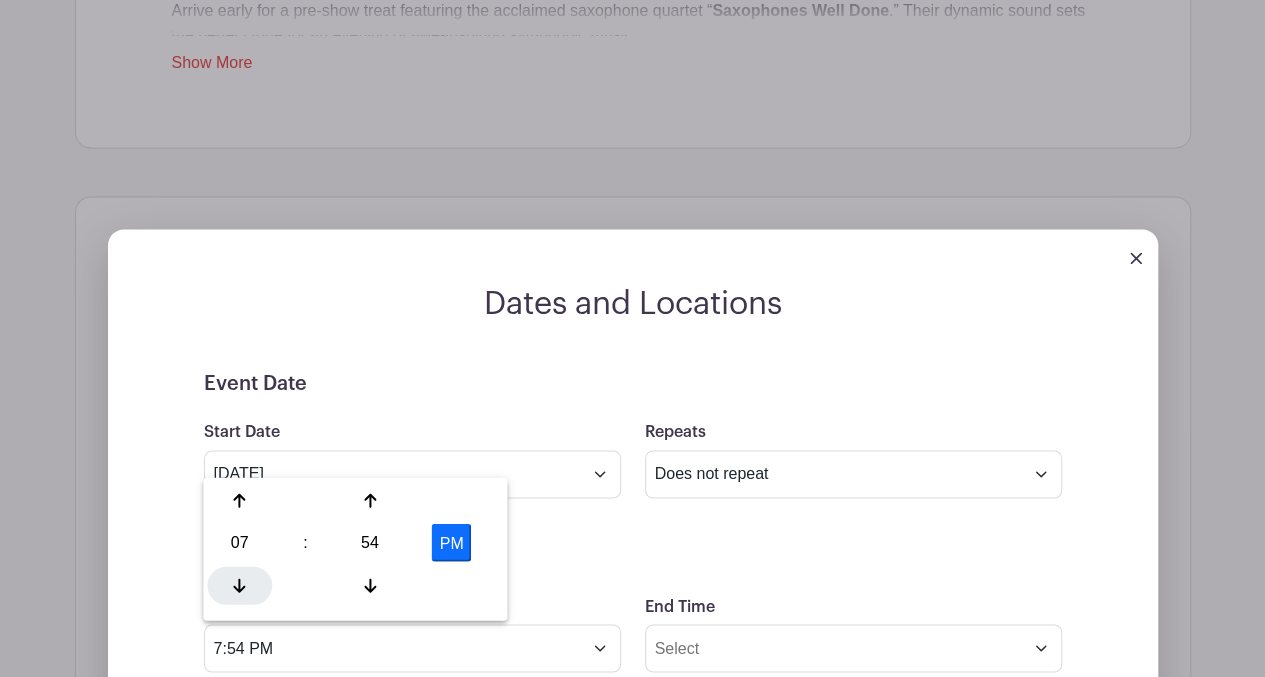click at bounding box center [239, 585] 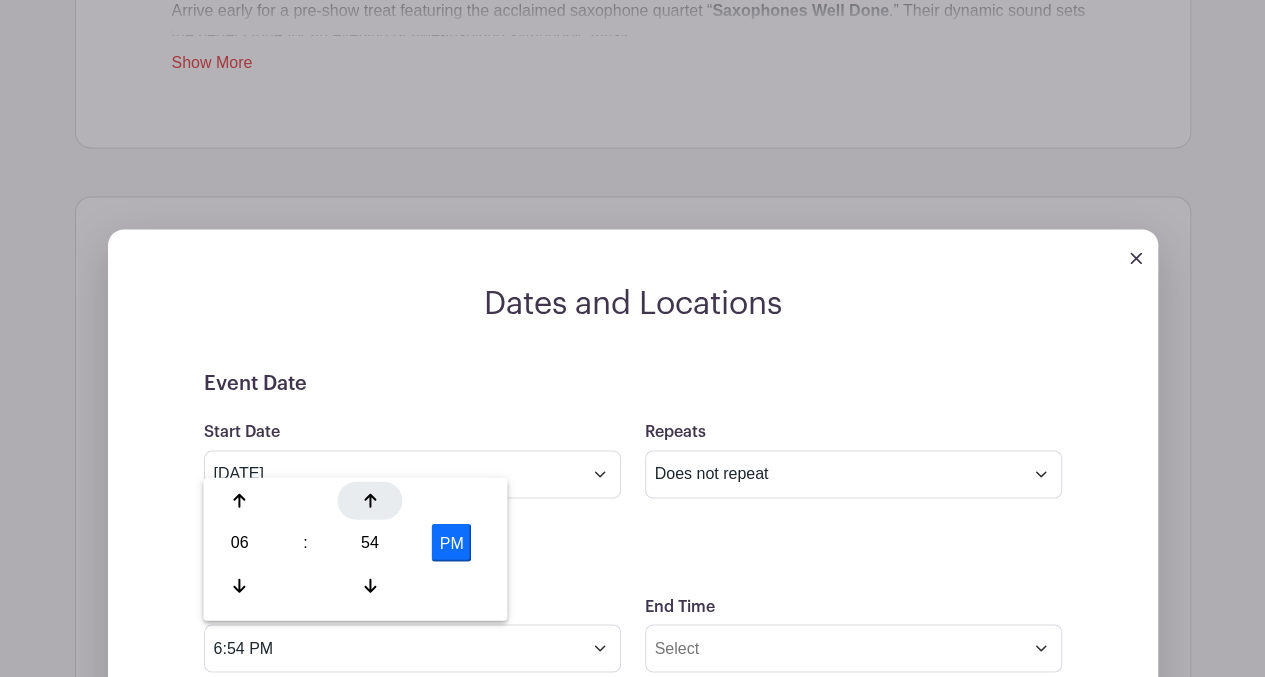 click 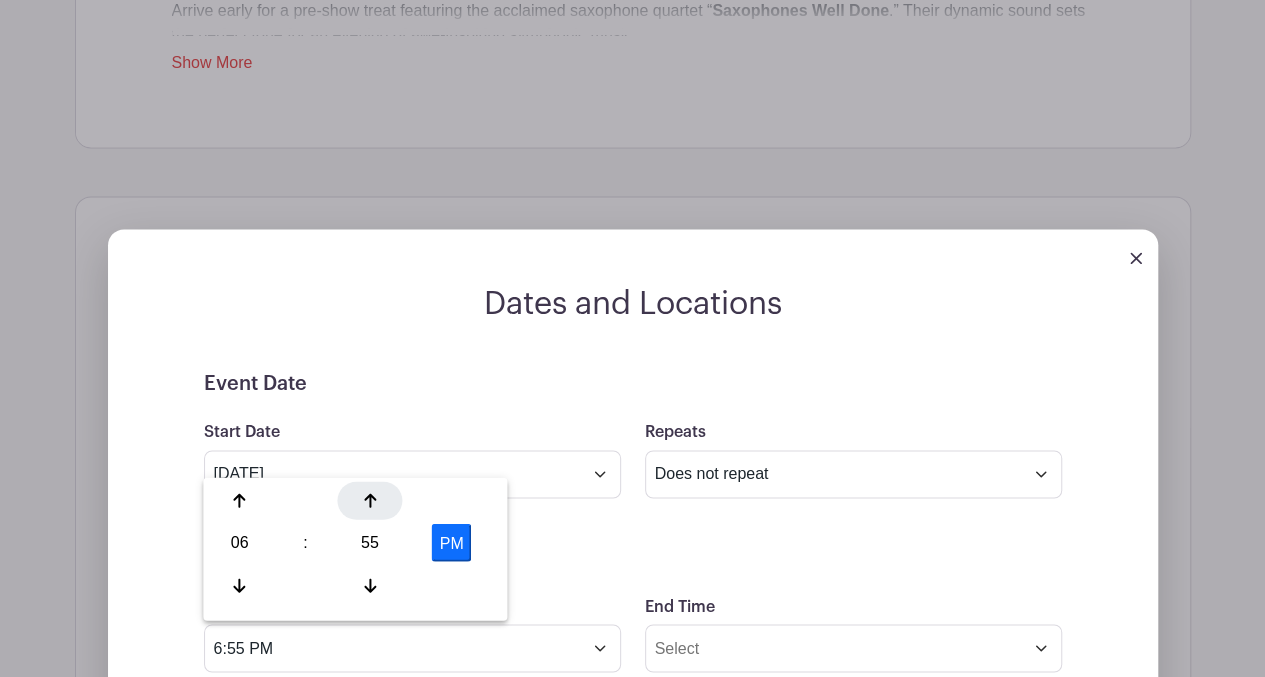 click 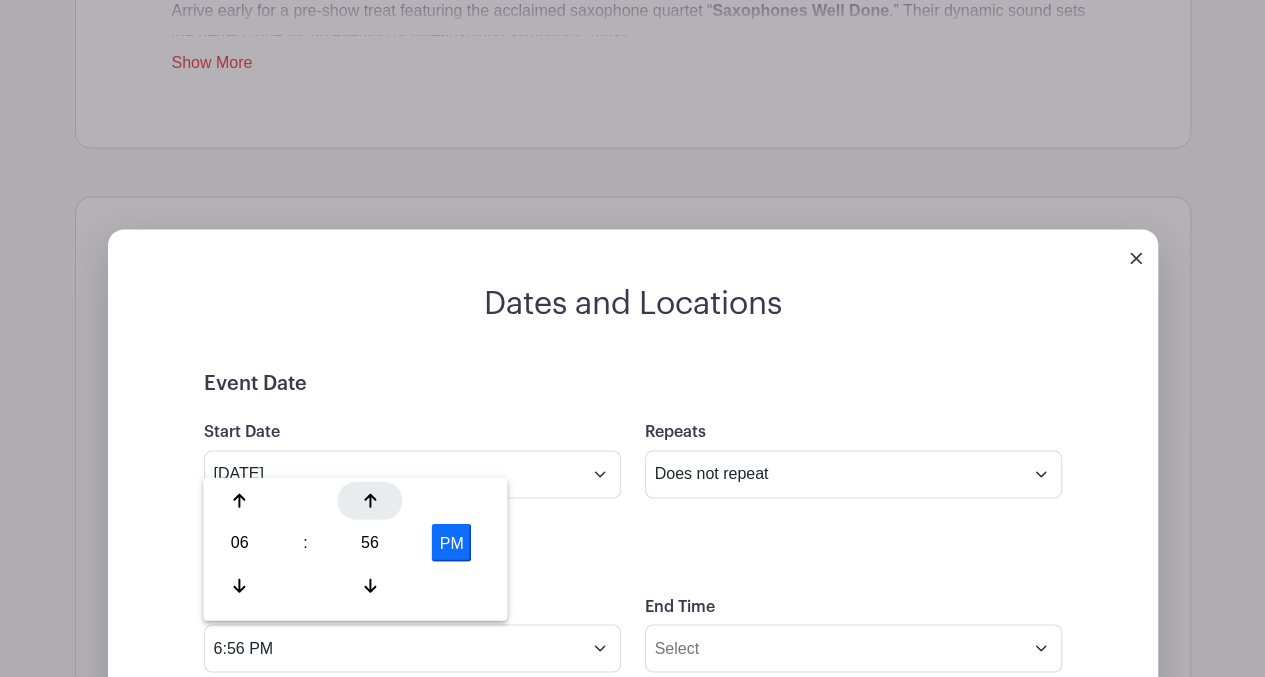 click 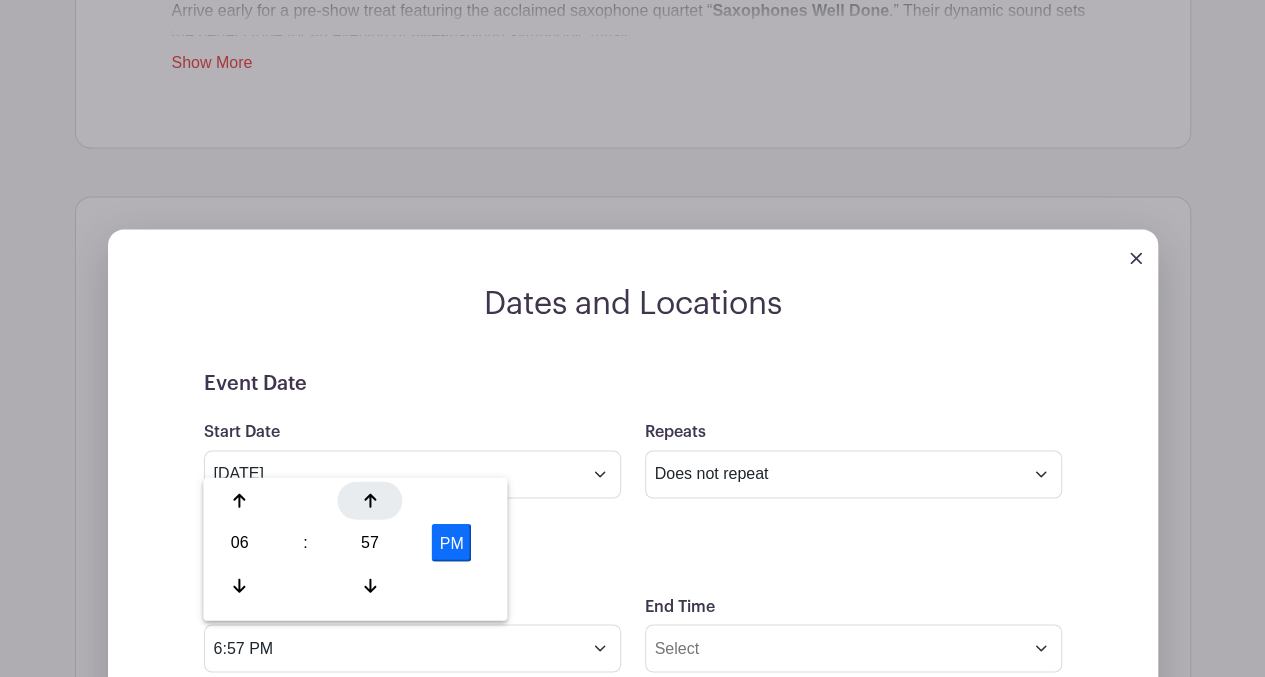 click 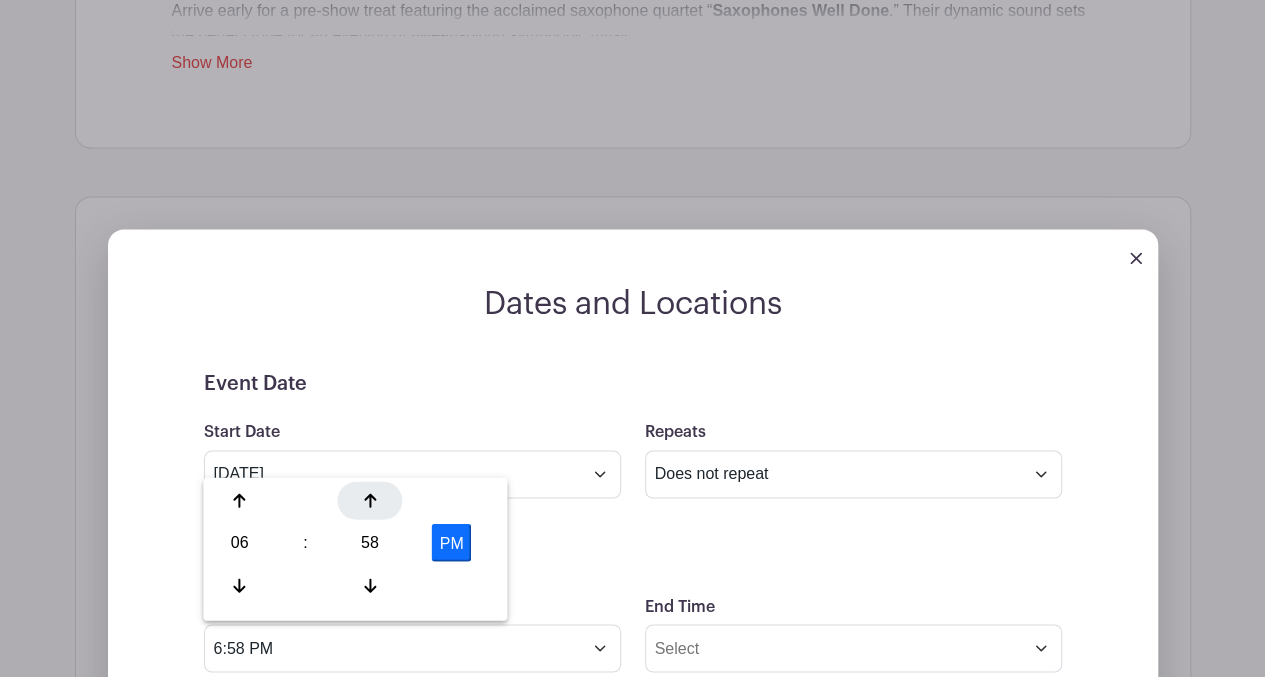 click 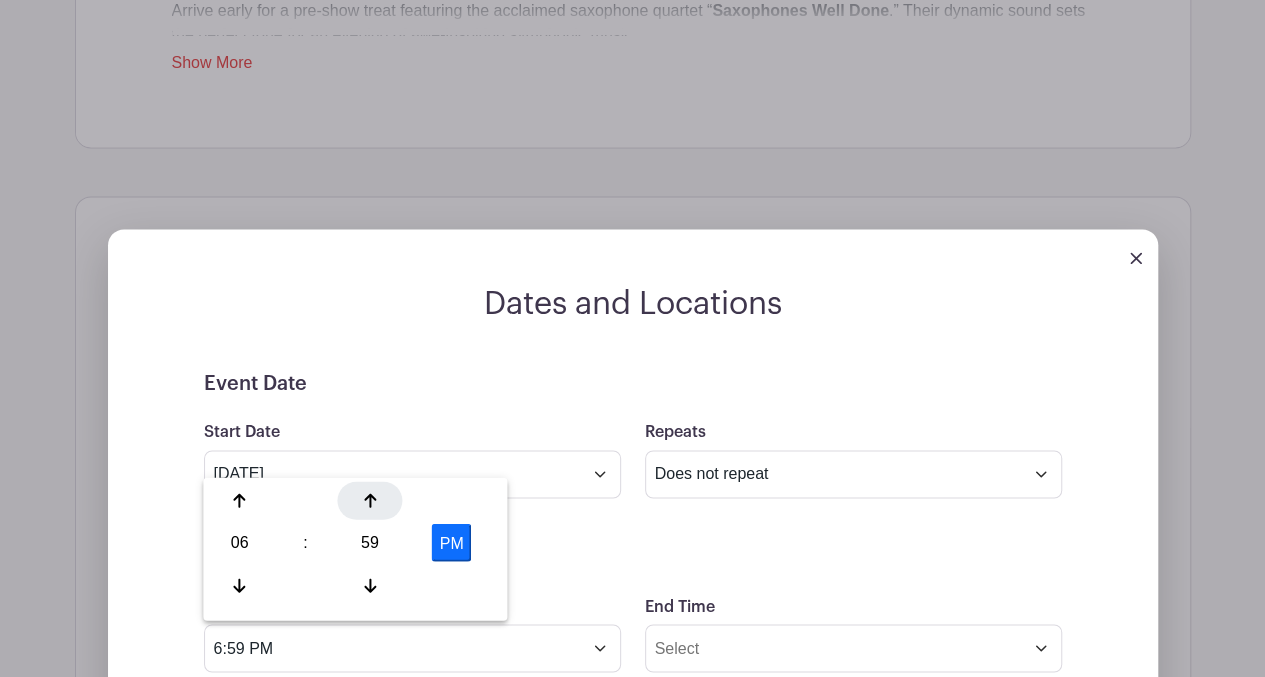 click 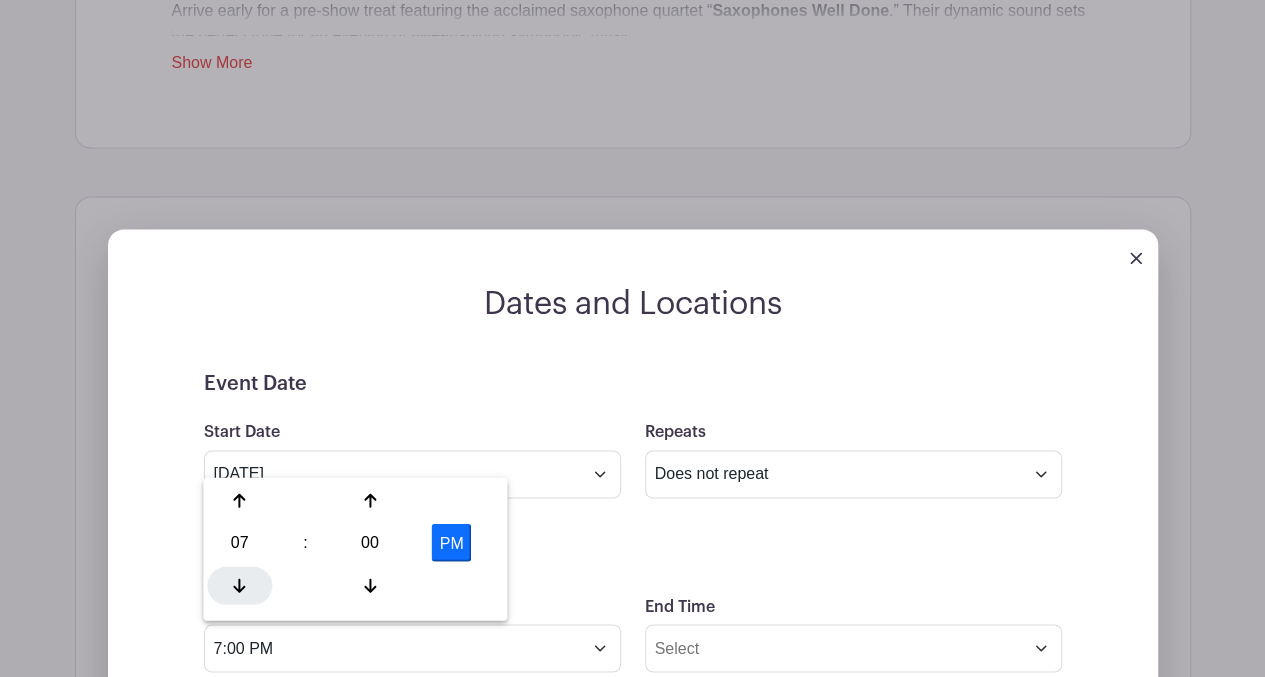 click 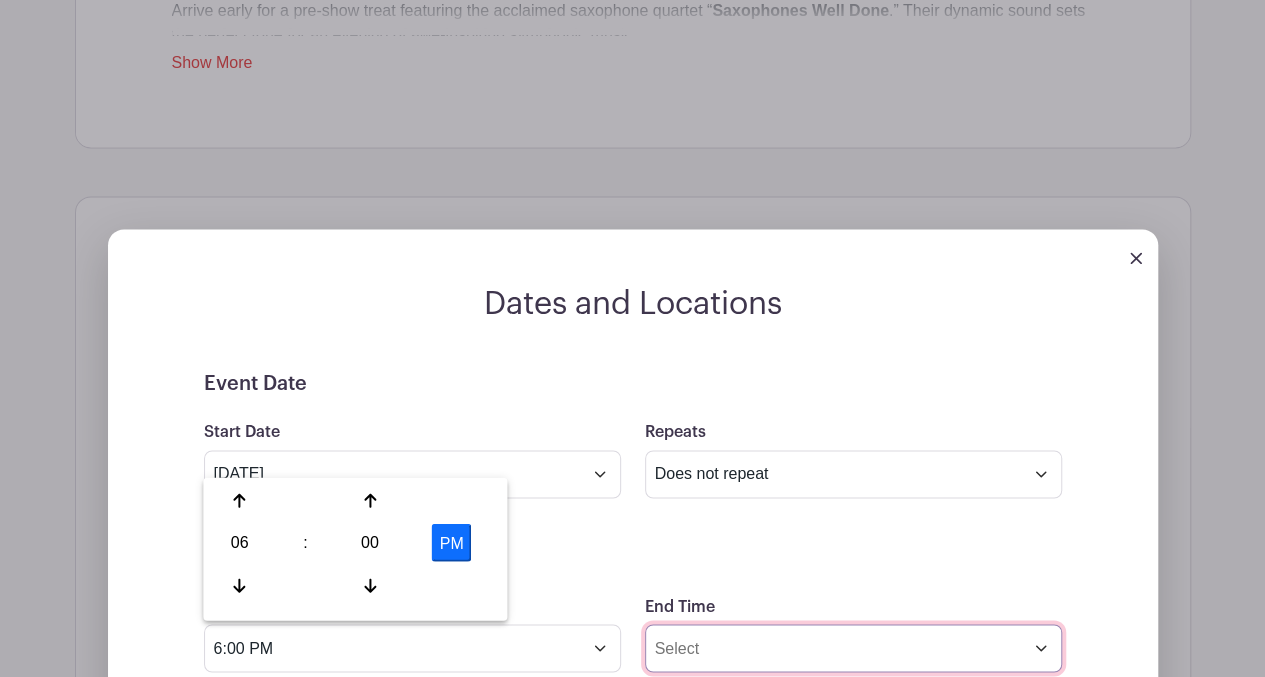 click on "End Time" at bounding box center (853, 648) 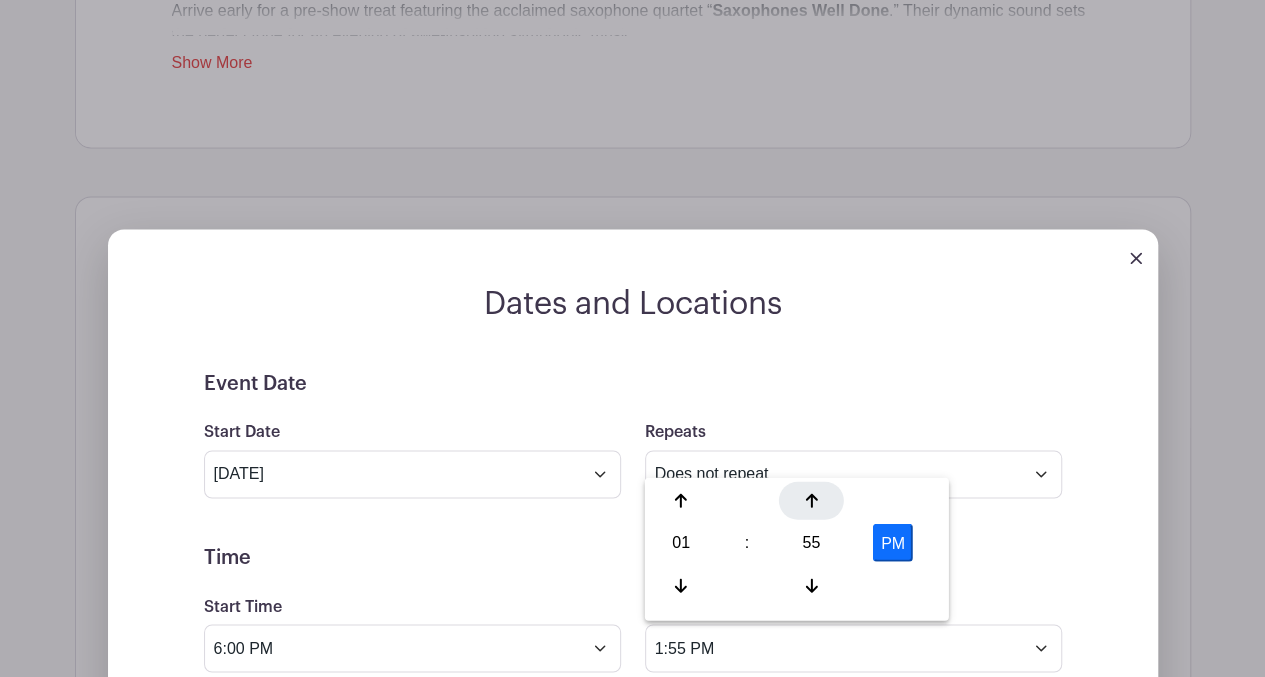 click 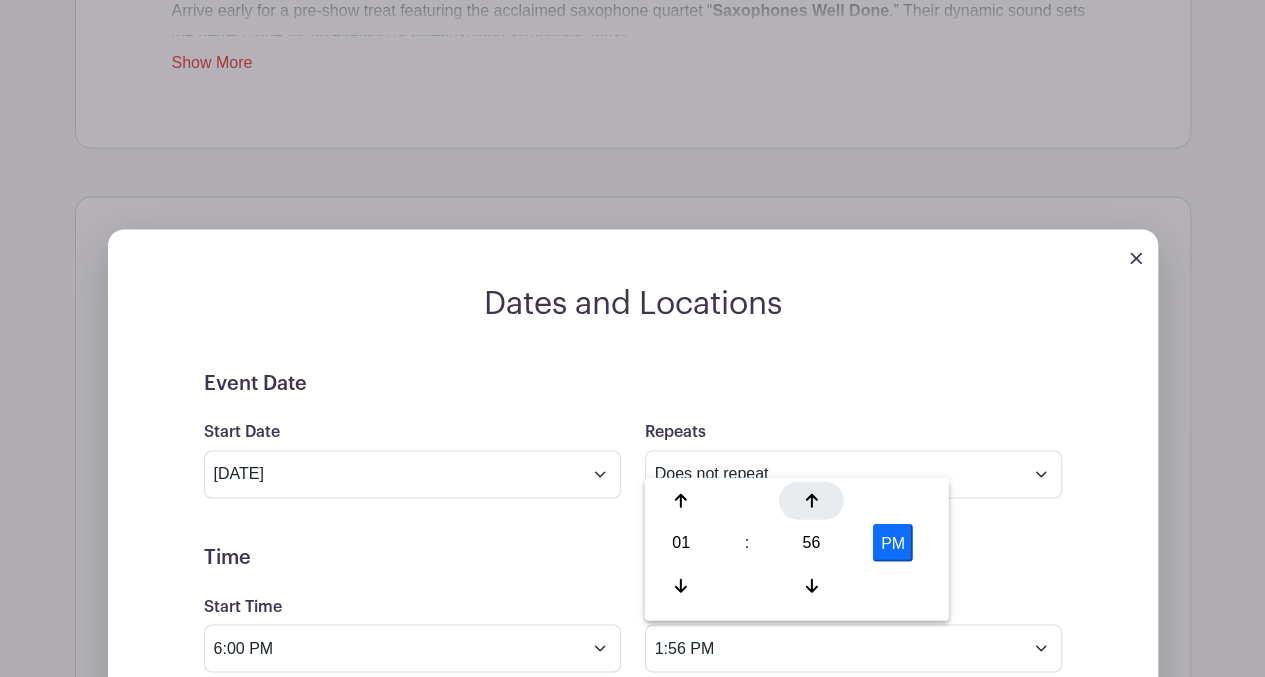 click 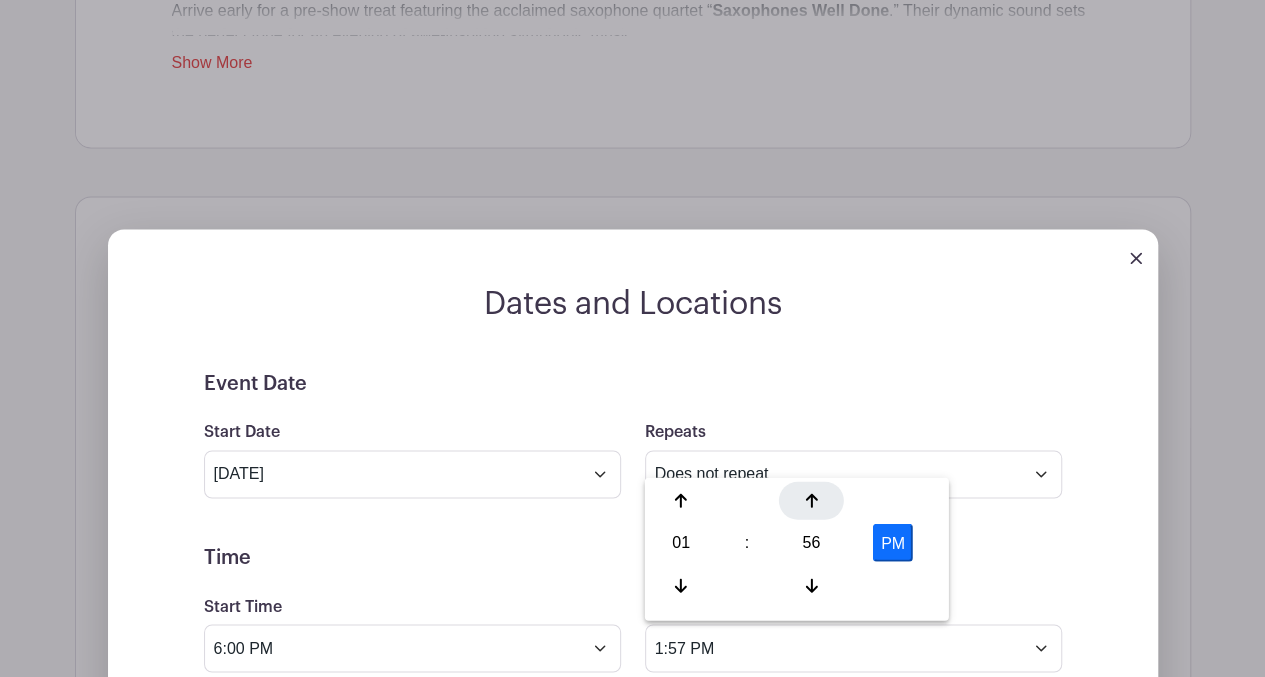 click 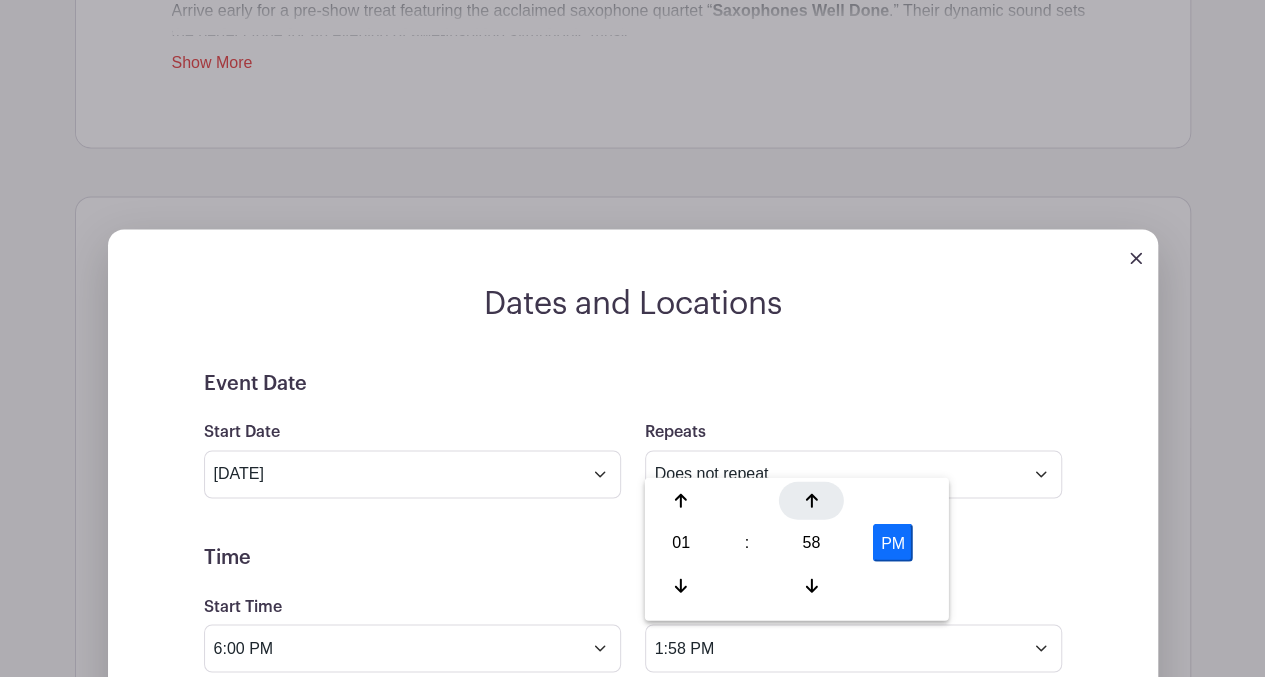 click 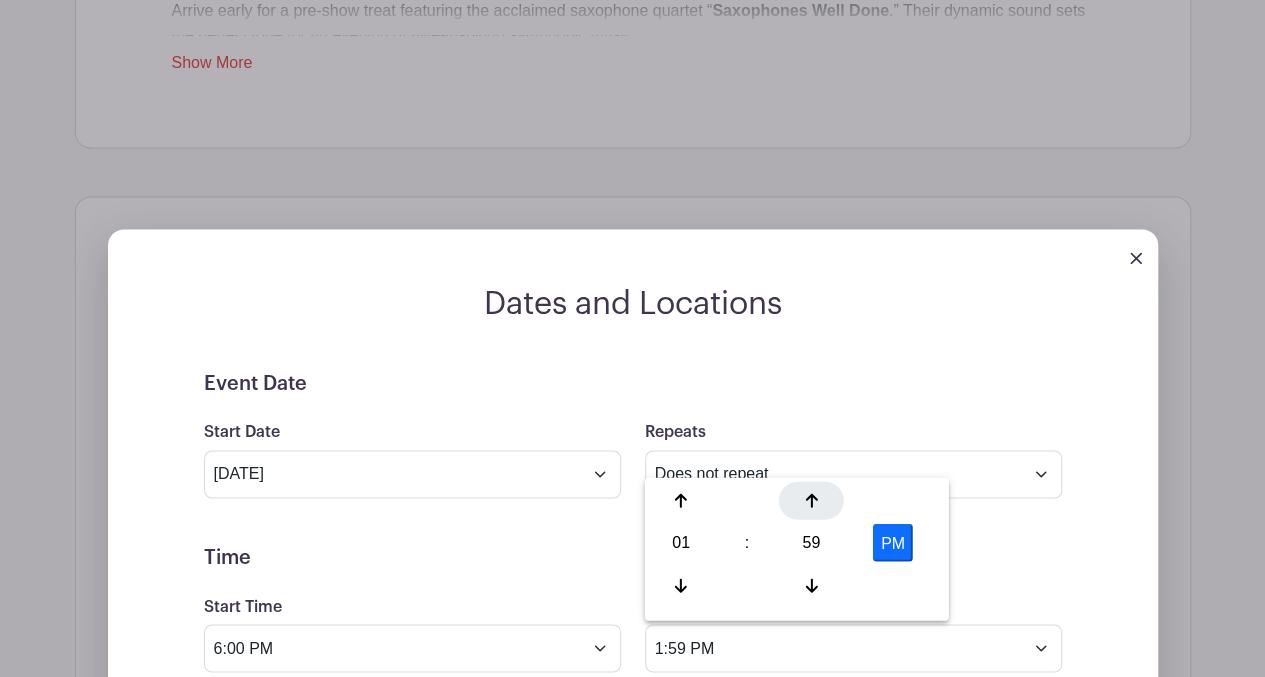 click 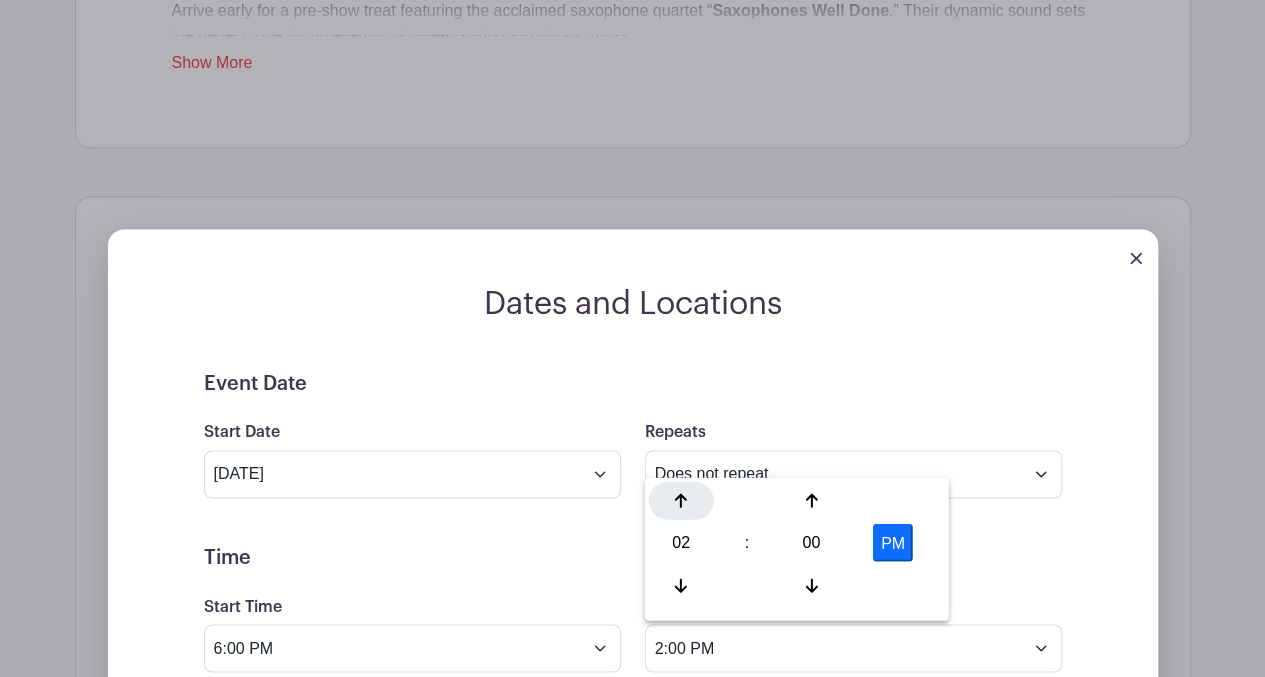 click at bounding box center [681, 500] 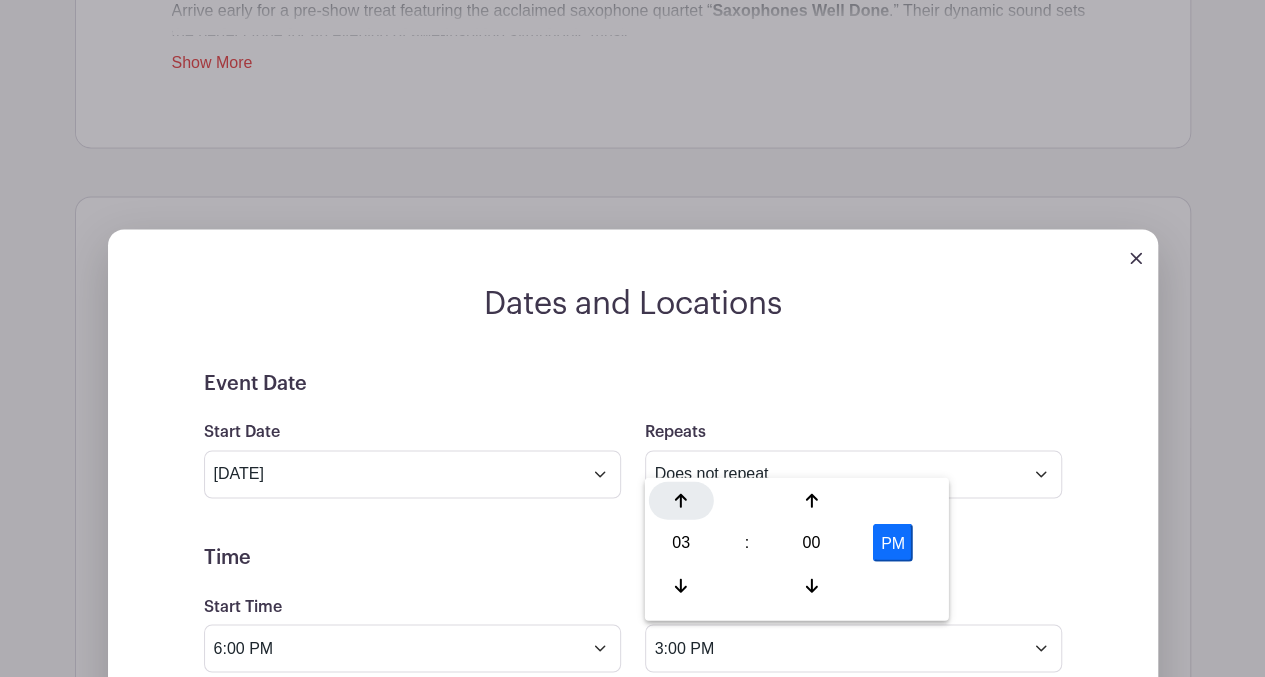 click at bounding box center [681, 500] 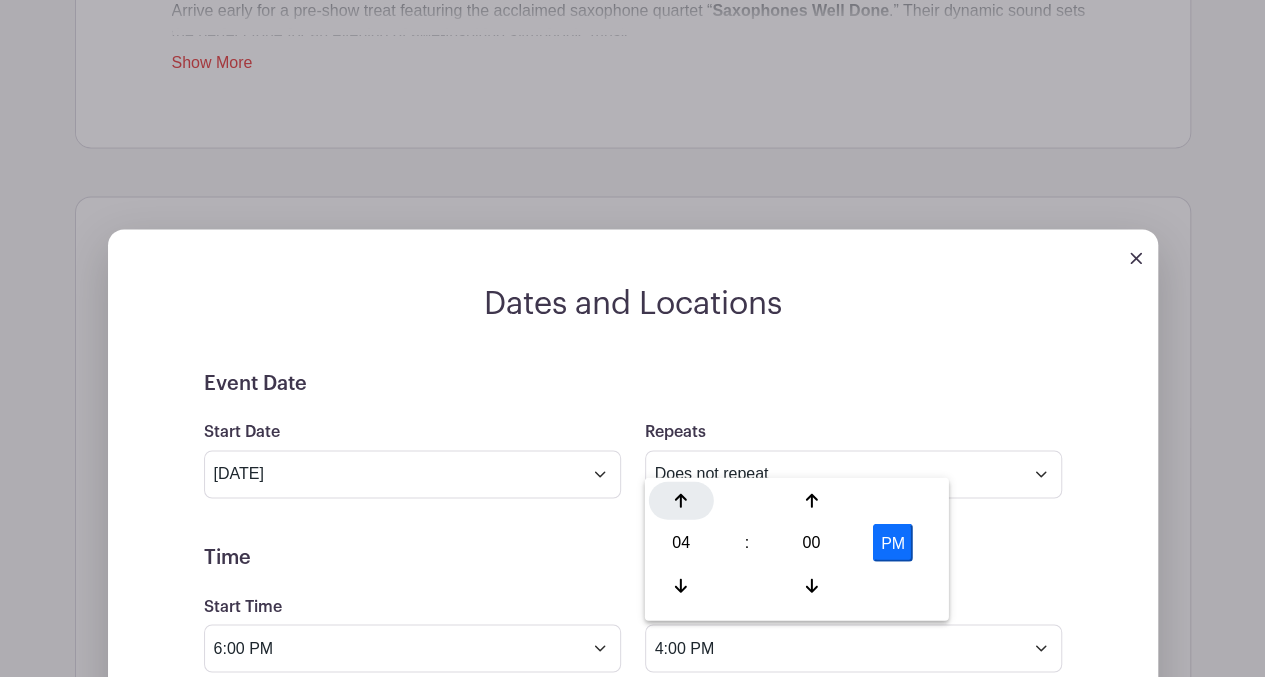 click at bounding box center (681, 500) 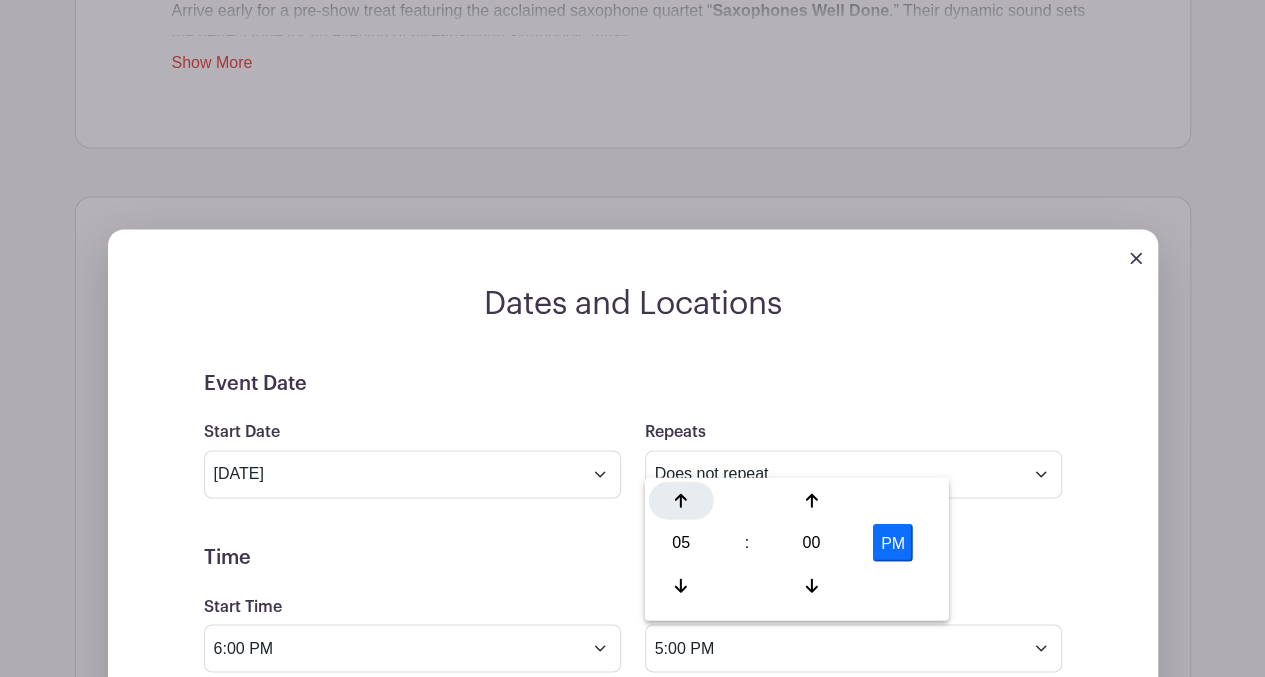 click at bounding box center [681, 500] 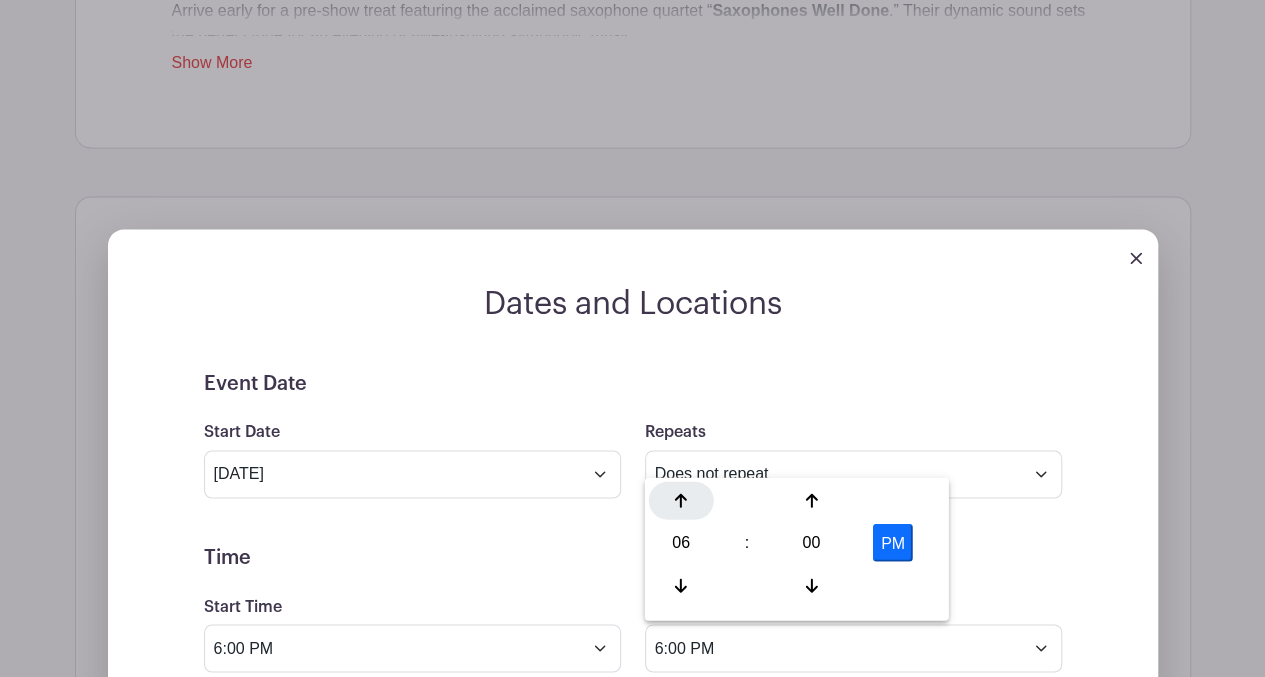 click at bounding box center (681, 500) 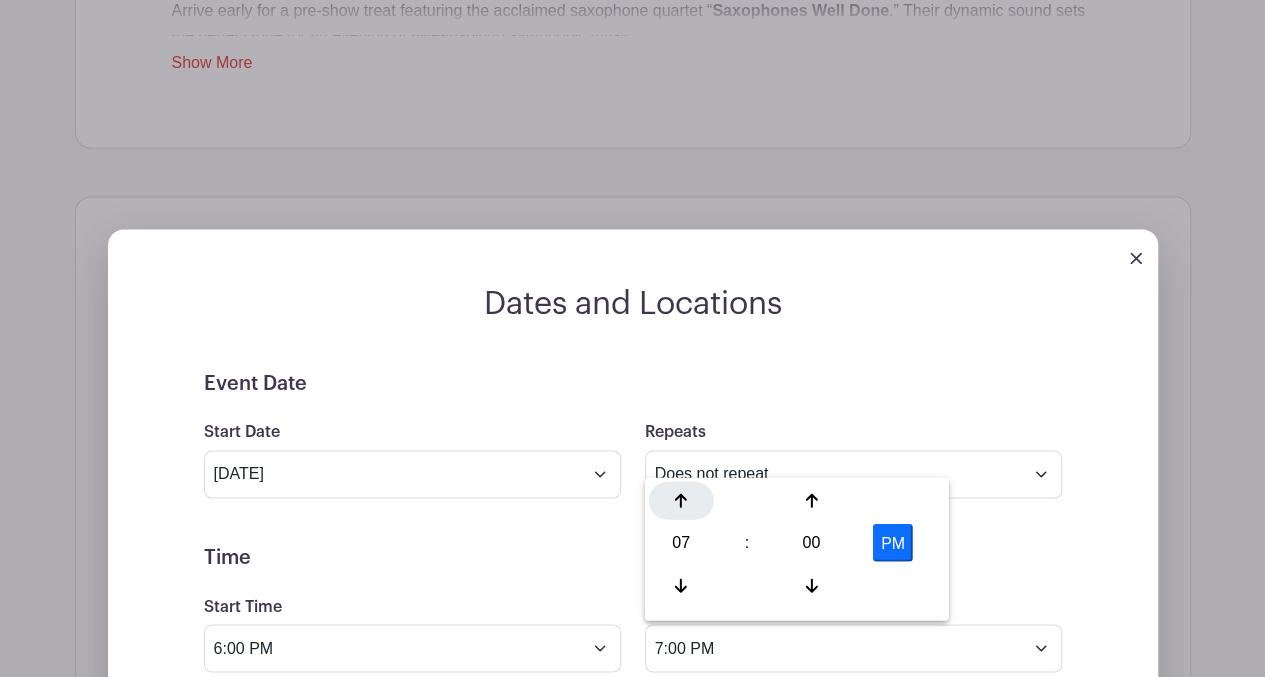 click at bounding box center [681, 500] 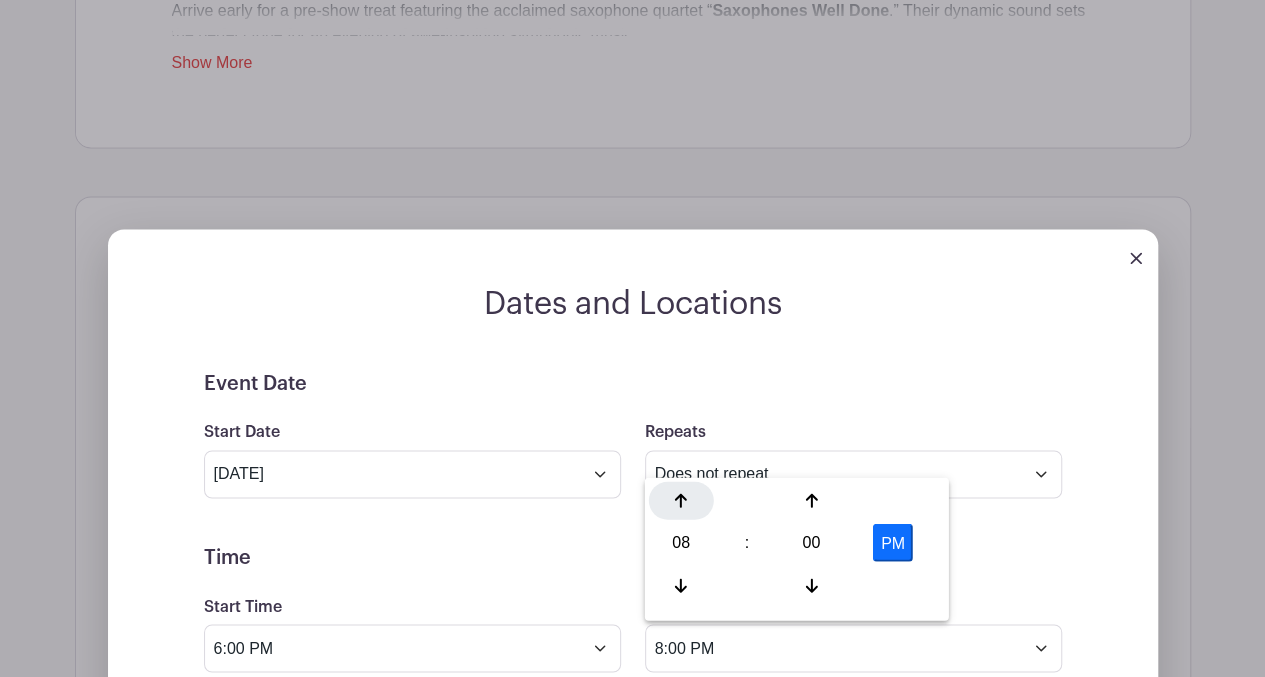 click at bounding box center [681, 500] 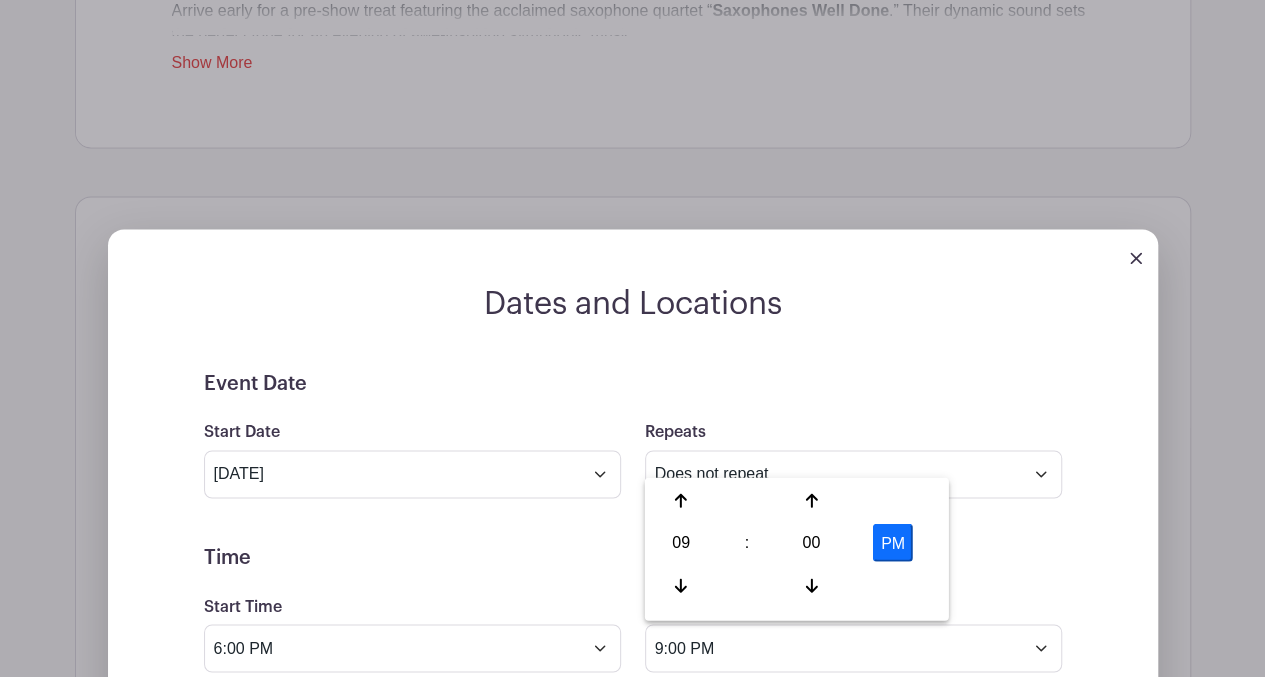click on "Event Date
Start Date
Aug 9 2025
Repeats
Does not repeat
Daily
Weekly
Monthly on day 9
Monthly on the second Saturday
Other...
End date
Sep 9 2025
Repeats every
1
Day
Week
Monthly on day 9
Select Repeating Days
Sun
Mon
Tue
Wed
Thu
Fri
Sat
Time
Start Time
6:00 PM
End Time
9:00 PM
Timezone
(GMT-12:00) International Date Line West
(GMT-11:00) American Samoa" at bounding box center (633, 822) 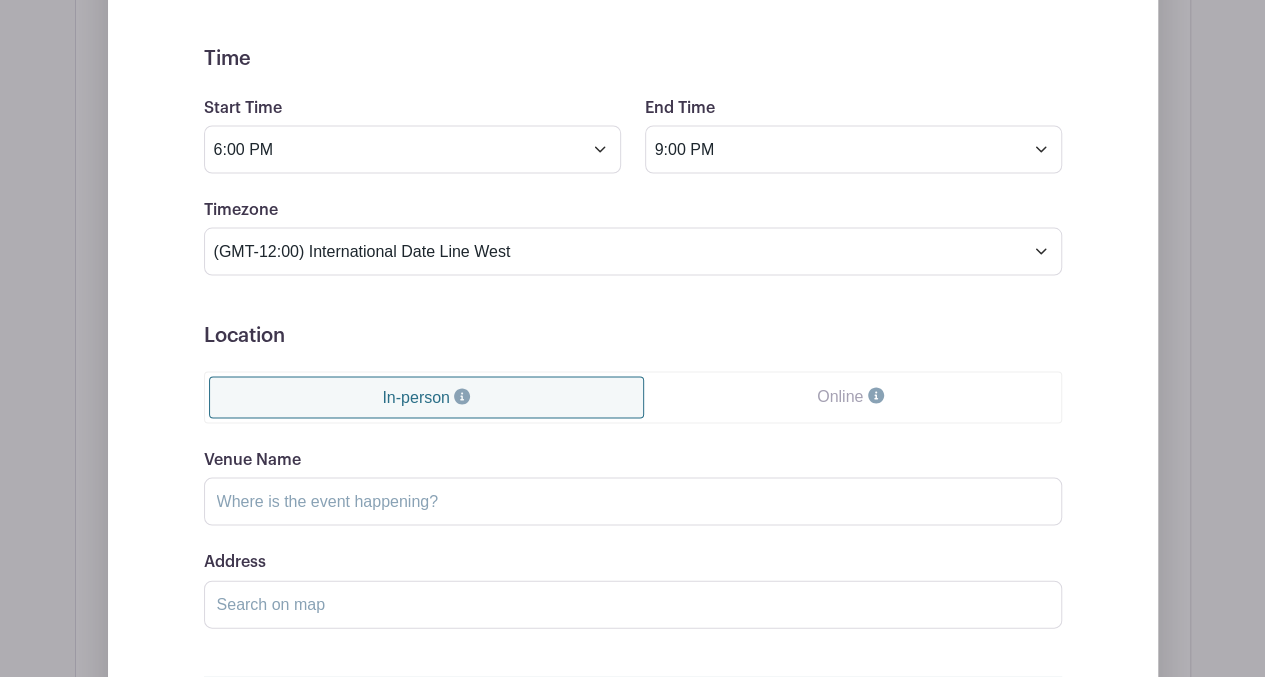 scroll, scrollTop: 1801, scrollLeft: 0, axis: vertical 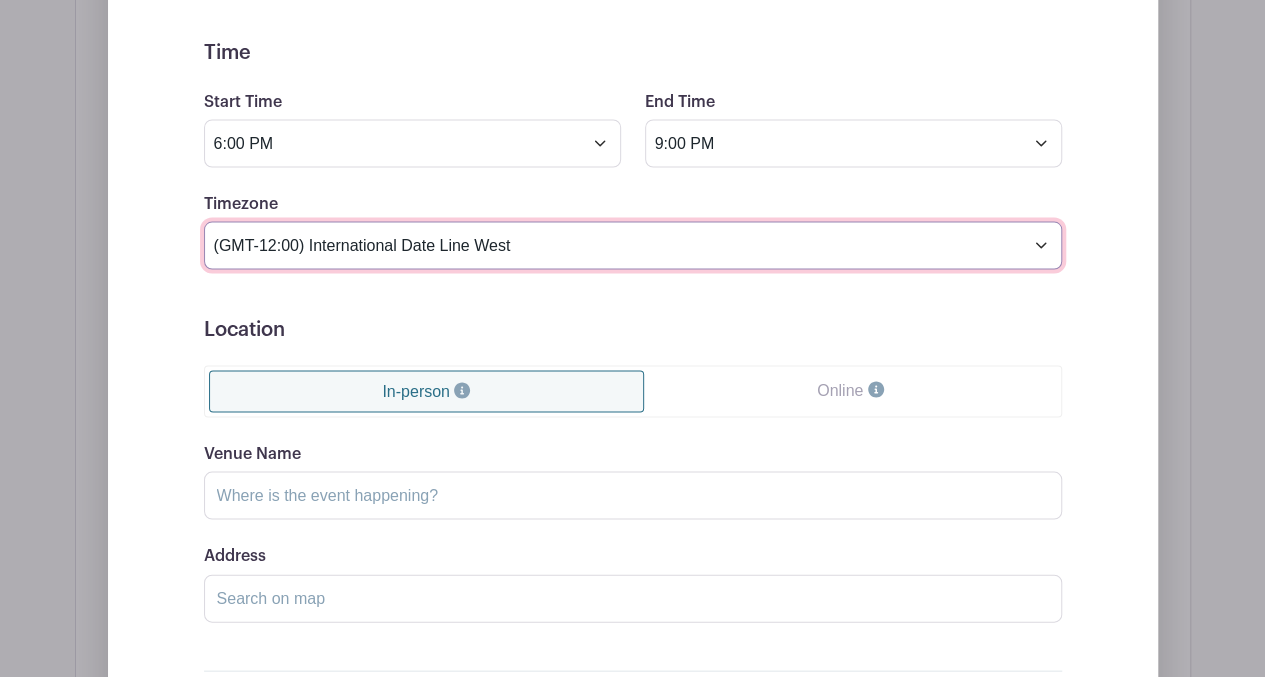 click on "(GMT-12:00) International Date Line West
(GMT-11:00) American Samoa
(GMT-11:00) Midway Island
(GMT-10:00) Hawaii
(GMT-09:00) Alaska
(GMT-08:00) Pacific Time (US & Canada)
(GMT-08:00) Tijuana
(GMT-07:00) Arizona
(GMT-07:00) Mazatlan
(GMT-07:00) Mountain Time (US & Canada)
(GMT-06:00) Central America
(GMT-06:00) Central Time (US & Canada)
(GMT-06:00) Chihuahua
(GMT-06:00) Guadalajara
(GMT-06:00) Mexico City
(GMT-06:00) Monterrey
(GMT-06:00) Saskatchewan
(GMT-05:00) Bogota
(GMT-05:00) Eastern Time (US & Canada)
(GMT-05:00) Indiana (East)
(GMT-05:00) Lima
(GMT-05:00) Quito
(GMT-04:00) Atlantic Time (Canada)
(GMT-04:00) Caracas
(GMT-04:00) Georgetown
(GMT-04:00) La Paz
(GMT-04:00) Puerto Rico
(GMT-04:00) Santiago
(GMT-03:30) Newfoundland
(GMT-03:00) Brasilia
(GMT-03:00) Buenos Aires
(GMT-03:00) Montevideo
(GMT-02:00) Greenland
(GMT-02:00) Mid-Atlantic
(GMT-01:00) Azores
(GMT-01:00) Cape Verde Is.
(GMT+00:00) Casablanca
(GMT+00:00) Dublin" at bounding box center (633, 245) 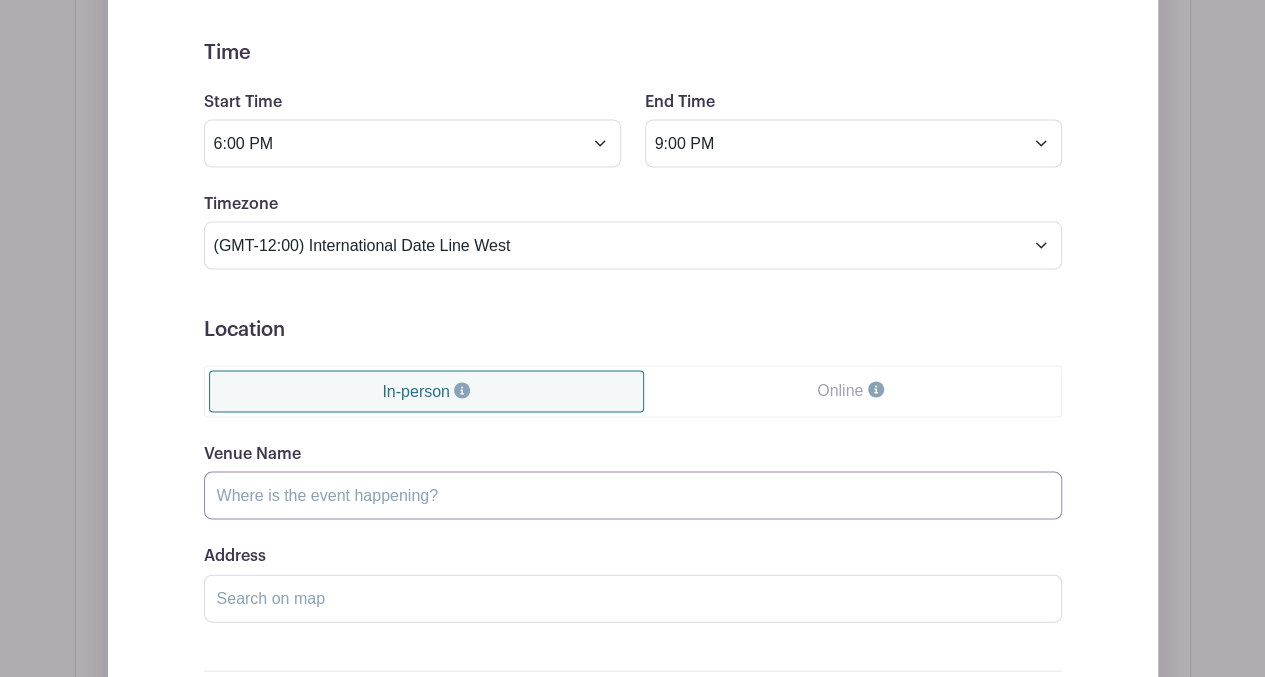 click on "Venue Name" at bounding box center [633, 495] 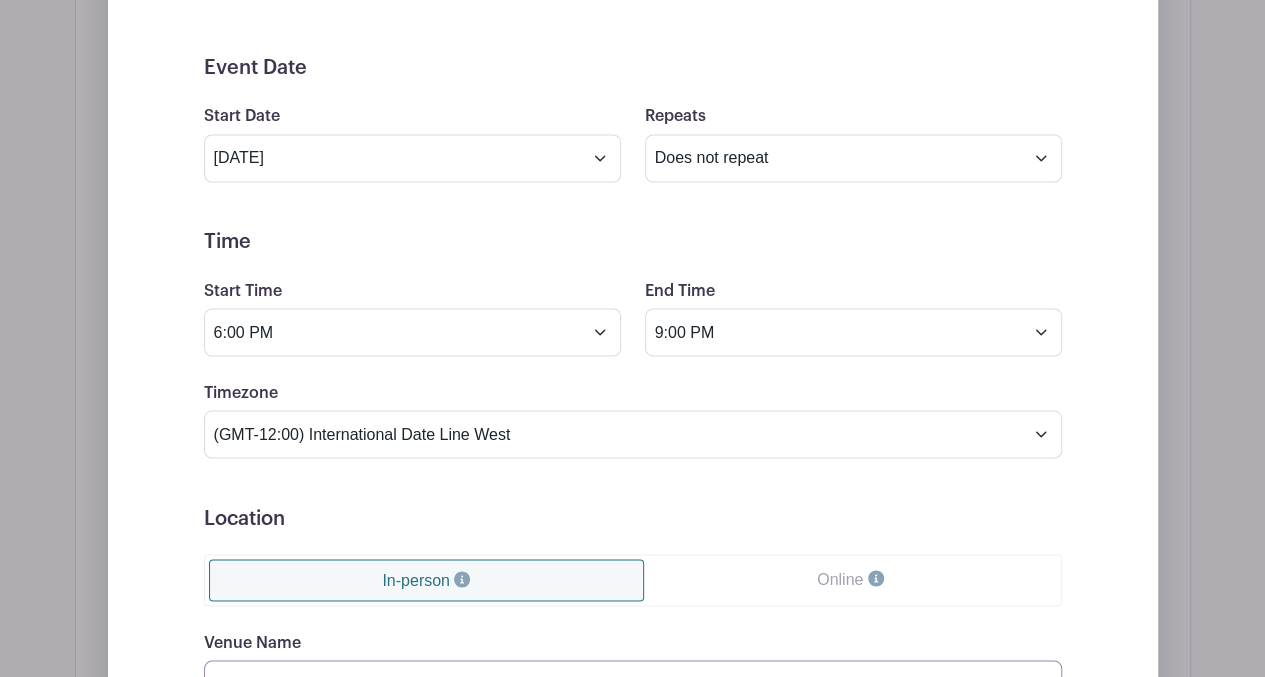 scroll, scrollTop: 1578, scrollLeft: 0, axis: vertical 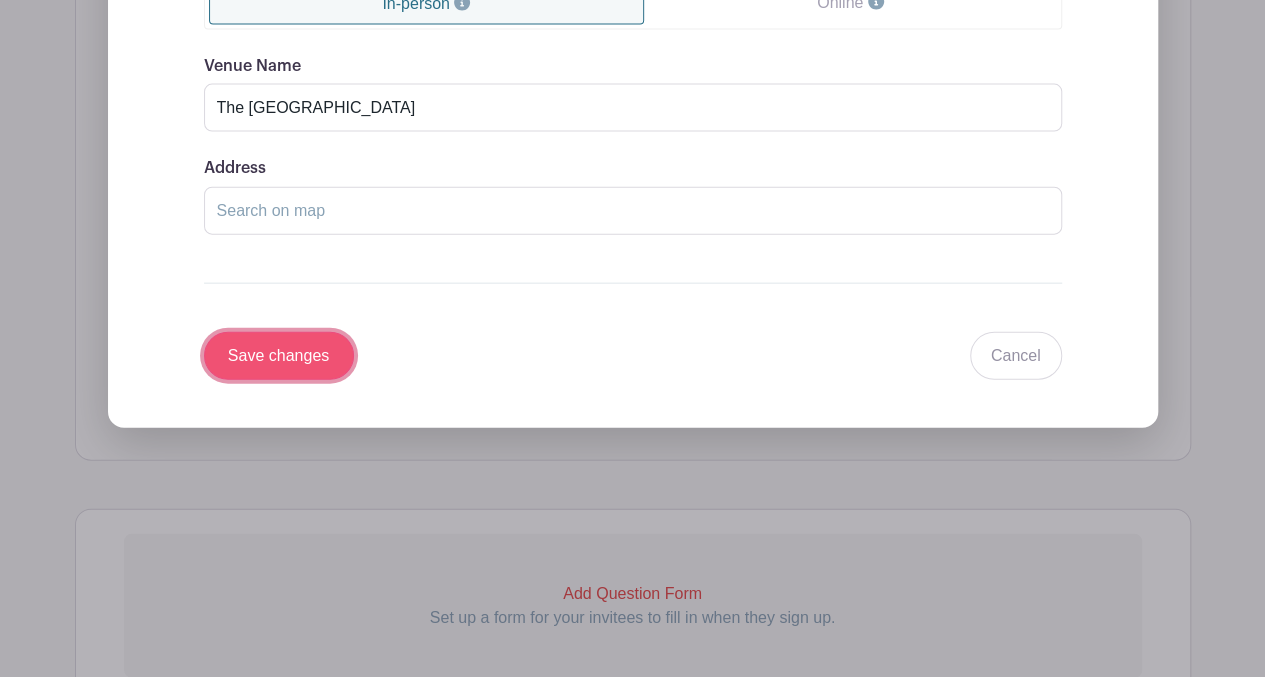 click on "Save changes" at bounding box center (279, 356) 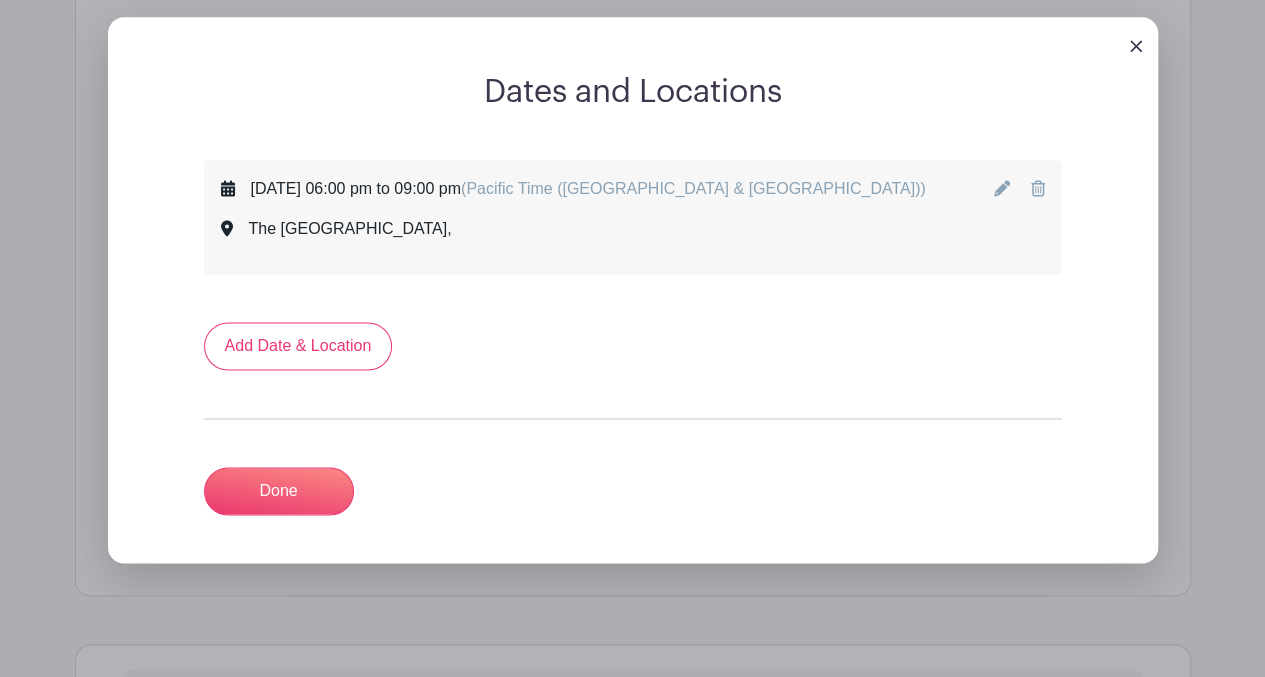 scroll, scrollTop: 1341, scrollLeft: 0, axis: vertical 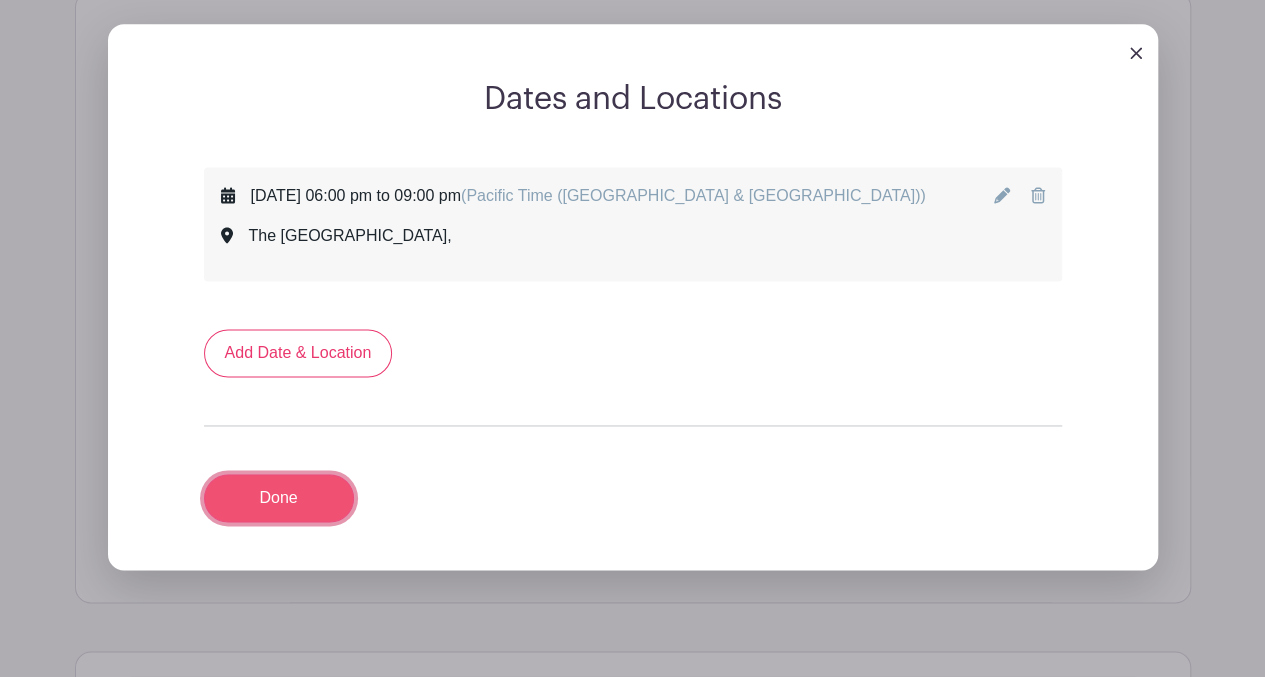 click on "Done" at bounding box center [279, 498] 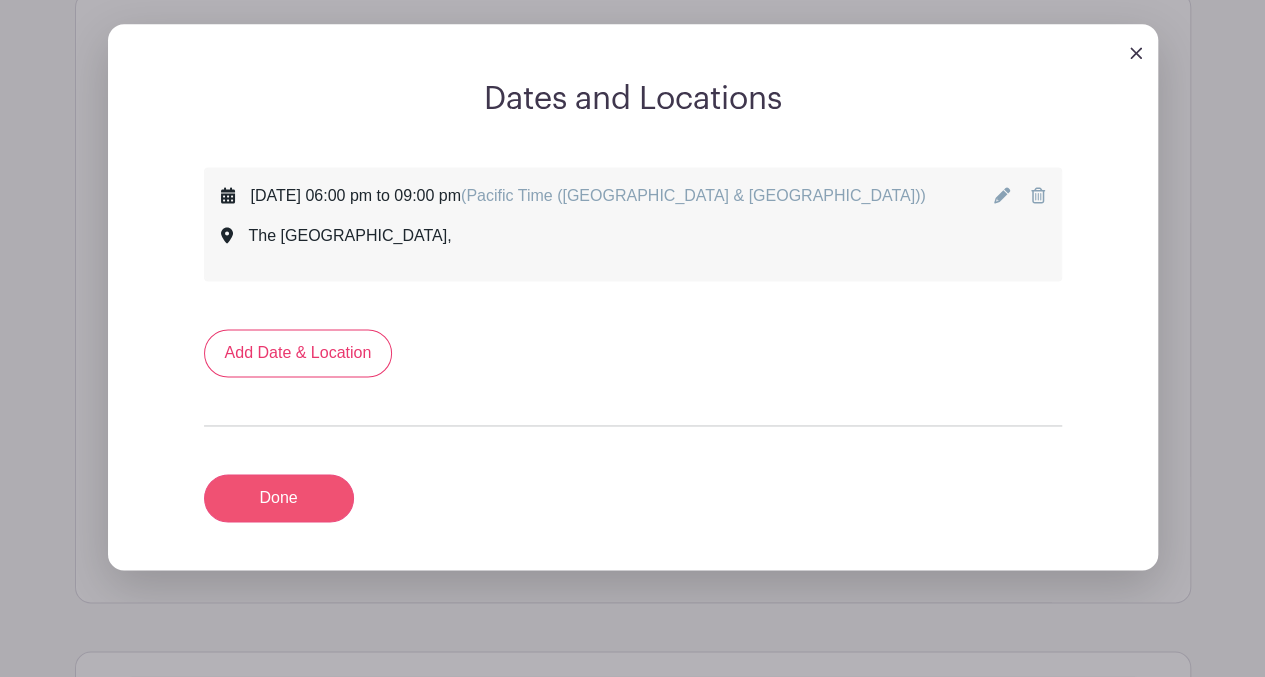 scroll, scrollTop: 1176, scrollLeft: 0, axis: vertical 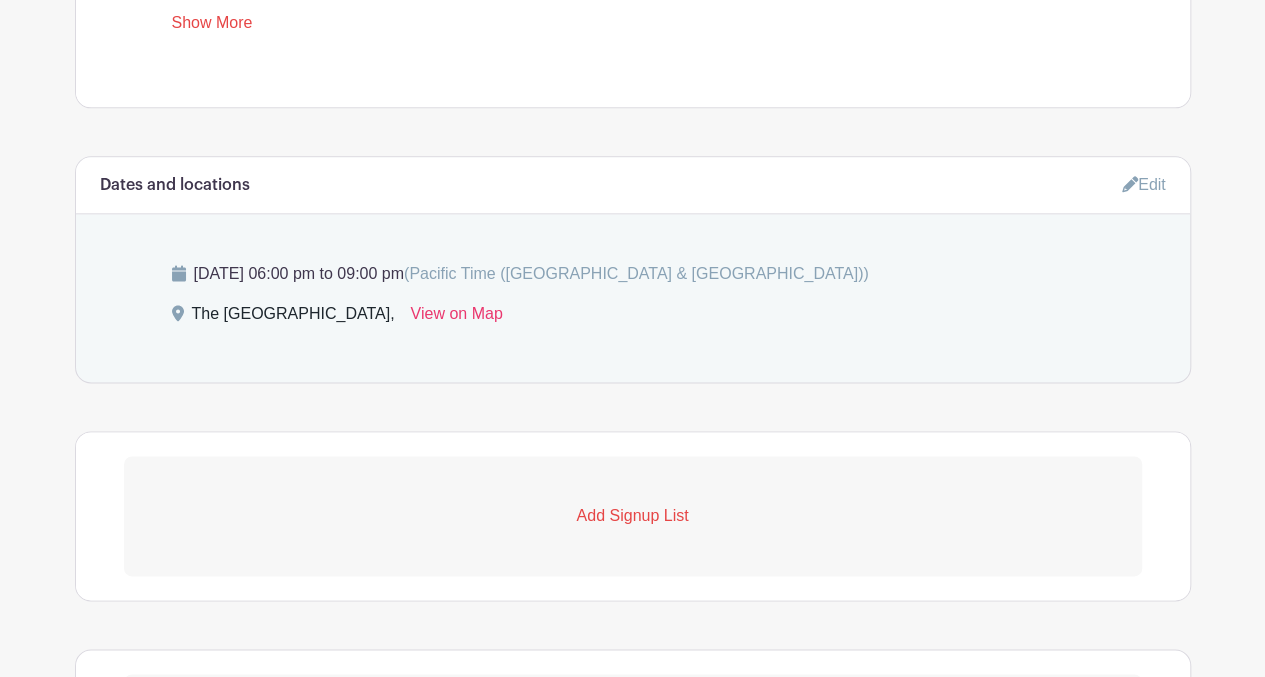 click on "Add Signup List" at bounding box center [633, 516] 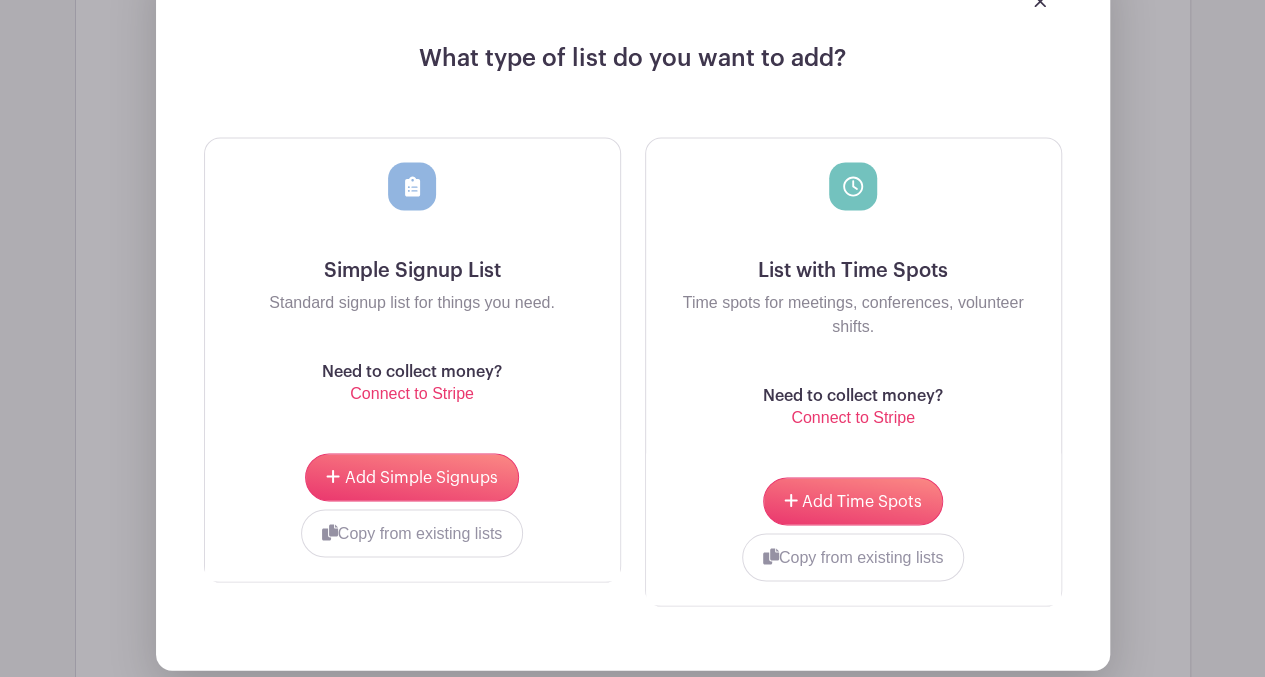 scroll, scrollTop: 1730, scrollLeft: 0, axis: vertical 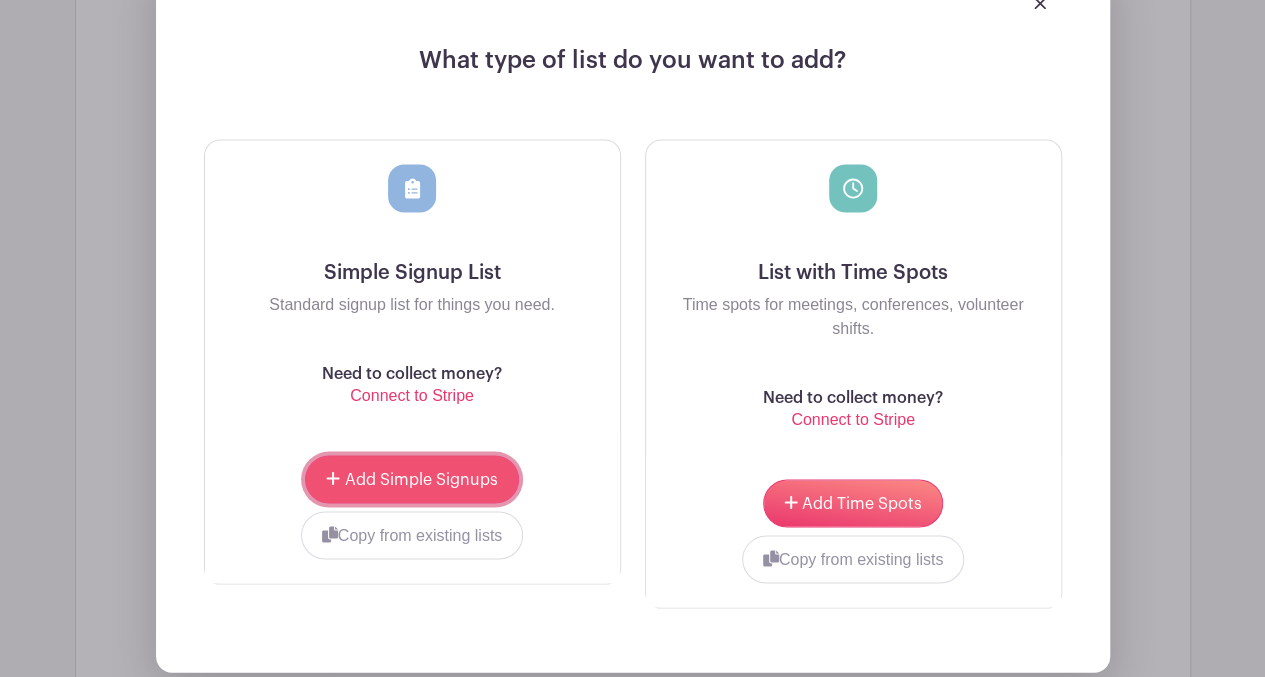click on "Add Simple Signups" at bounding box center (421, 479) 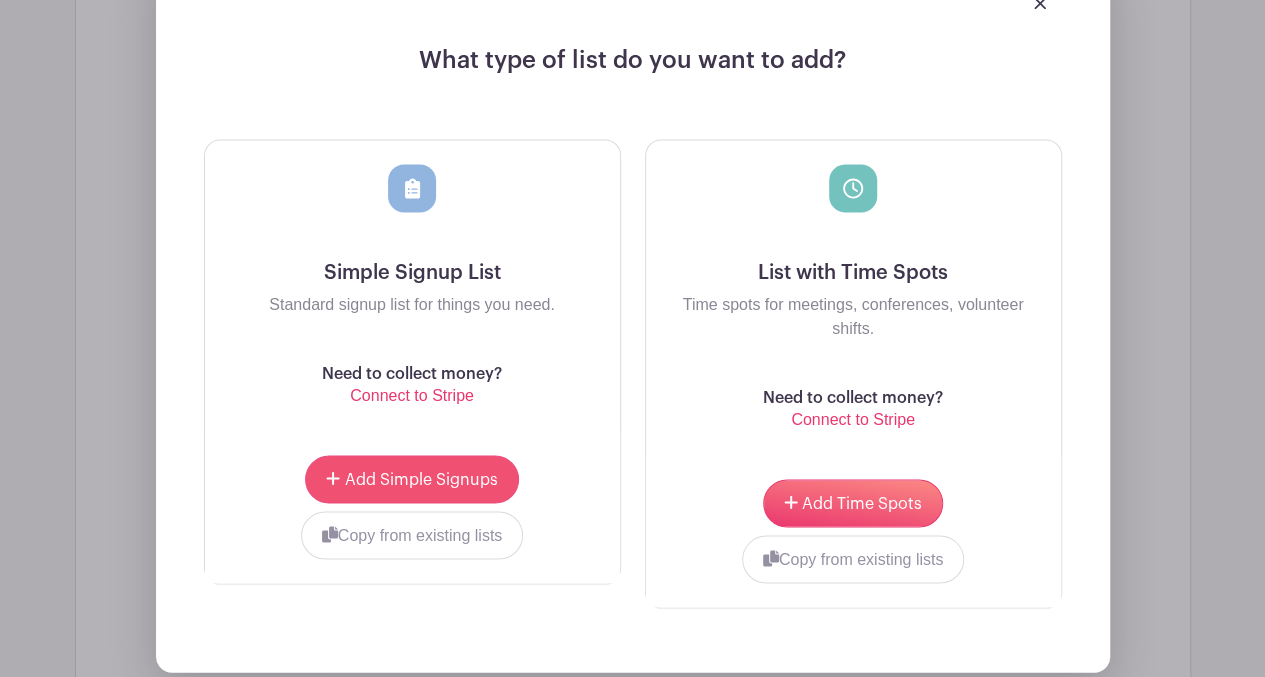 scroll, scrollTop: 1890, scrollLeft: 0, axis: vertical 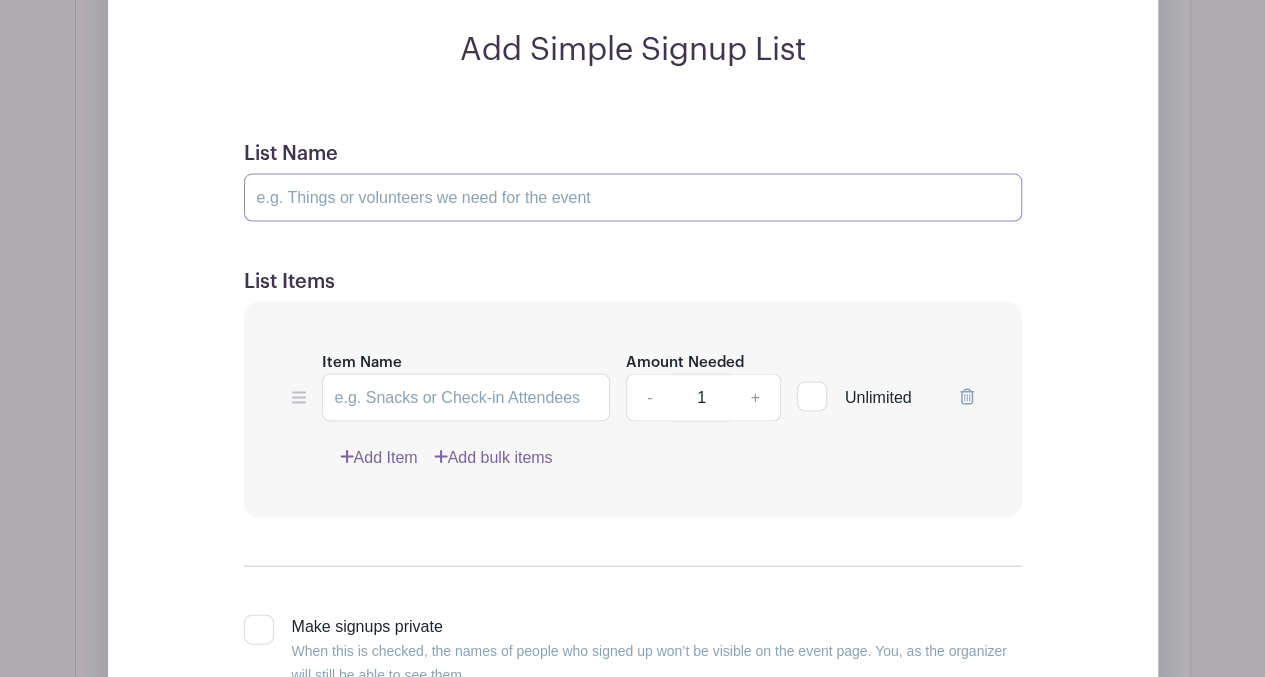 click on "List Name" at bounding box center [633, 197] 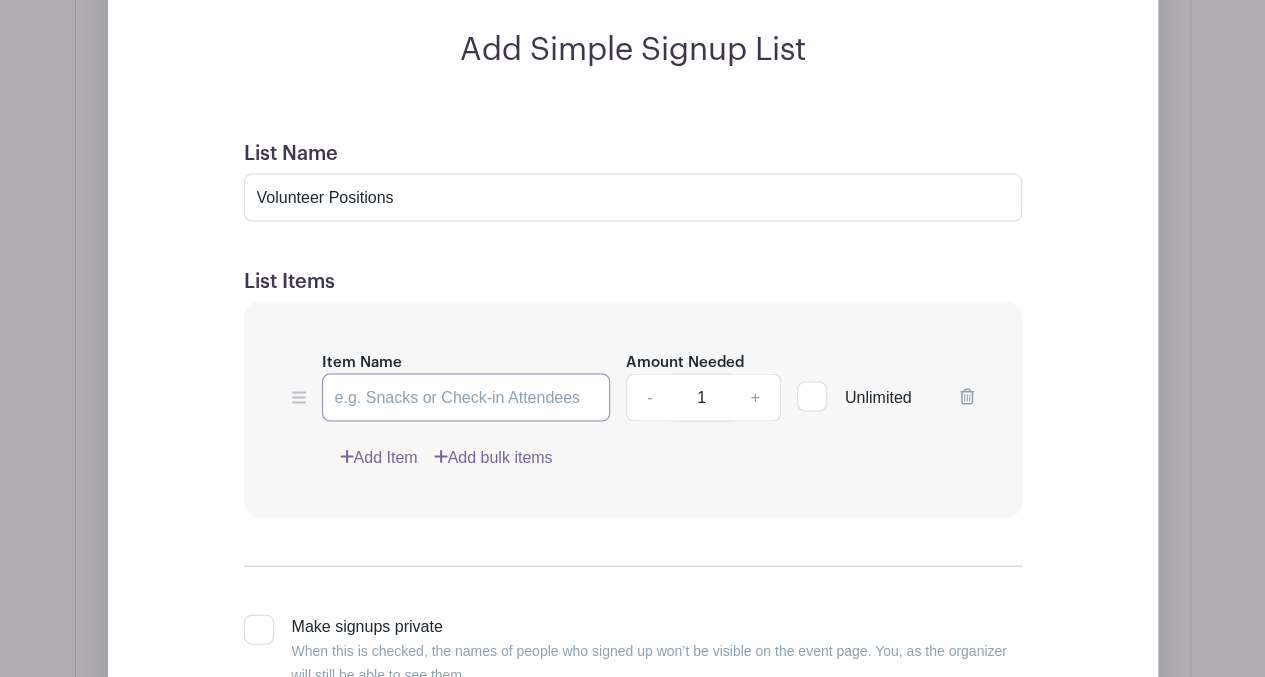 click on "Item Name" at bounding box center [466, 397] 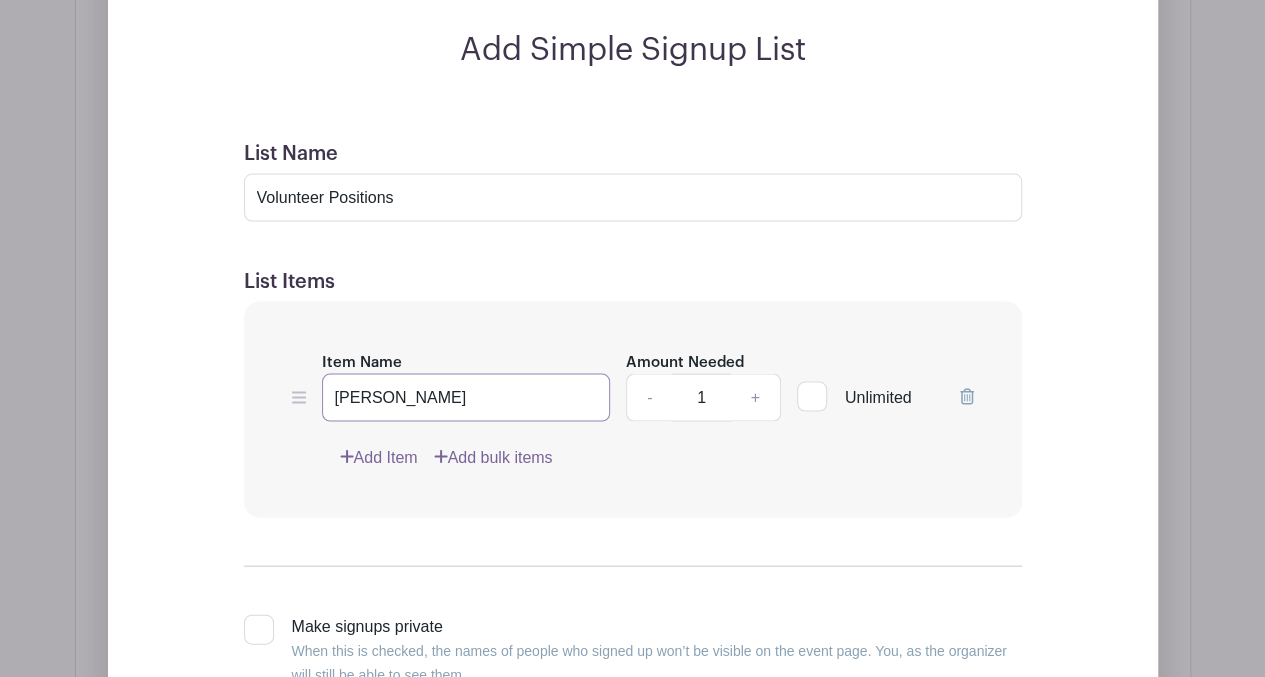 type on "[PERSON_NAME]" 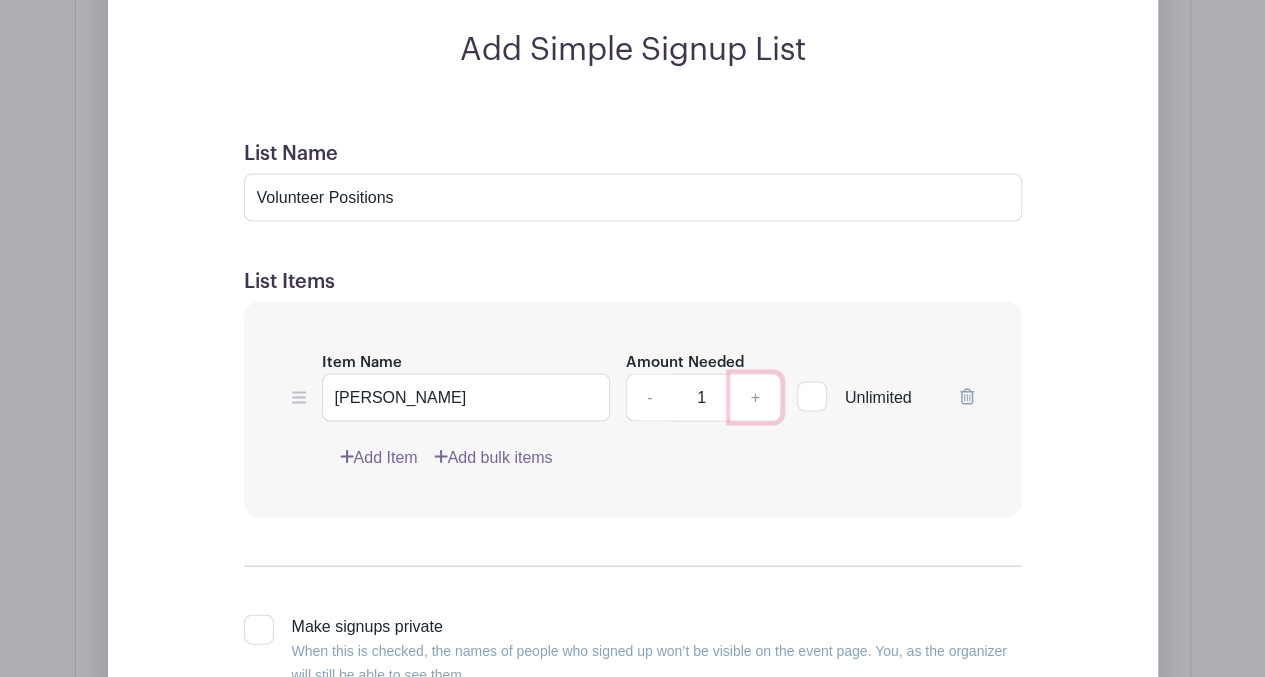 click on "+" at bounding box center (755, 397) 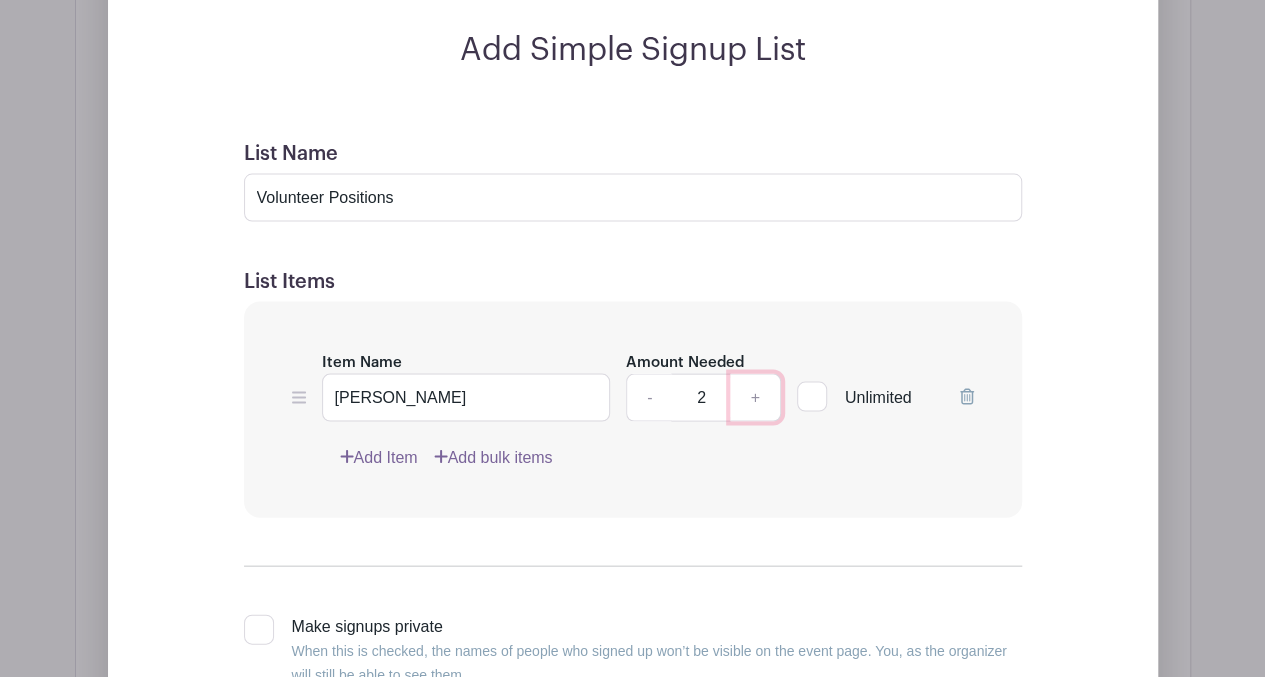 click on "+" at bounding box center (755, 397) 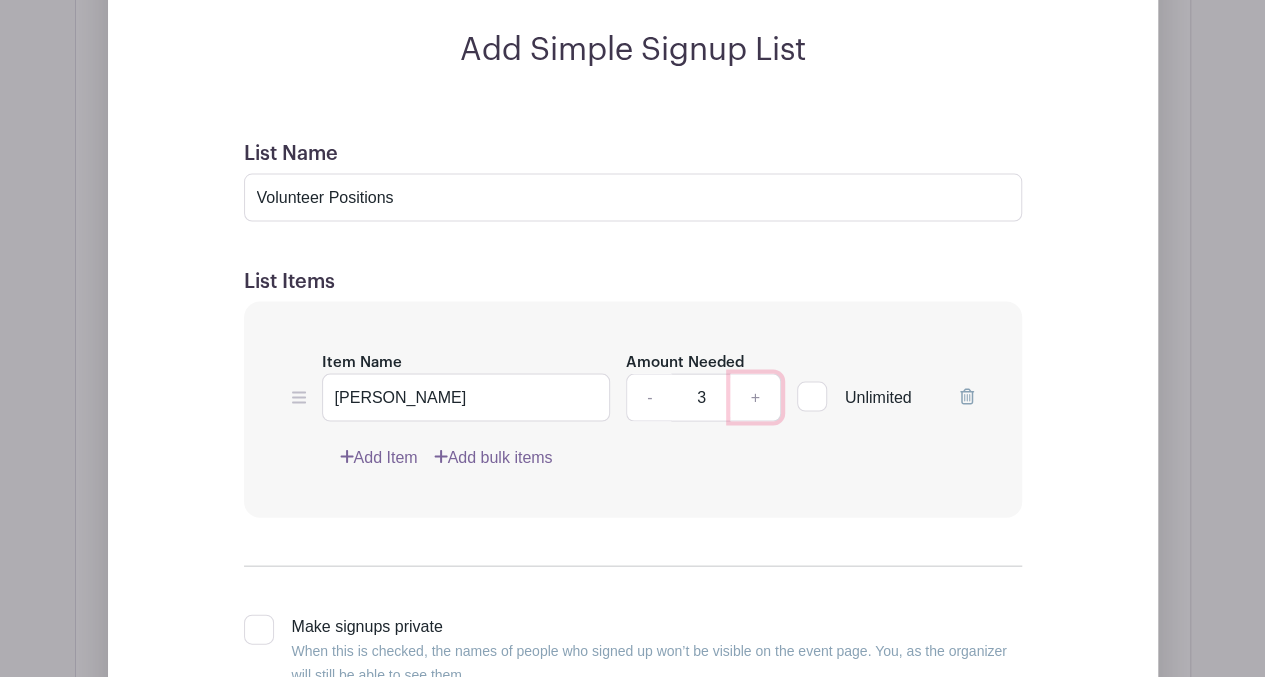 click on "+" at bounding box center [755, 397] 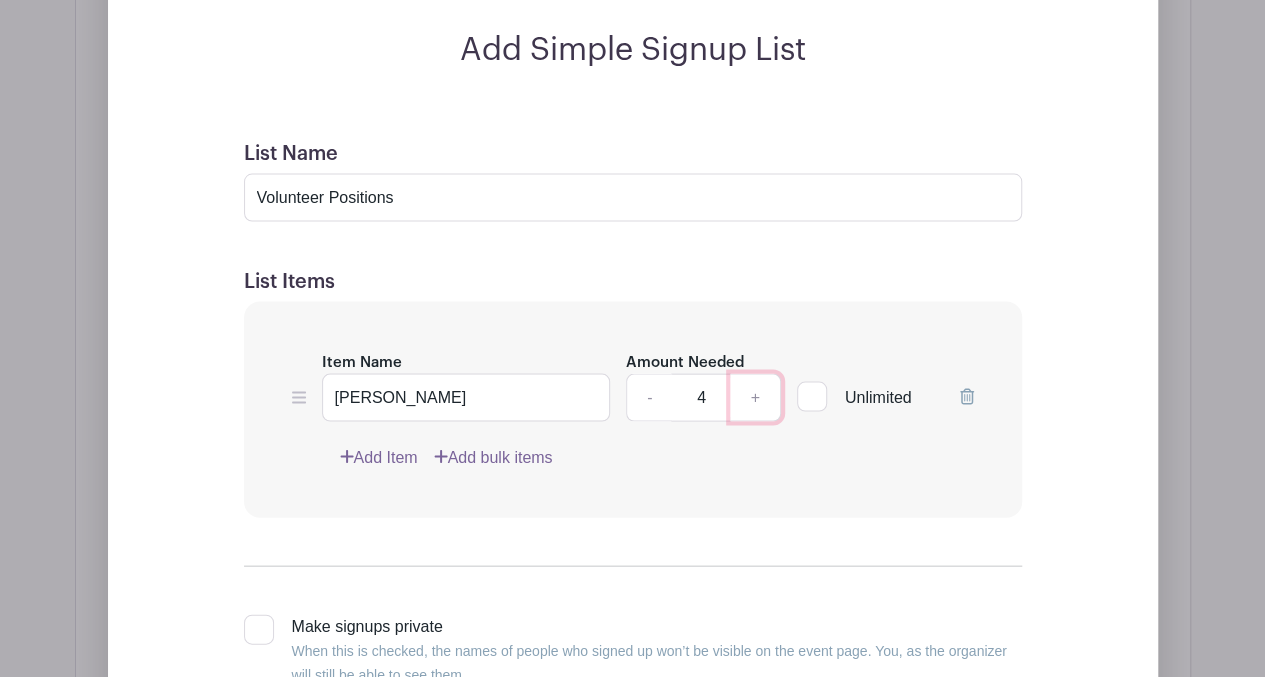 click on "+" at bounding box center (755, 397) 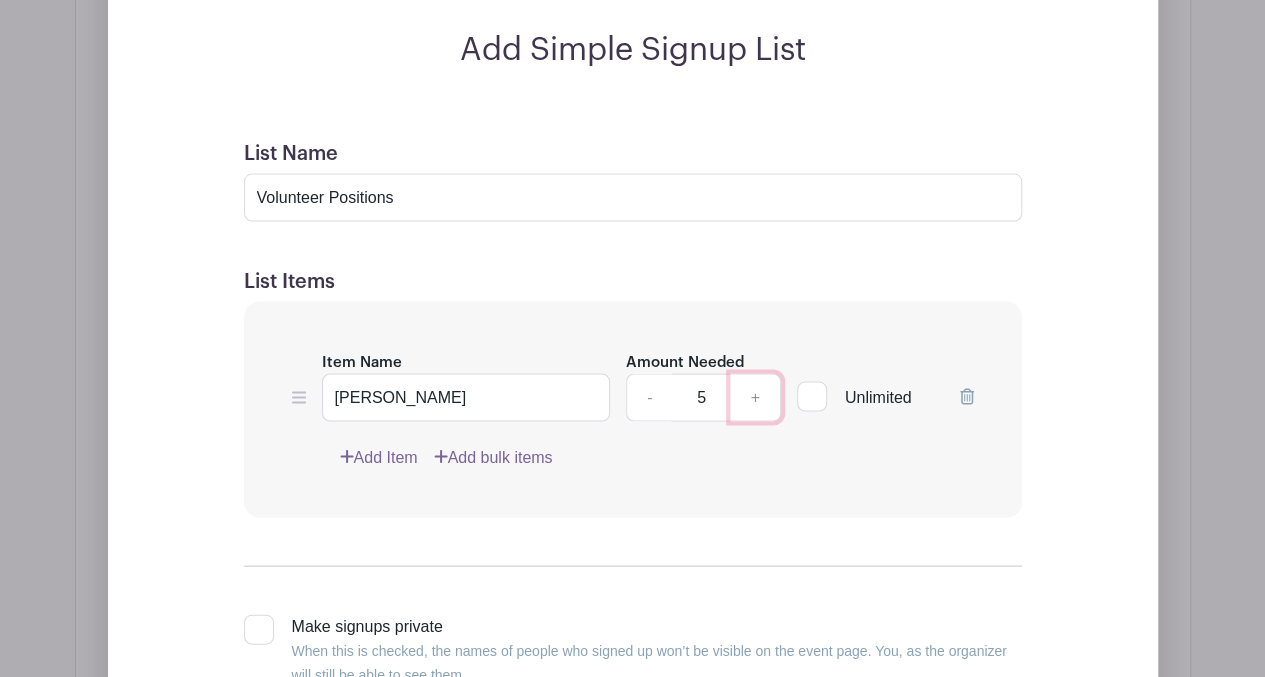 click on "+" at bounding box center (755, 397) 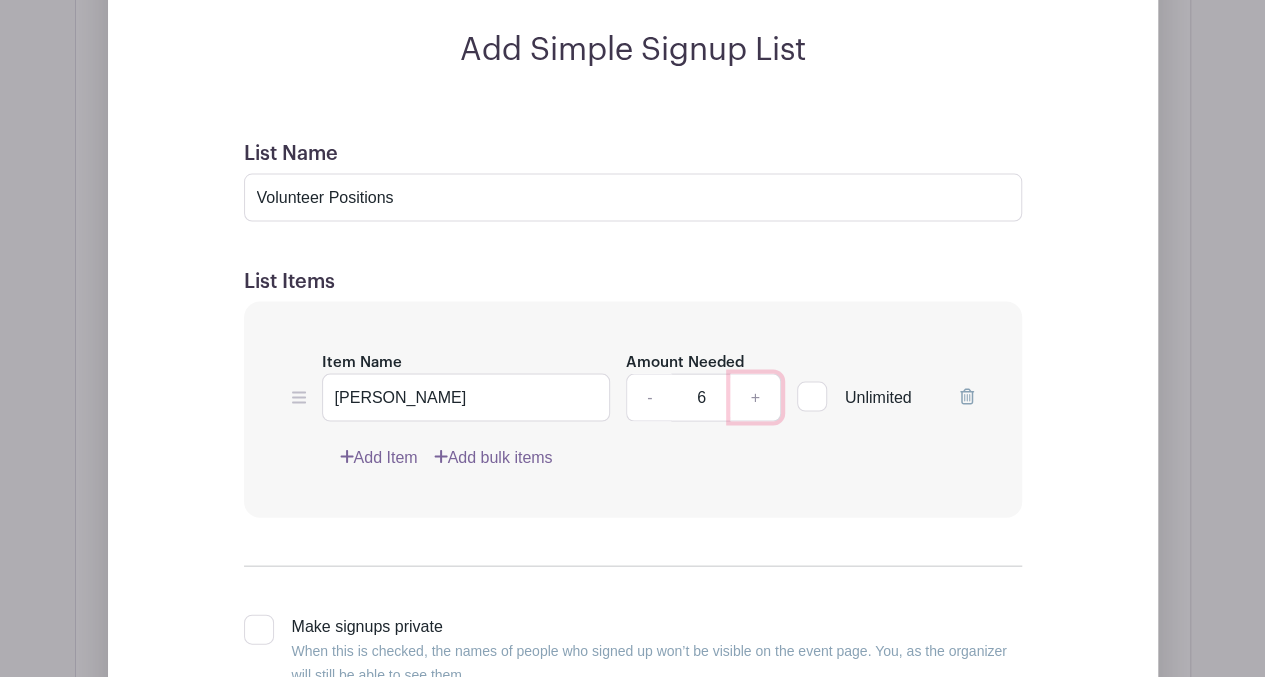click on "+" at bounding box center (755, 397) 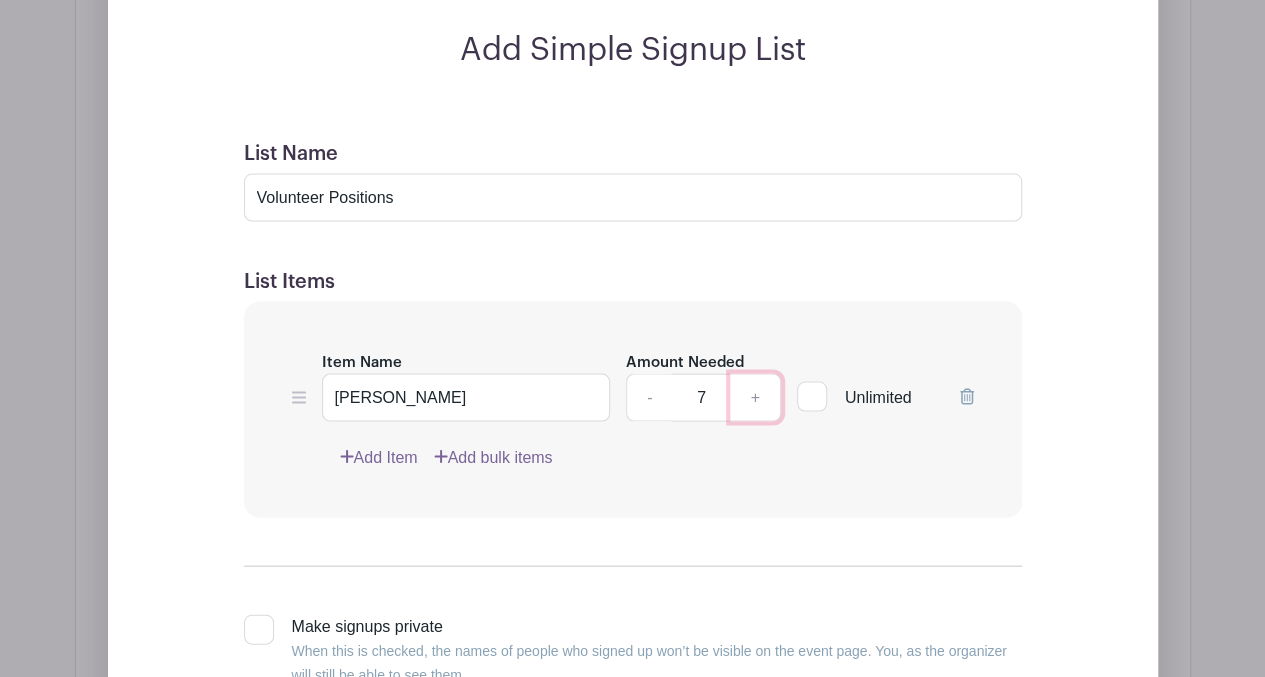 click on "+" at bounding box center (755, 397) 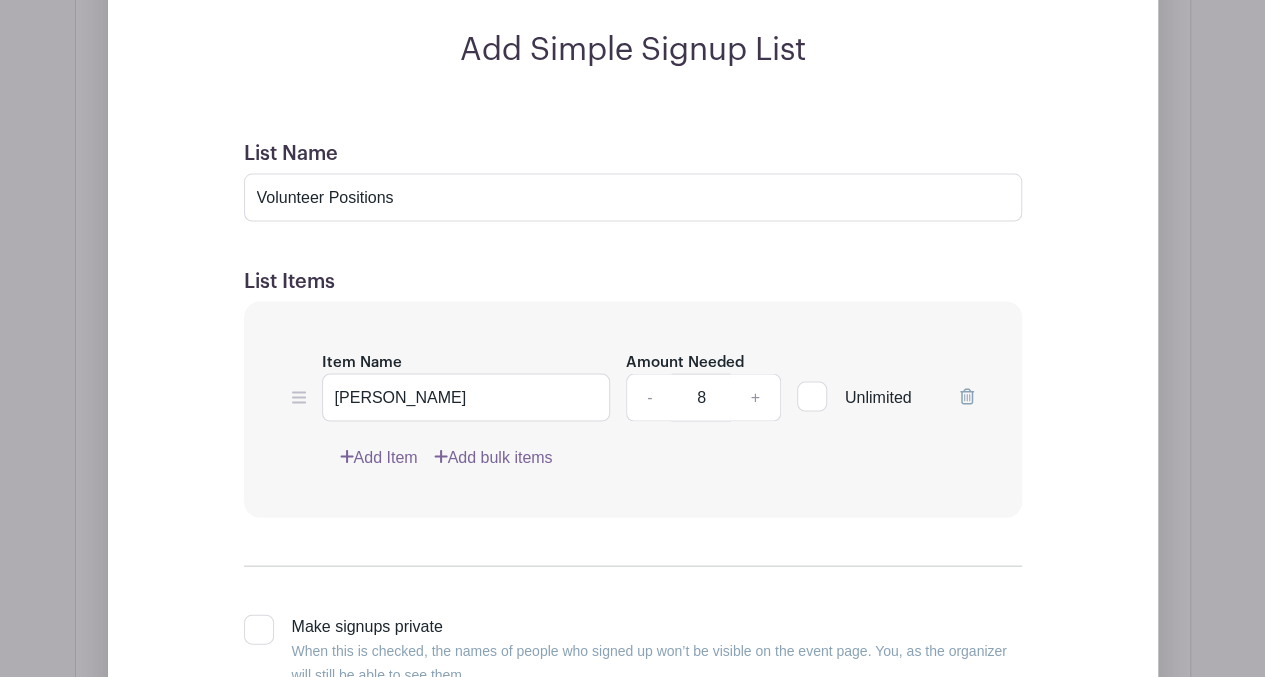 click on "Add Item" at bounding box center (379, 457) 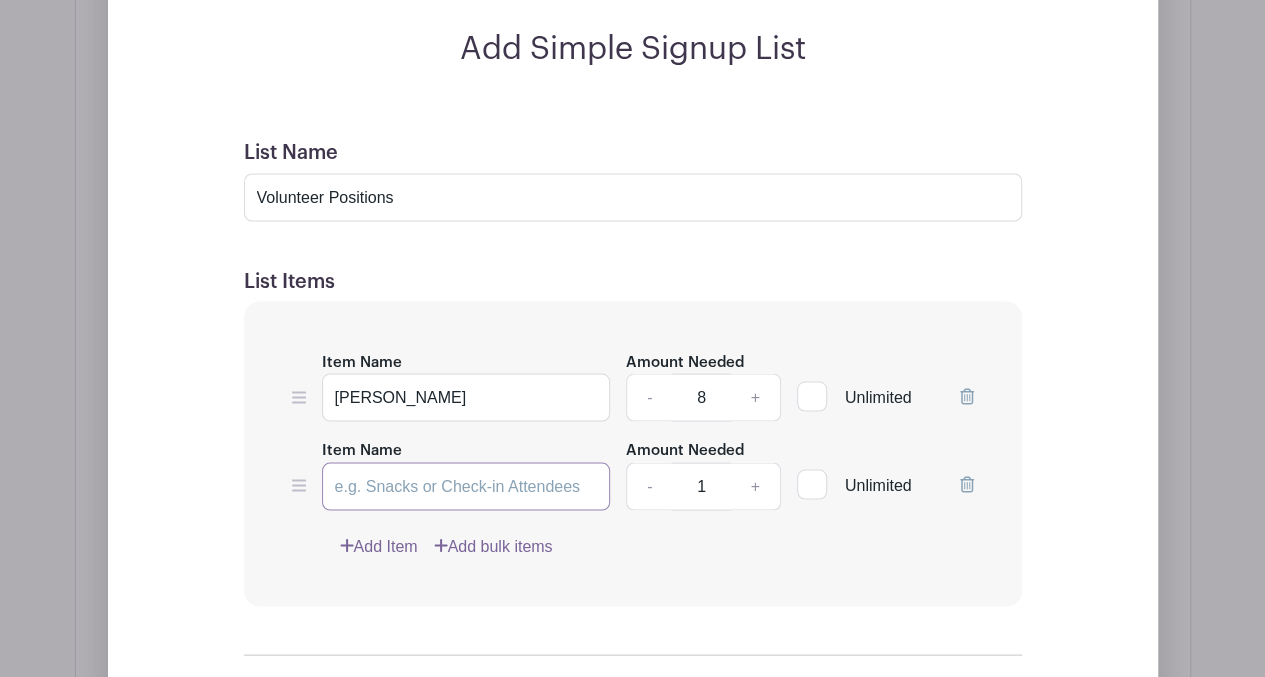 click on "Item Name" at bounding box center [466, 486] 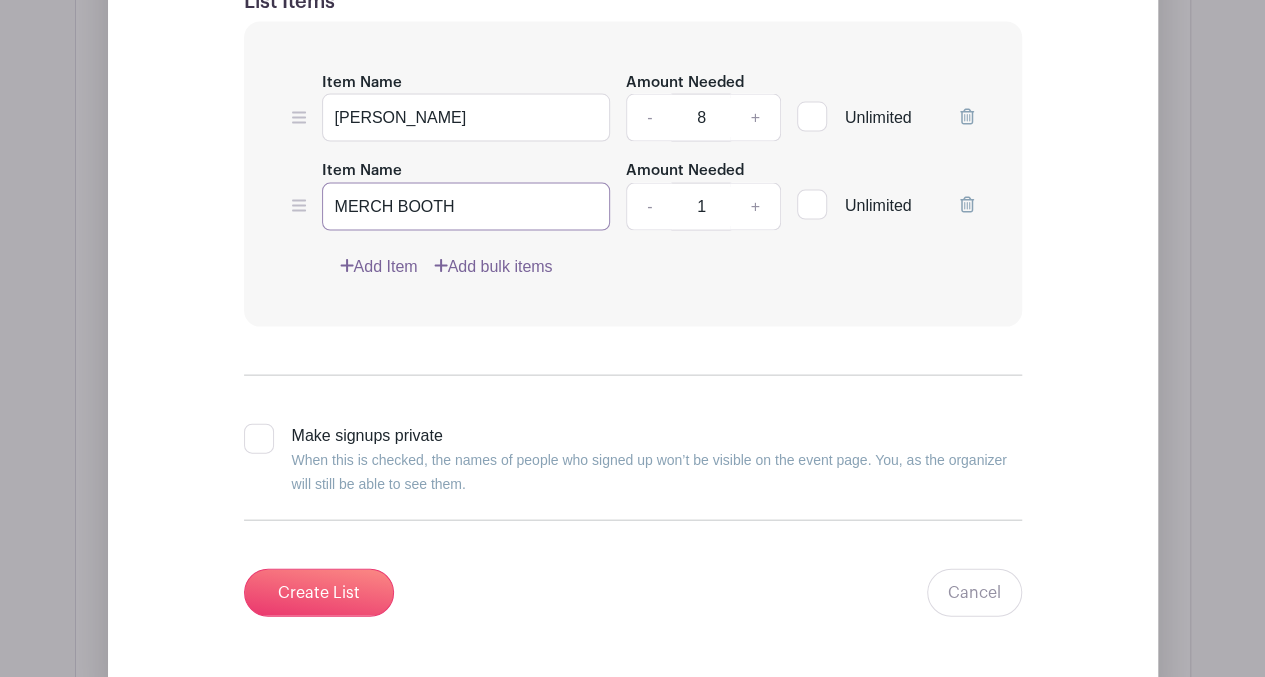 scroll, scrollTop: 2022, scrollLeft: 0, axis: vertical 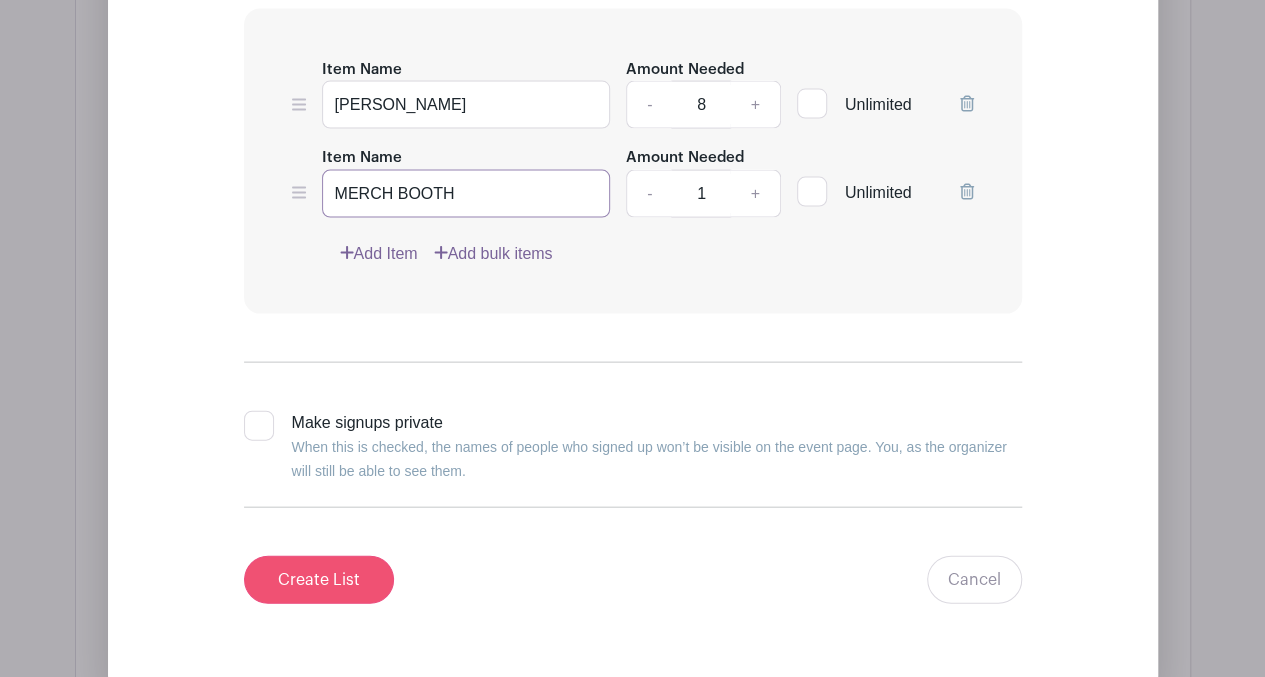 type on "MERCH BOOTH" 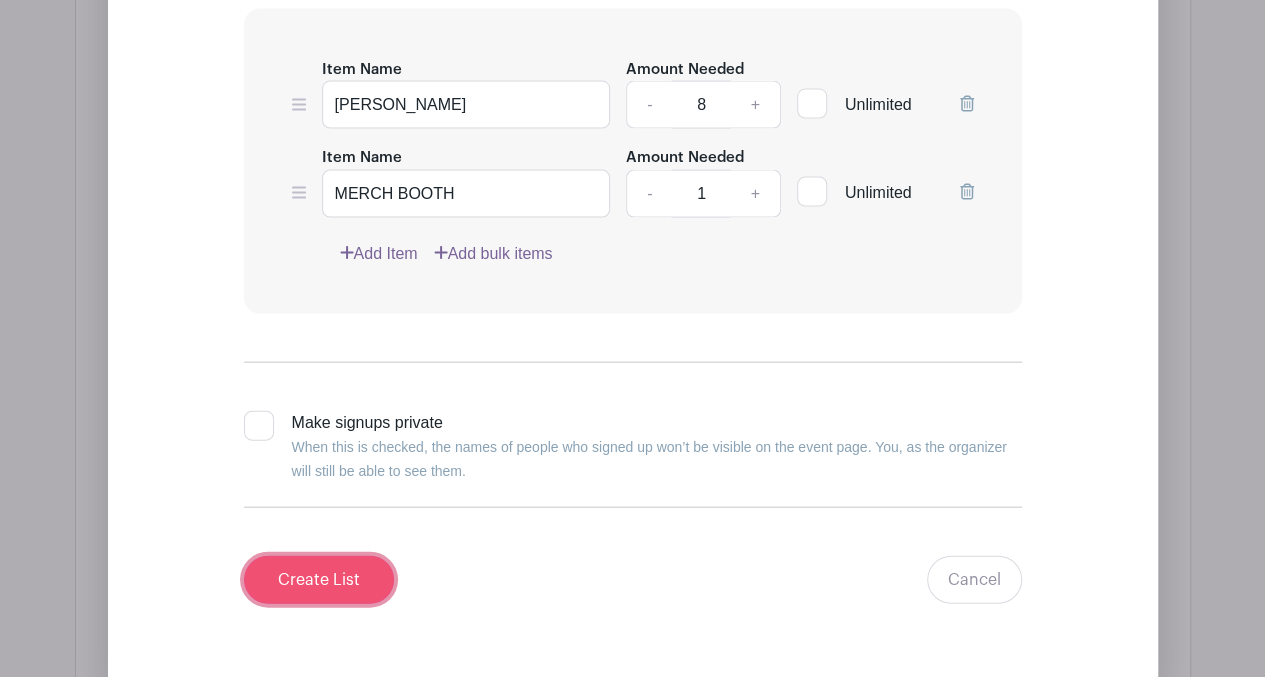 click on "Create List" at bounding box center (319, 580) 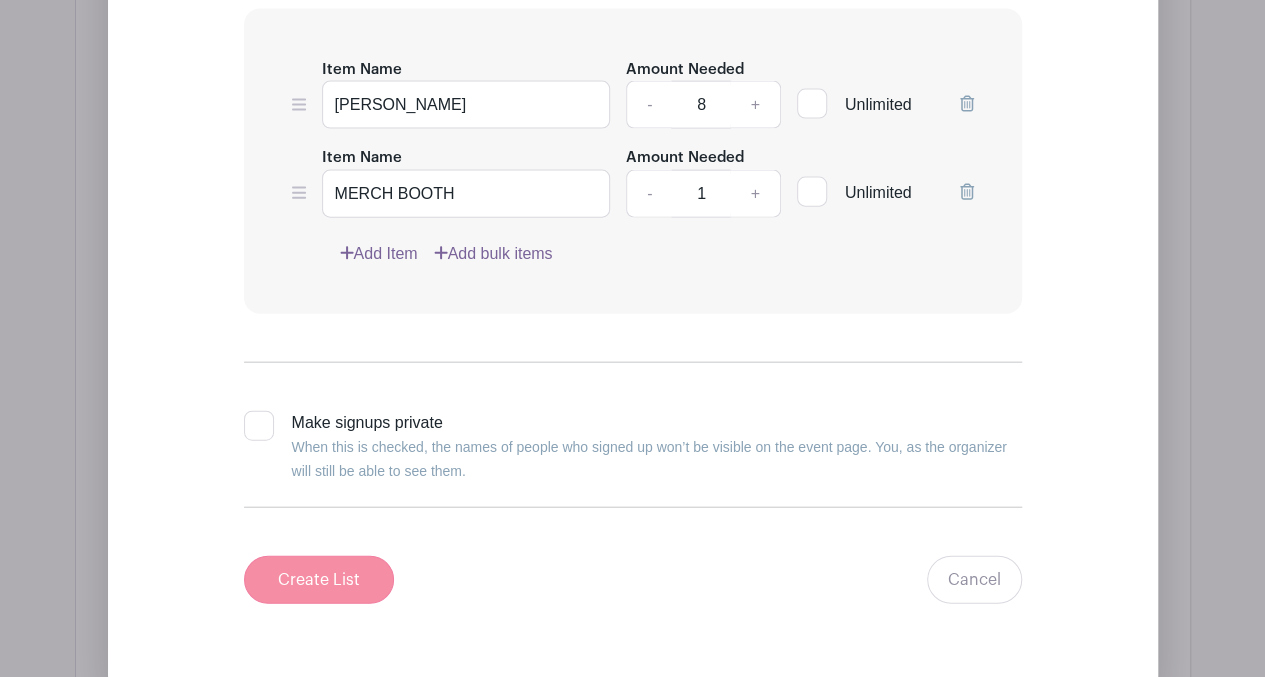 scroll, scrollTop: 1716, scrollLeft: 0, axis: vertical 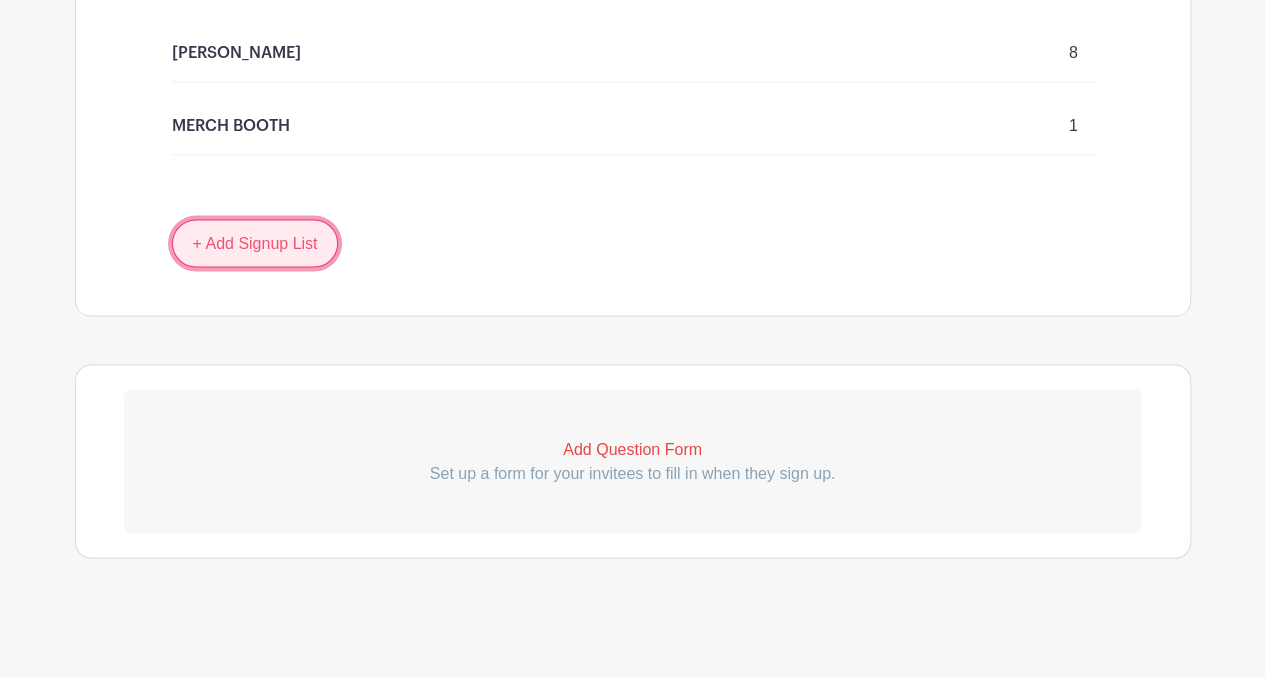 click on "+ Add Signup List" at bounding box center (255, 243) 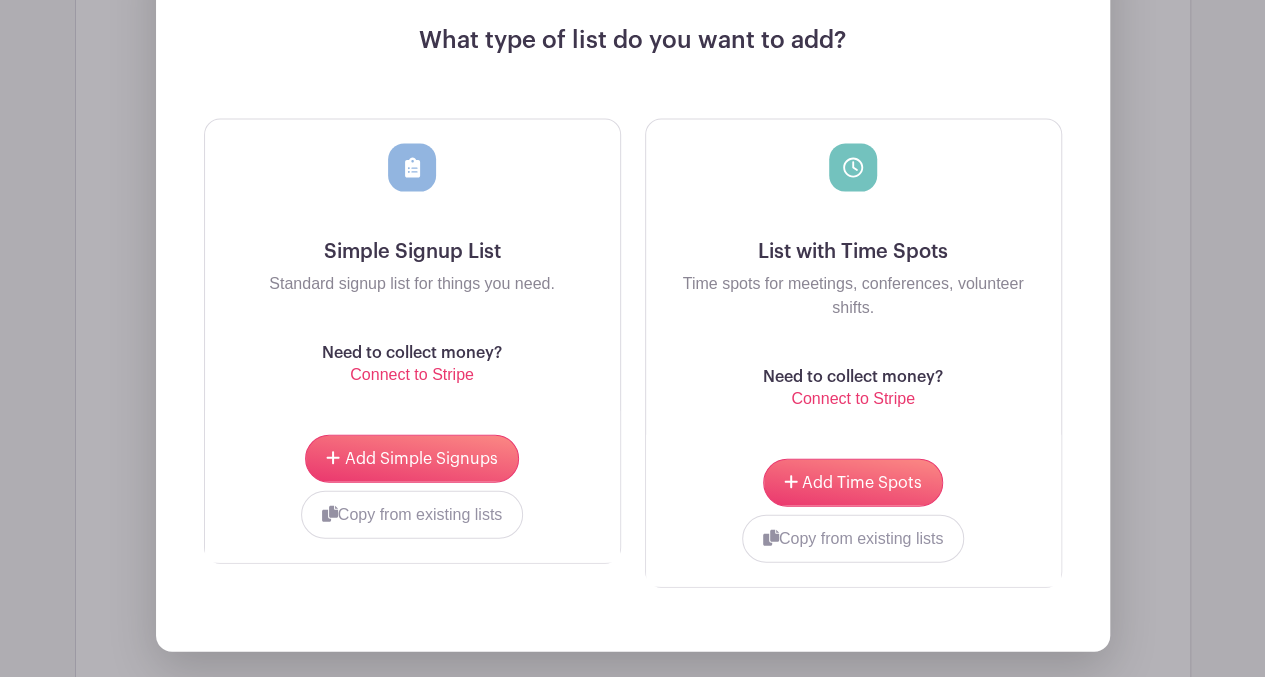 scroll, scrollTop: 2106, scrollLeft: 0, axis: vertical 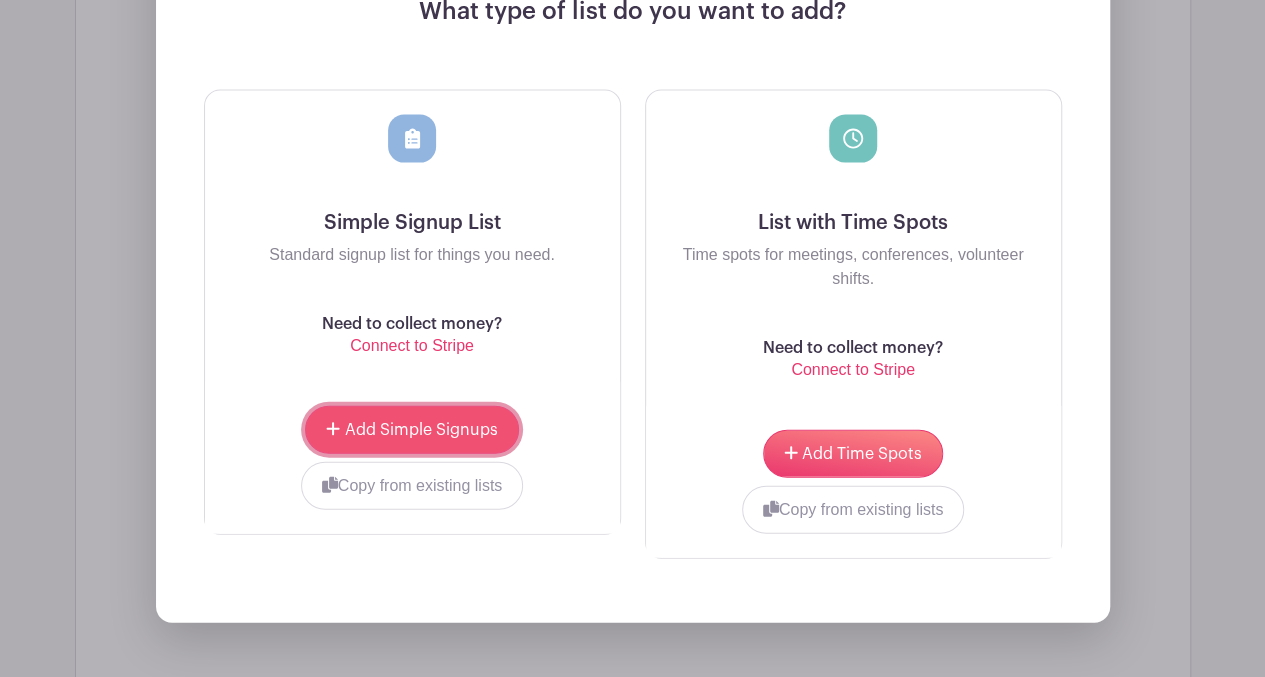 click on "Add Simple Signups" at bounding box center [421, 430] 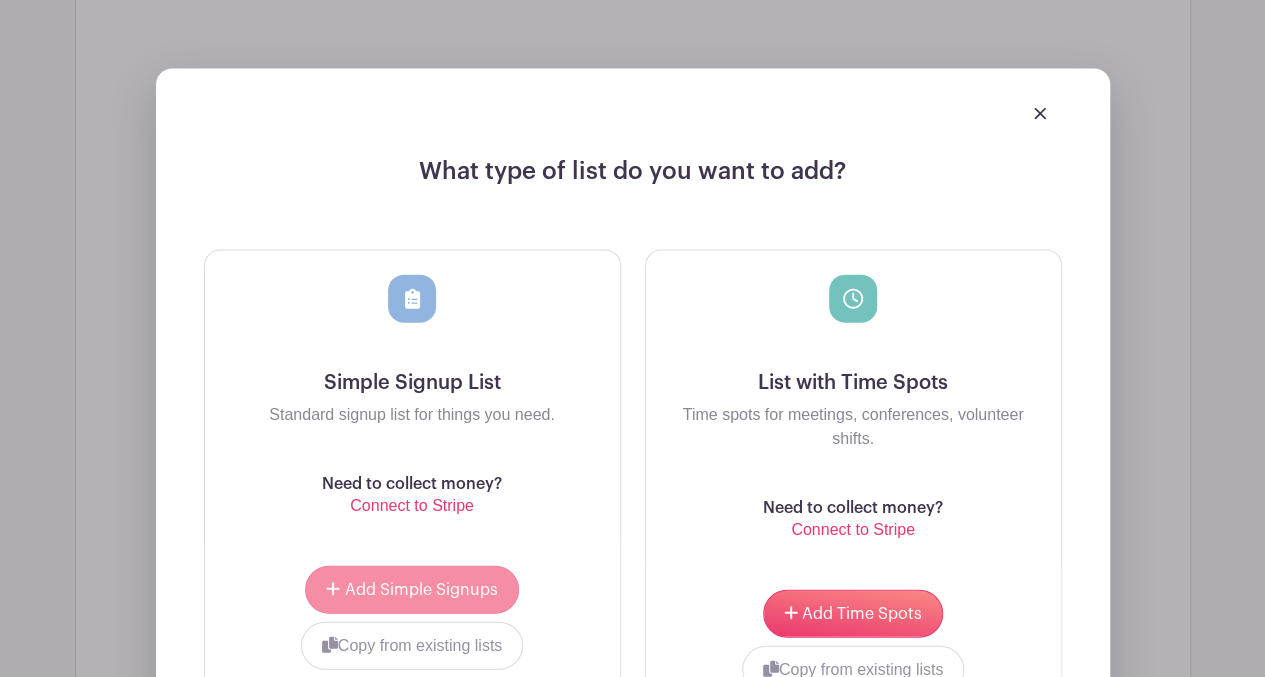 scroll, scrollTop: 2266, scrollLeft: 0, axis: vertical 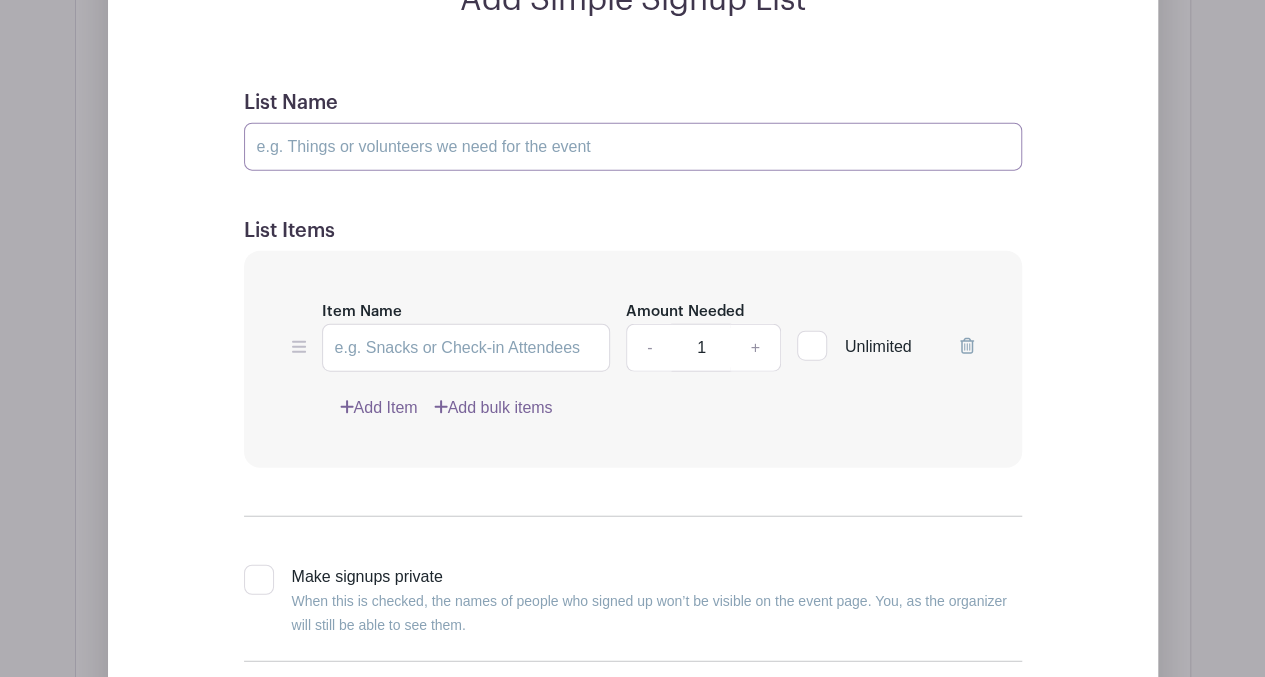 click on "List Name" at bounding box center (633, 147) 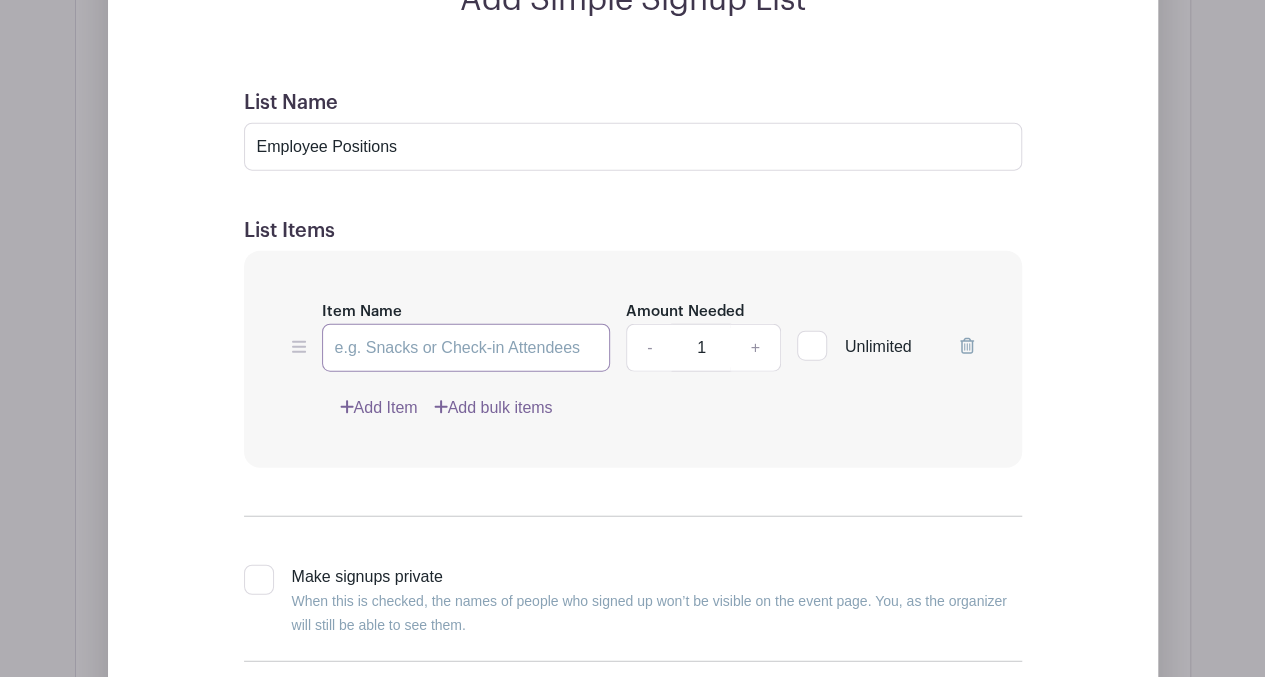 click on "Item Name" at bounding box center (466, 348) 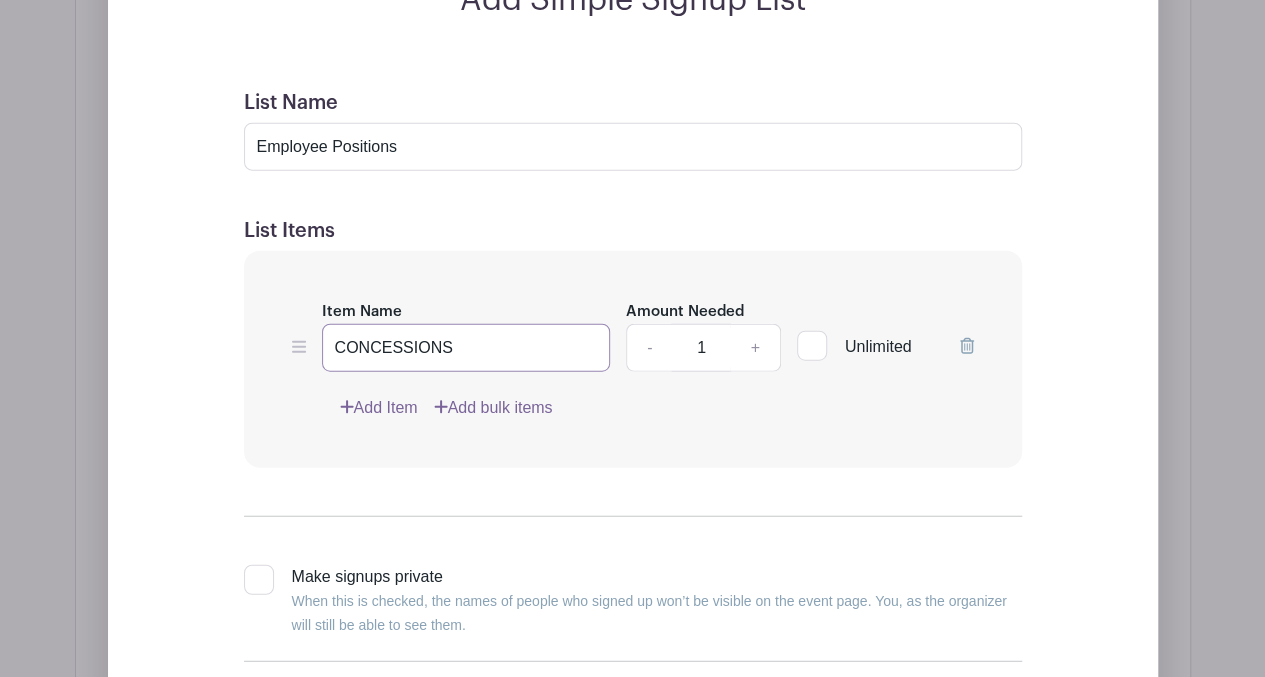 type on "CONCESSIONS" 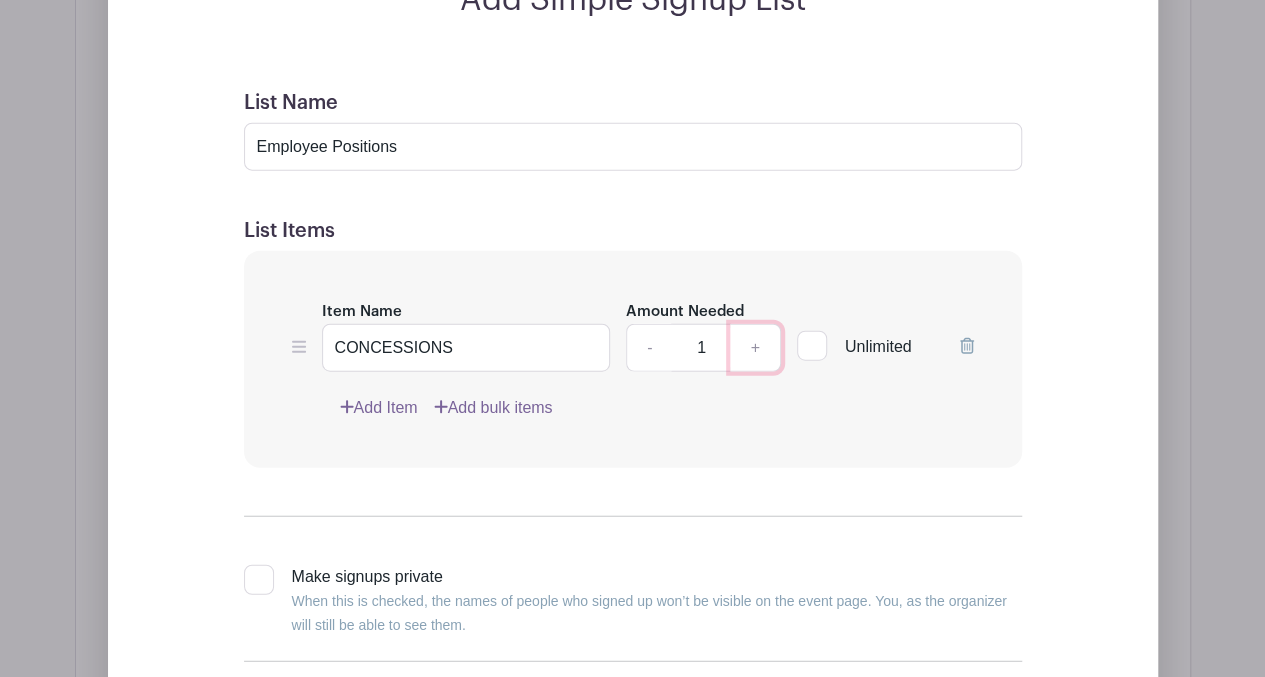 click on "+" at bounding box center [755, 348] 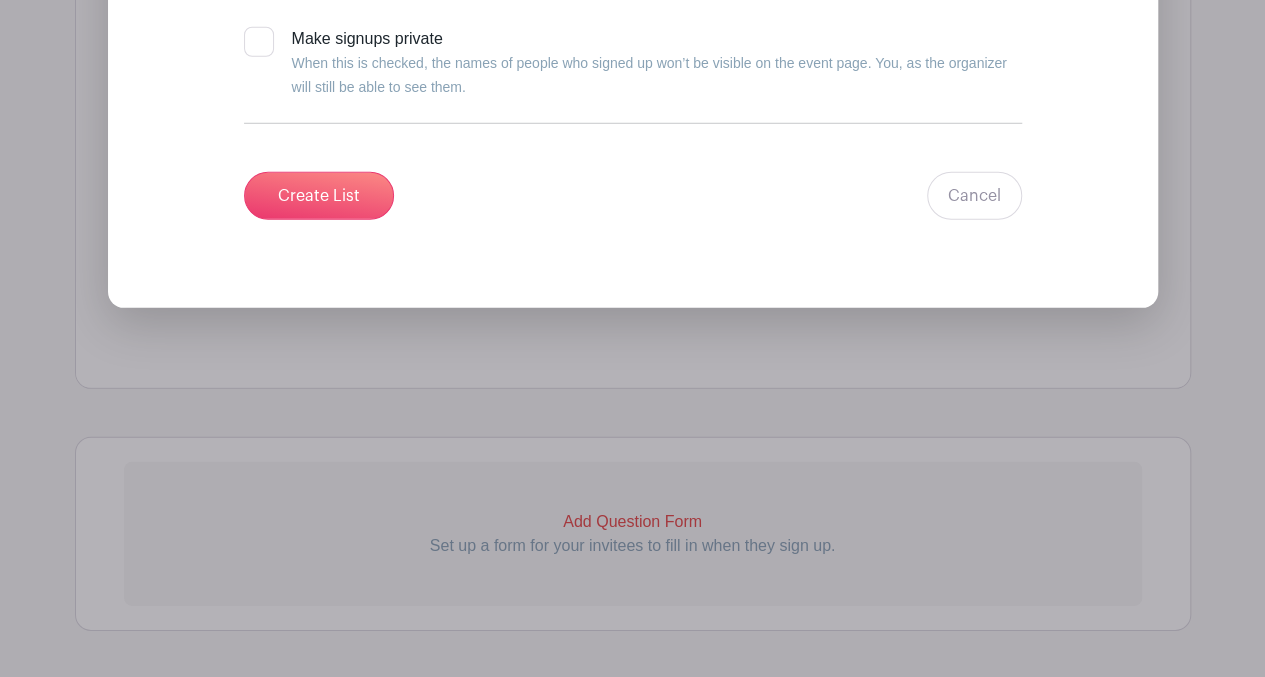scroll, scrollTop: 2796, scrollLeft: 0, axis: vertical 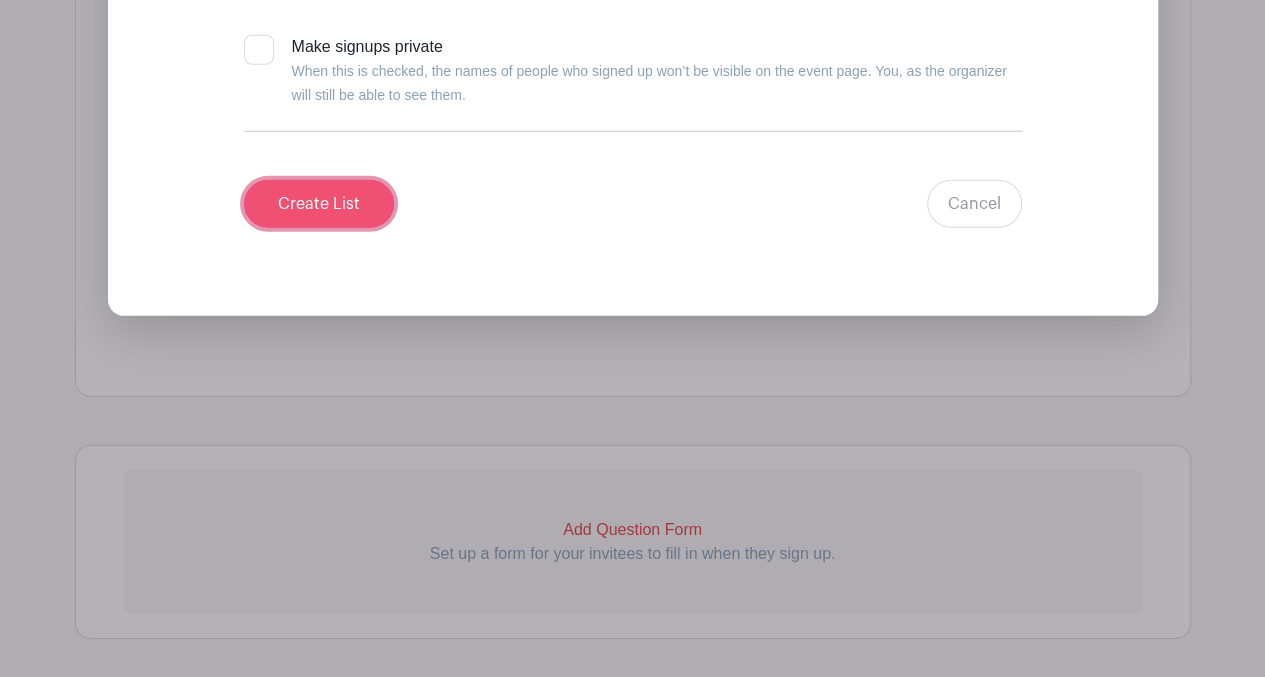 click on "Create List" at bounding box center (319, 204) 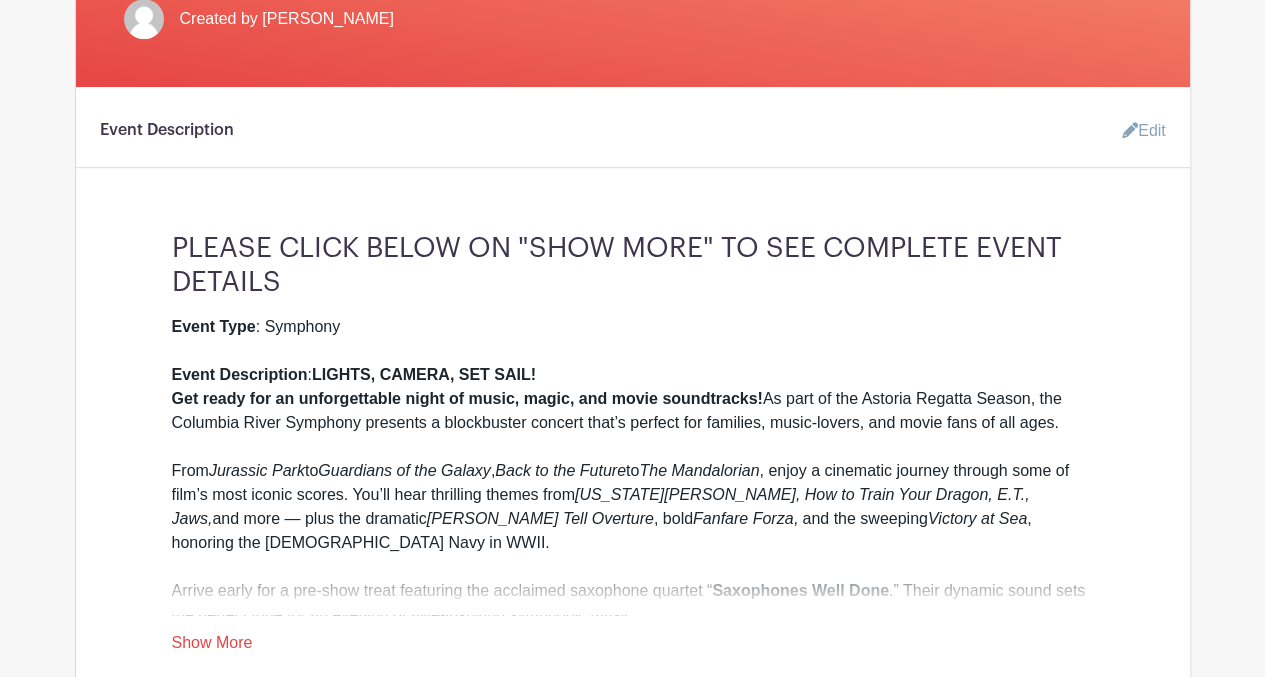 scroll, scrollTop: 0, scrollLeft: 0, axis: both 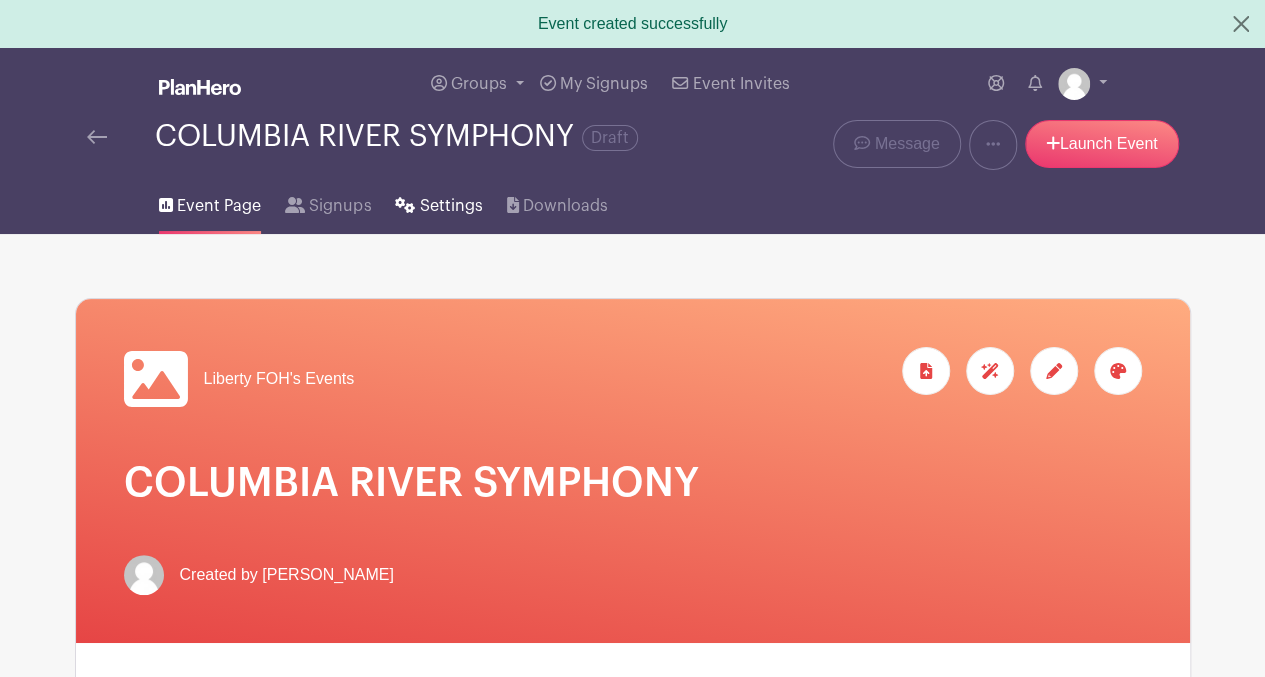 click on "Settings" at bounding box center (451, 206) 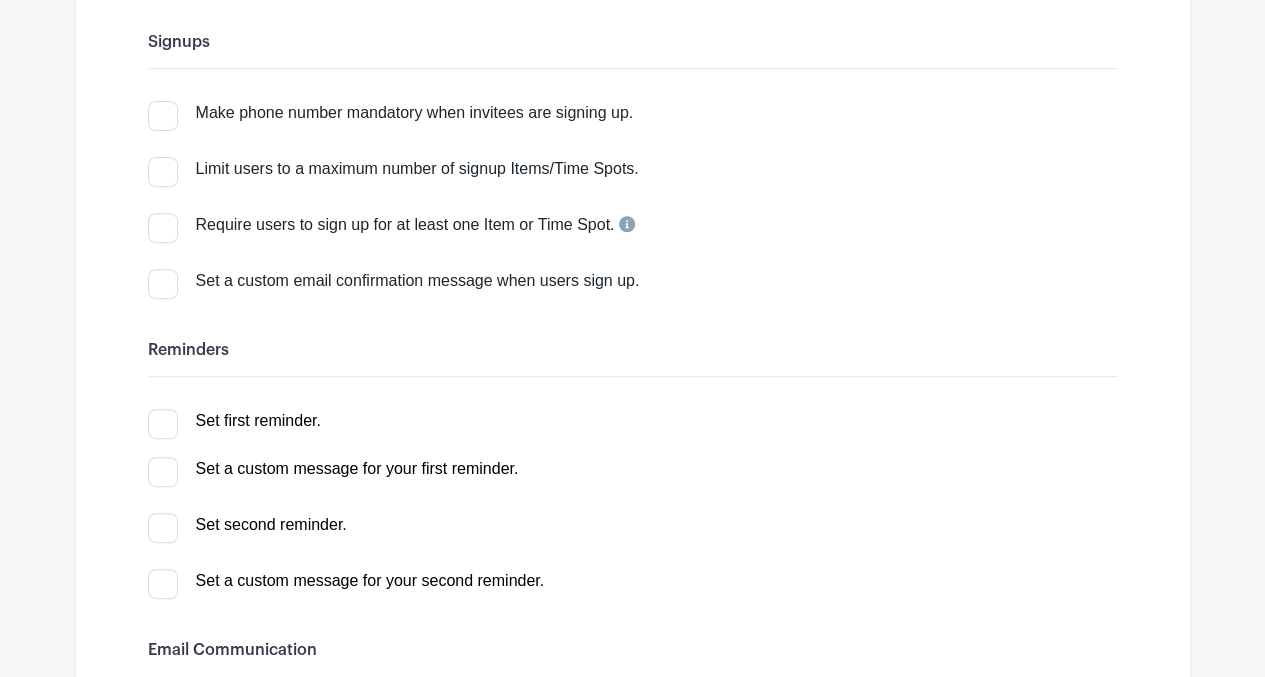 scroll, scrollTop: 320, scrollLeft: 0, axis: vertical 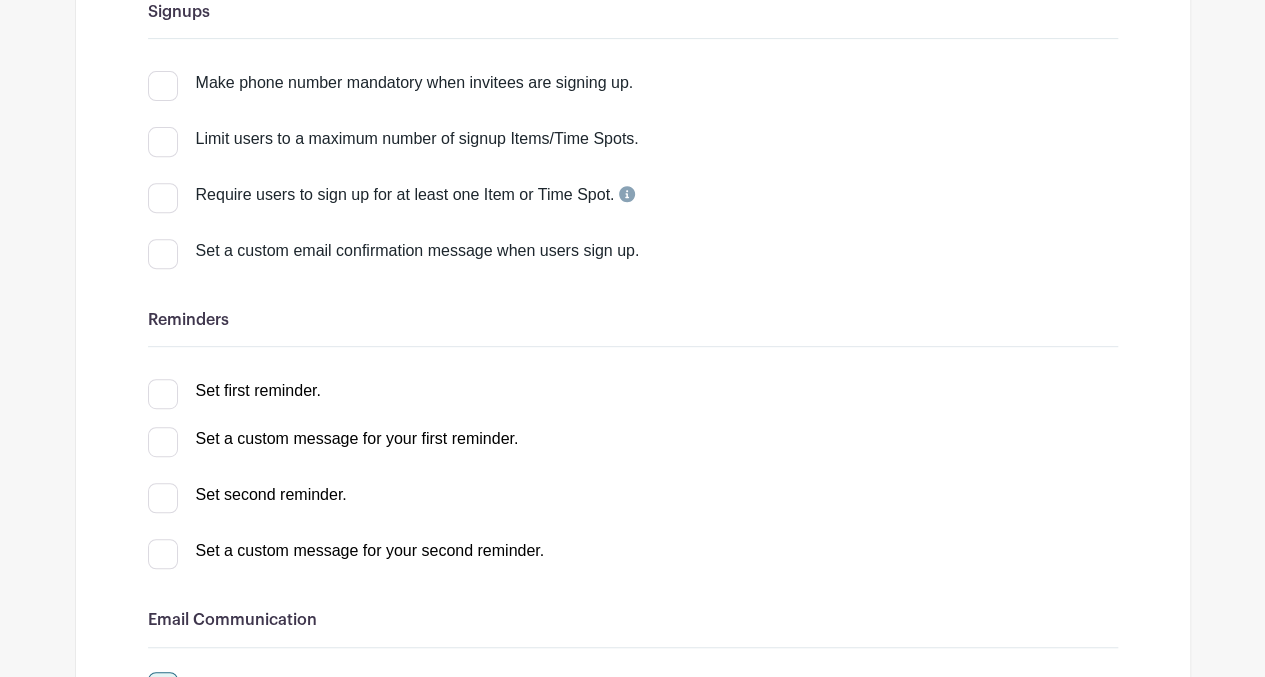 click at bounding box center (163, 394) 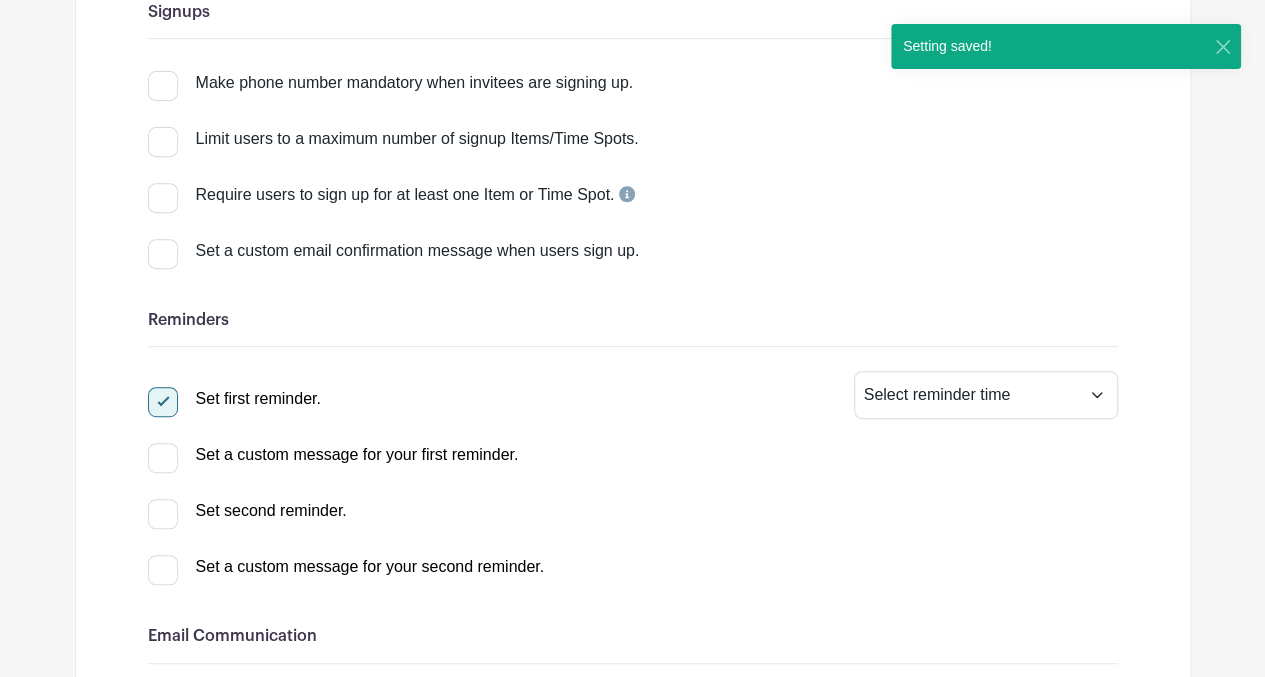 click at bounding box center [163, 514] 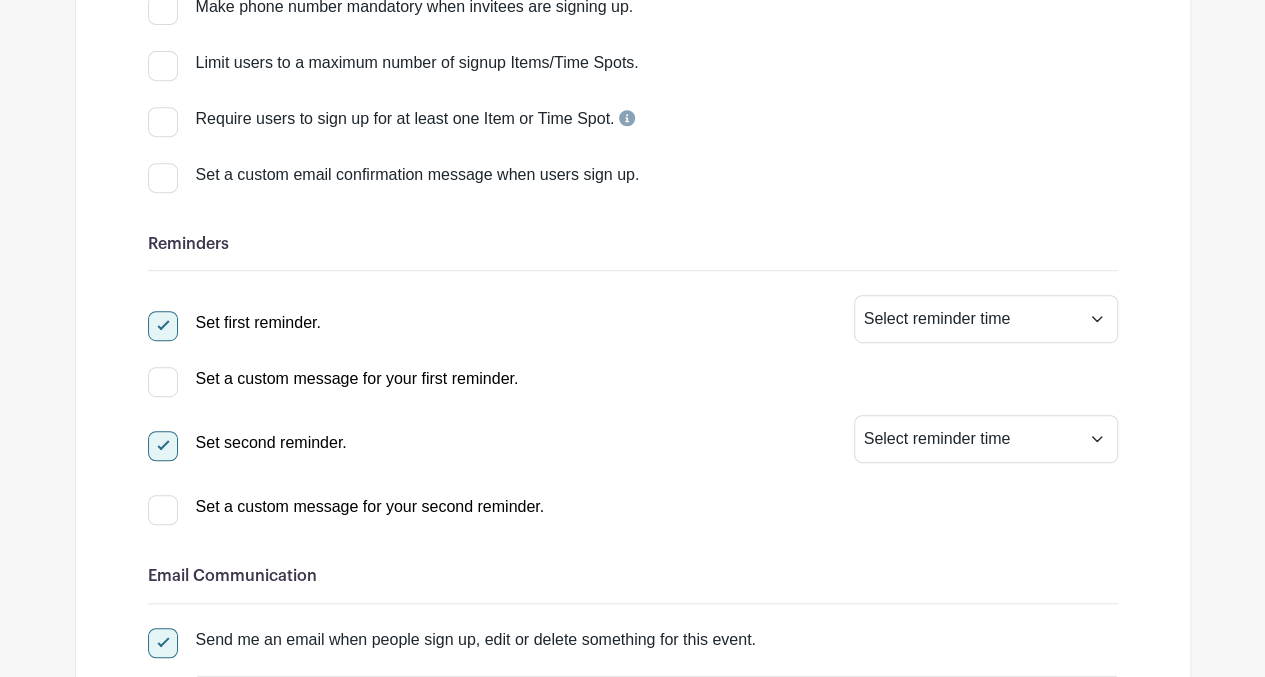scroll, scrollTop: 0, scrollLeft: 0, axis: both 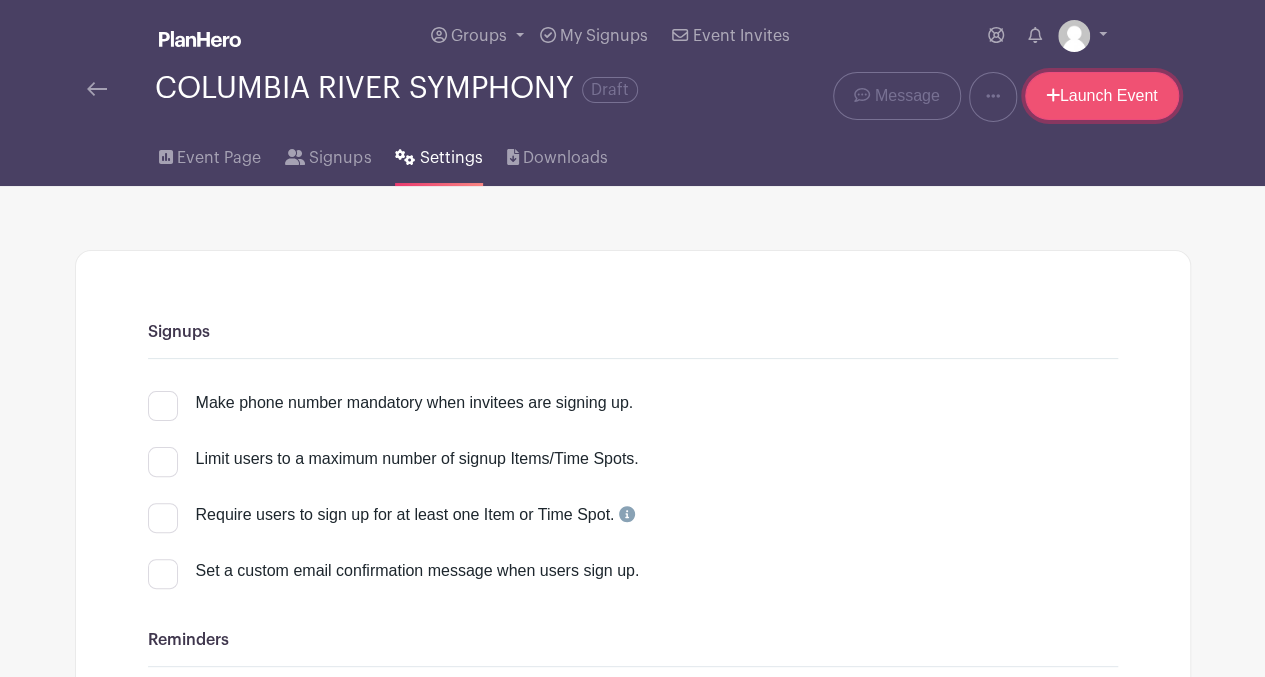 click on "Launch Event" at bounding box center [1102, 96] 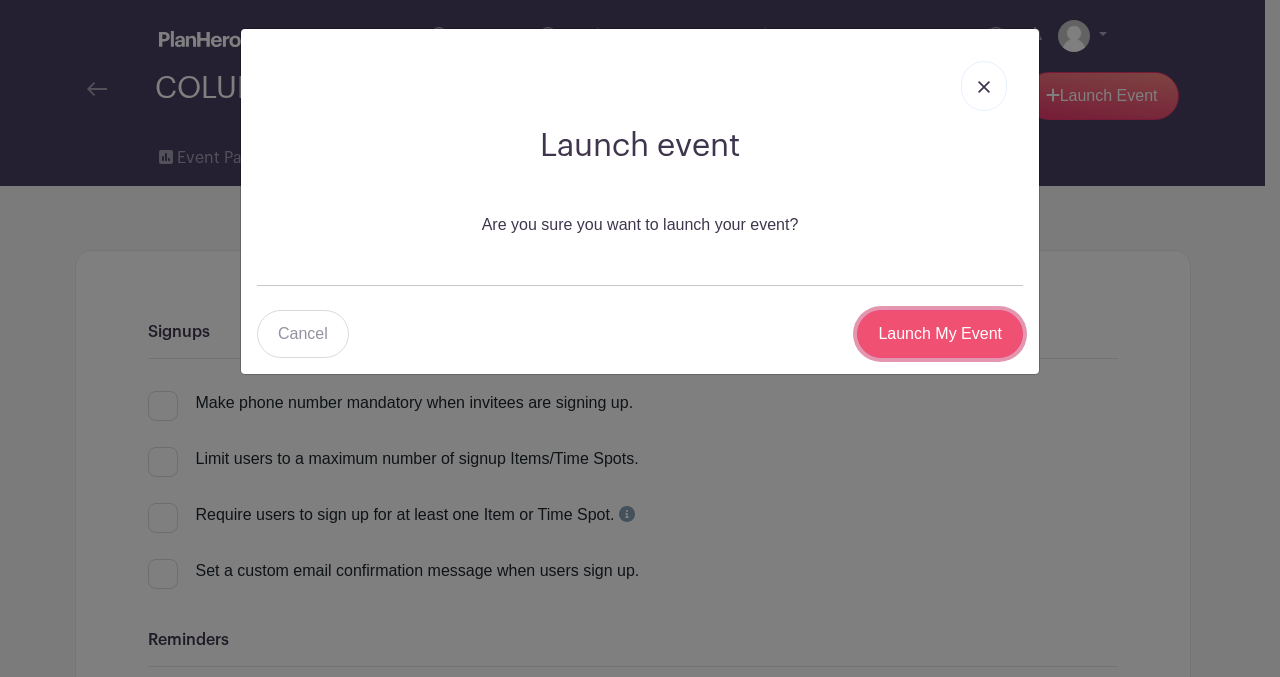 click on "Launch My Event" at bounding box center [940, 334] 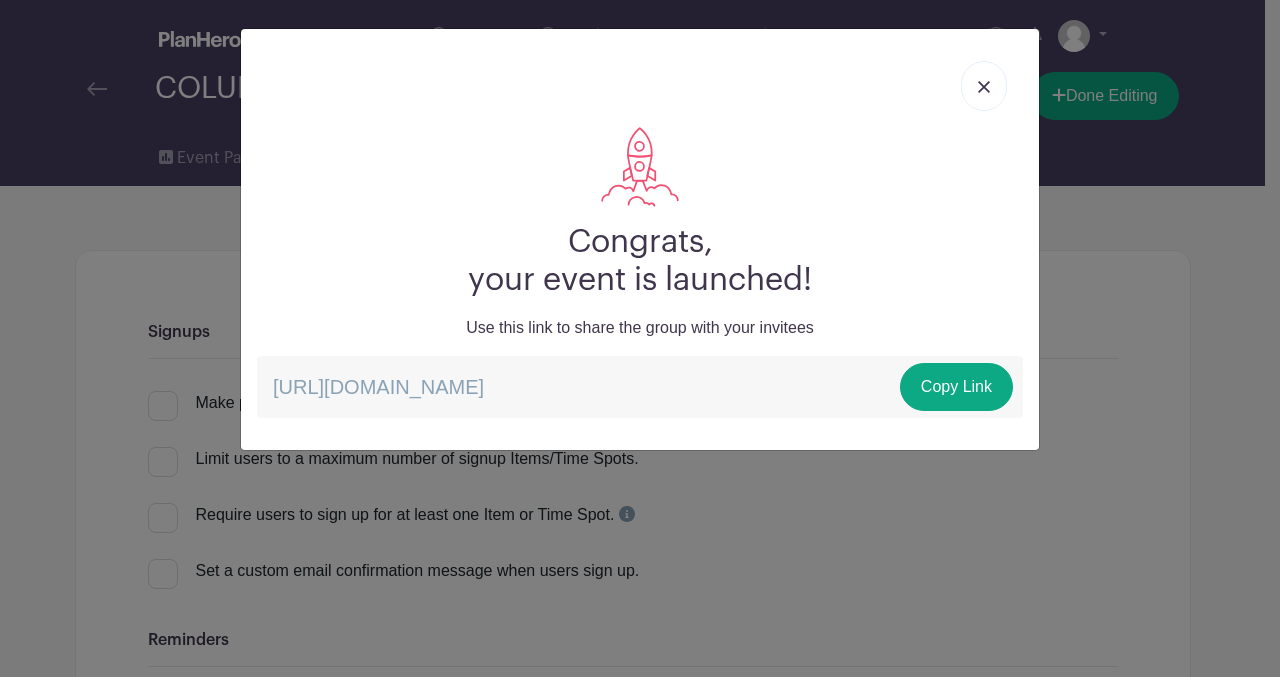 click at bounding box center (984, 87) 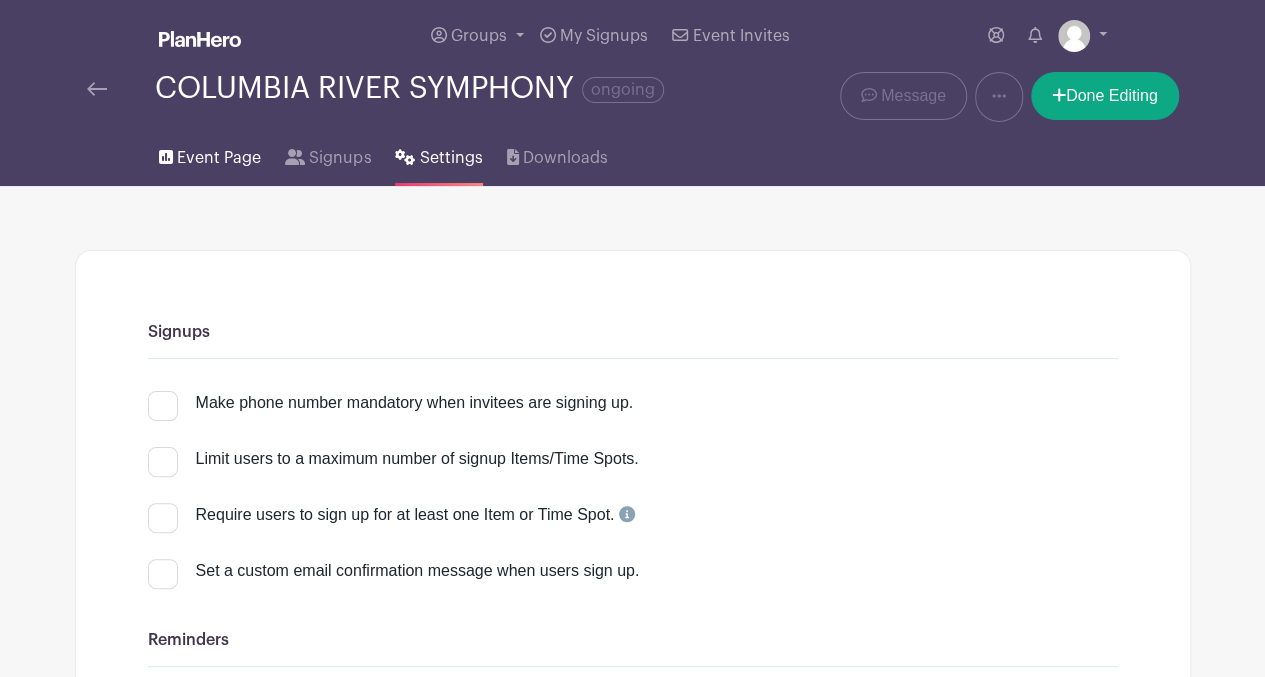 click on "Event Page" at bounding box center [219, 158] 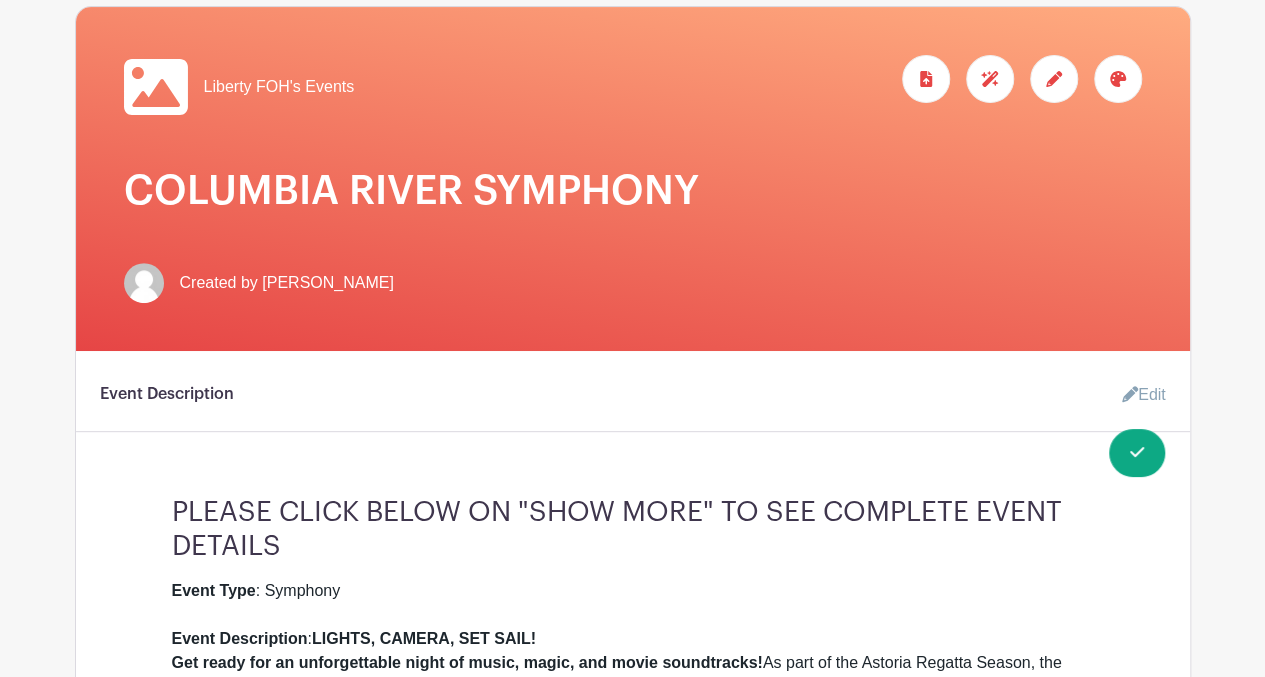 scroll, scrollTop: 269, scrollLeft: 0, axis: vertical 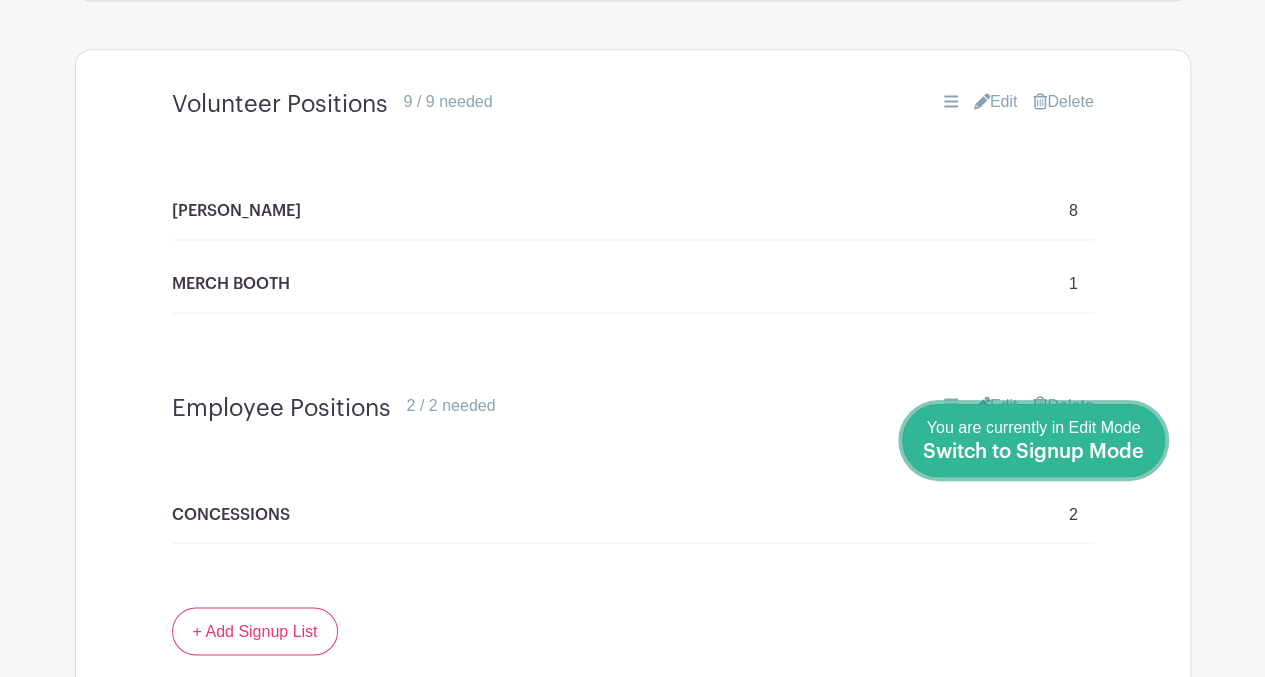 click on "Switch to Signup Mode" at bounding box center [1033, 452] 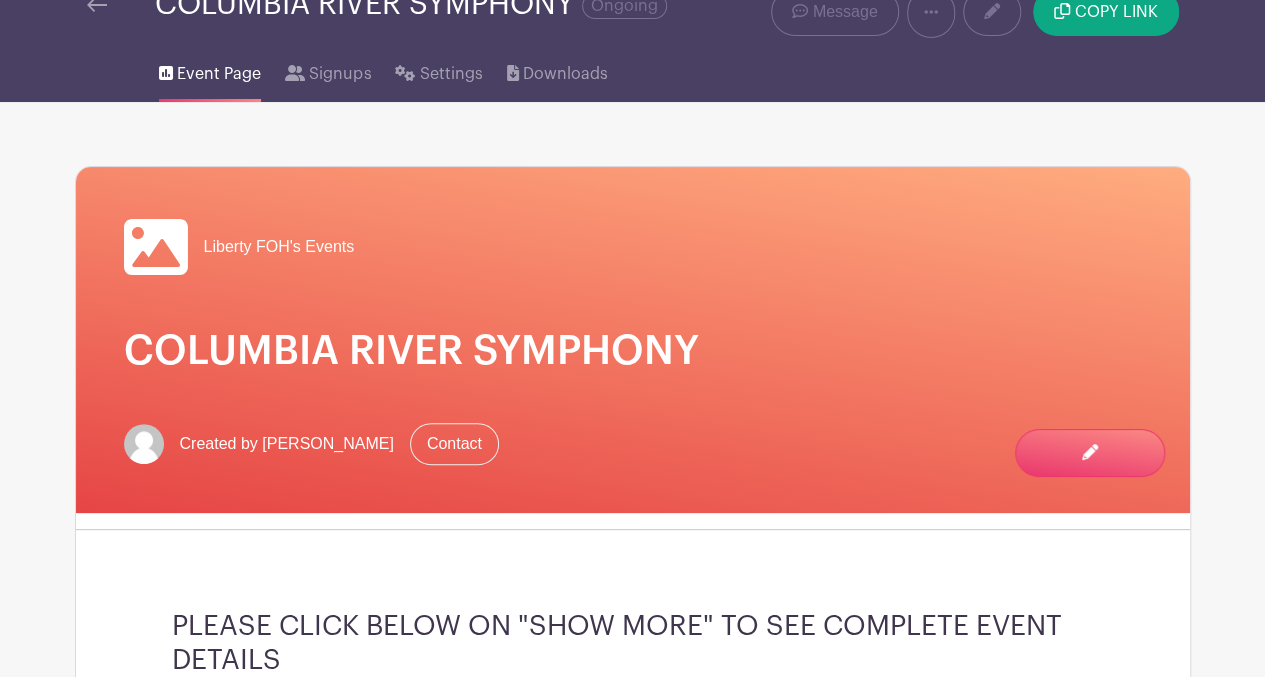 scroll, scrollTop: 0, scrollLeft: 0, axis: both 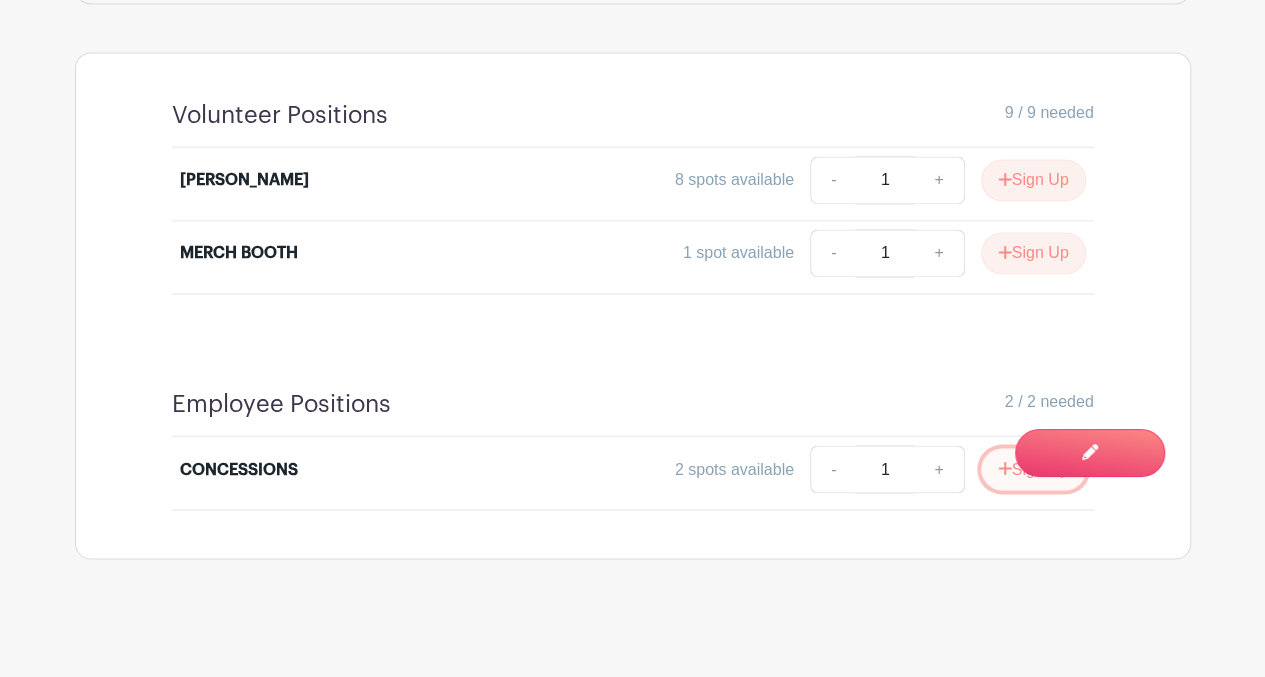 click 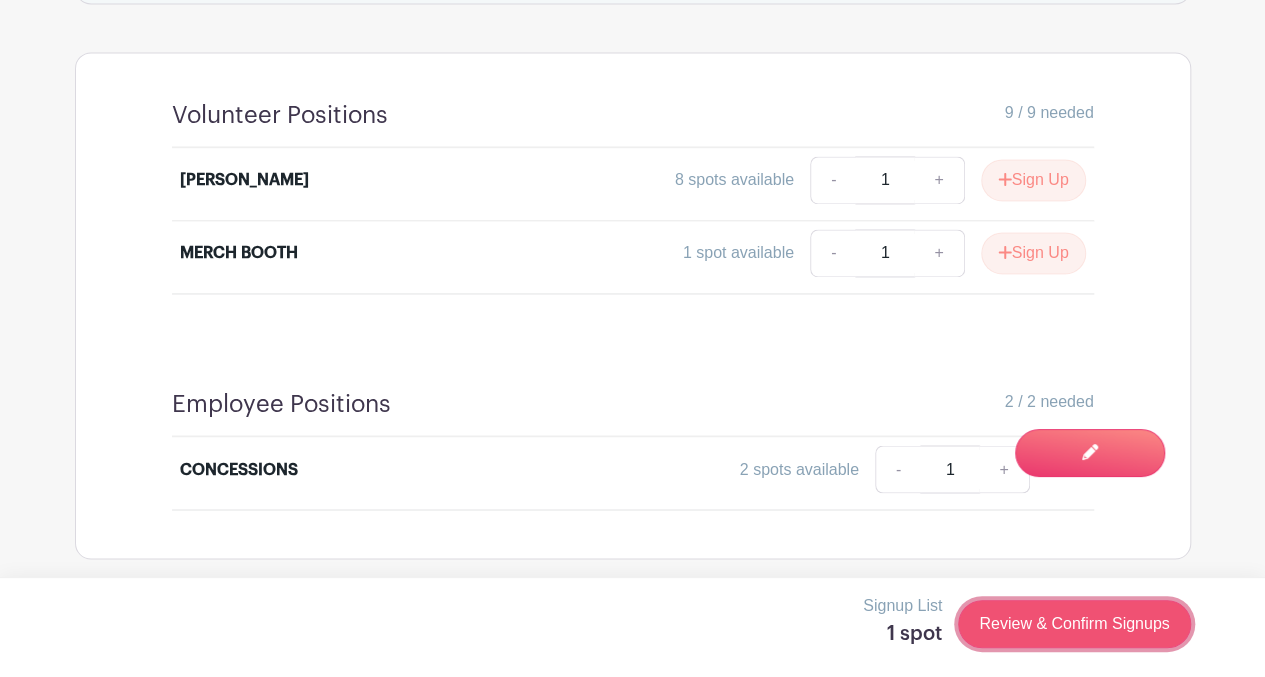 click on "Review & Confirm Signups" at bounding box center [1074, 624] 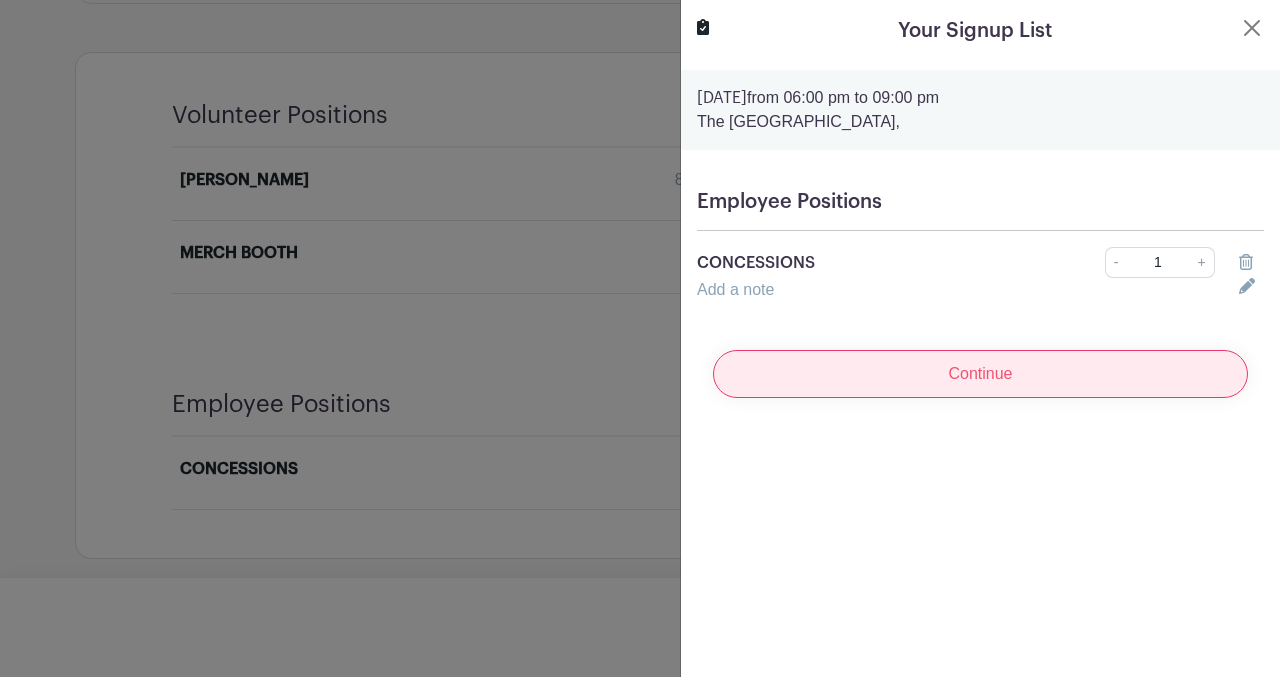 click on "Continue" at bounding box center (980, 374) 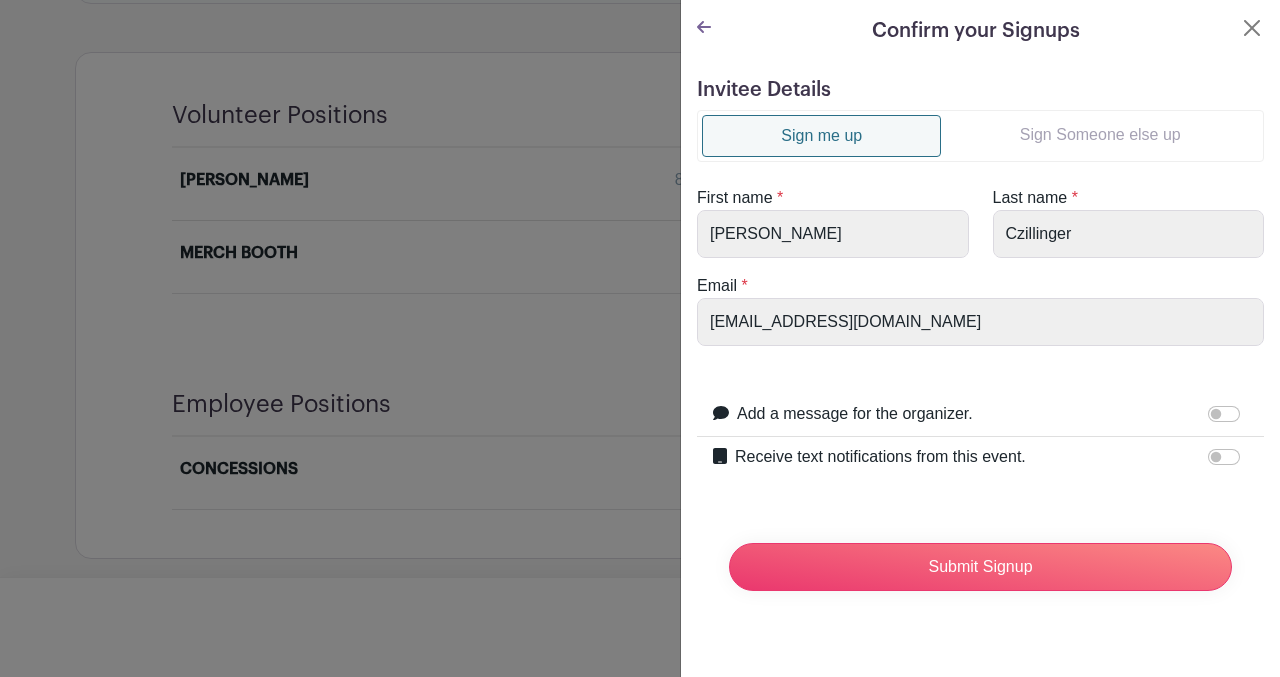 click on "Sign Someone else up" at bounding box center (1100, 135) 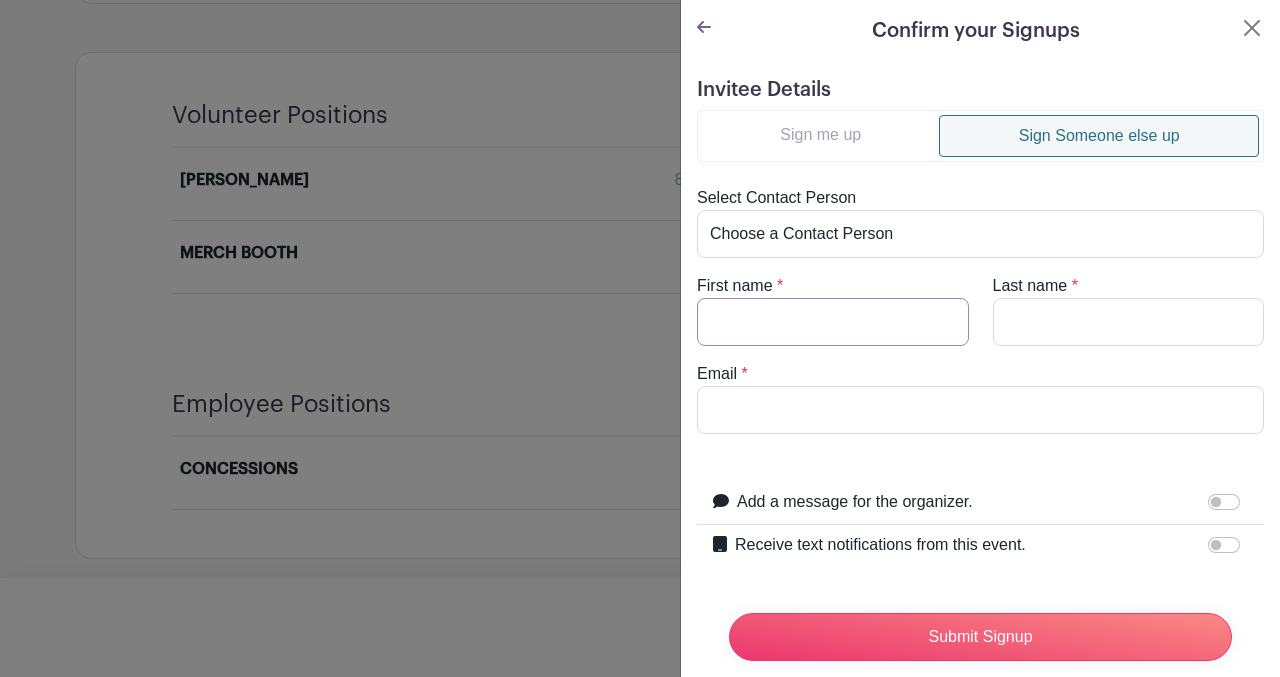 click on "First name" at bounding box center (833, 322) 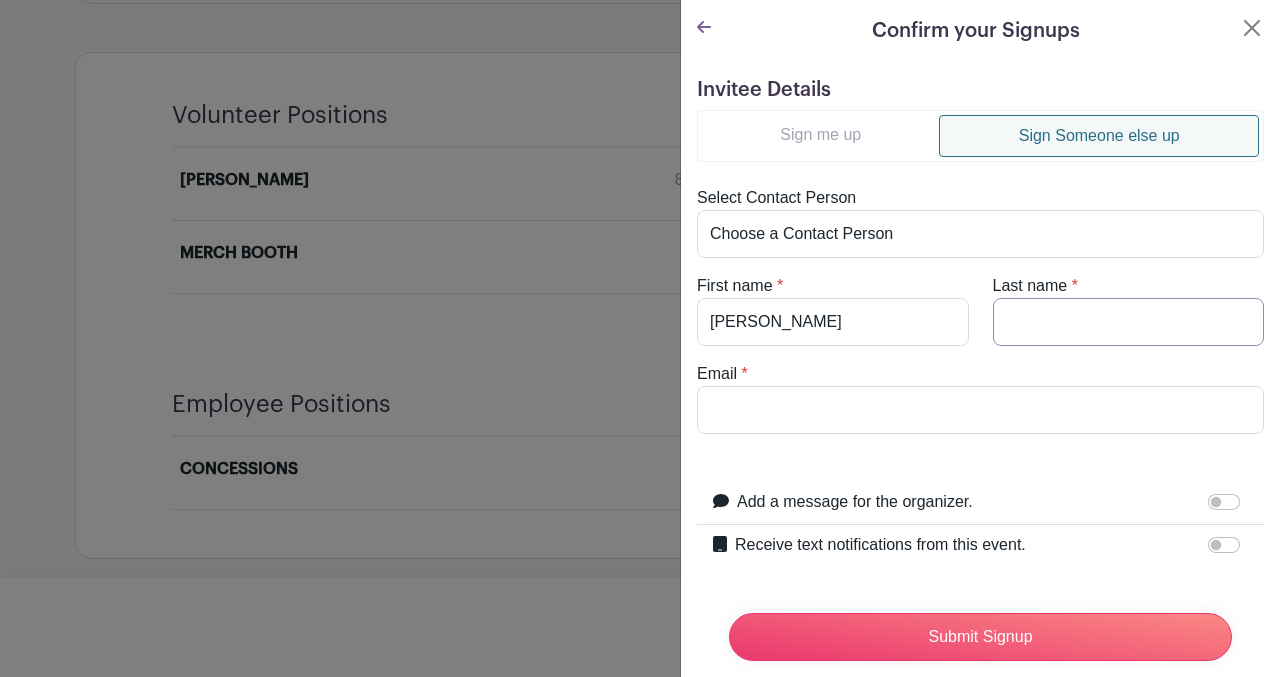 click on "Last name" at bounding box center [1129, 322] 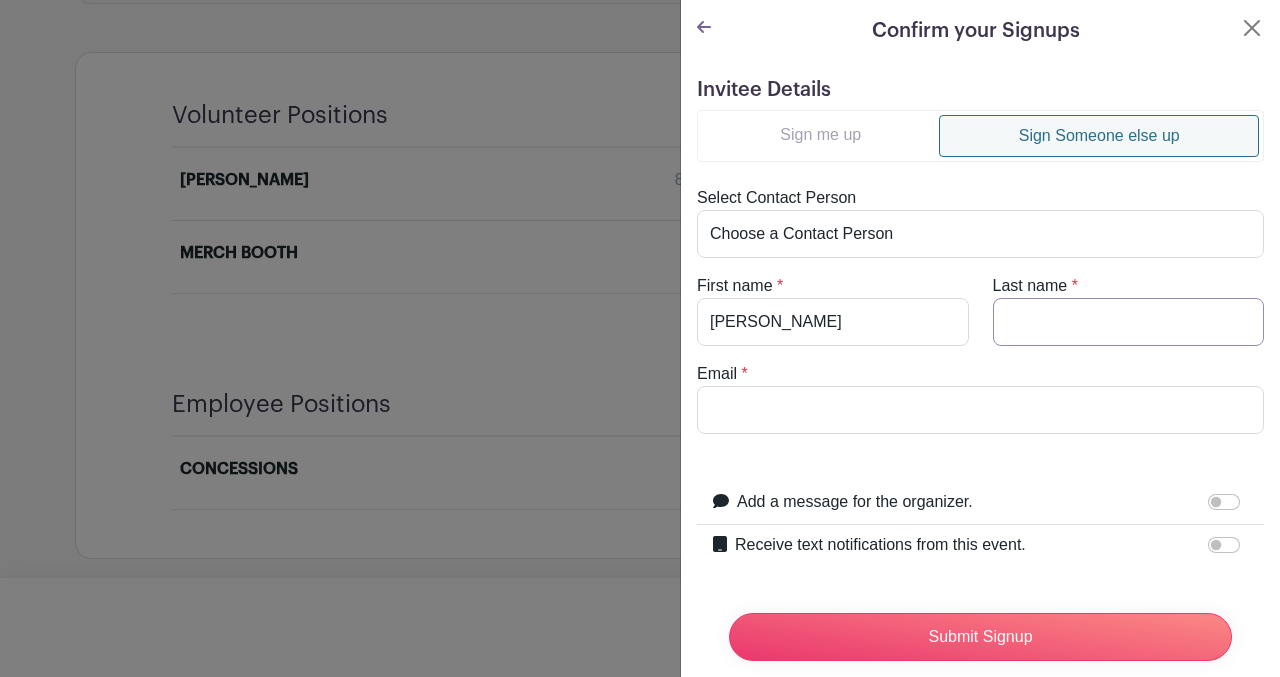 type on "[PERSON_NAME]" 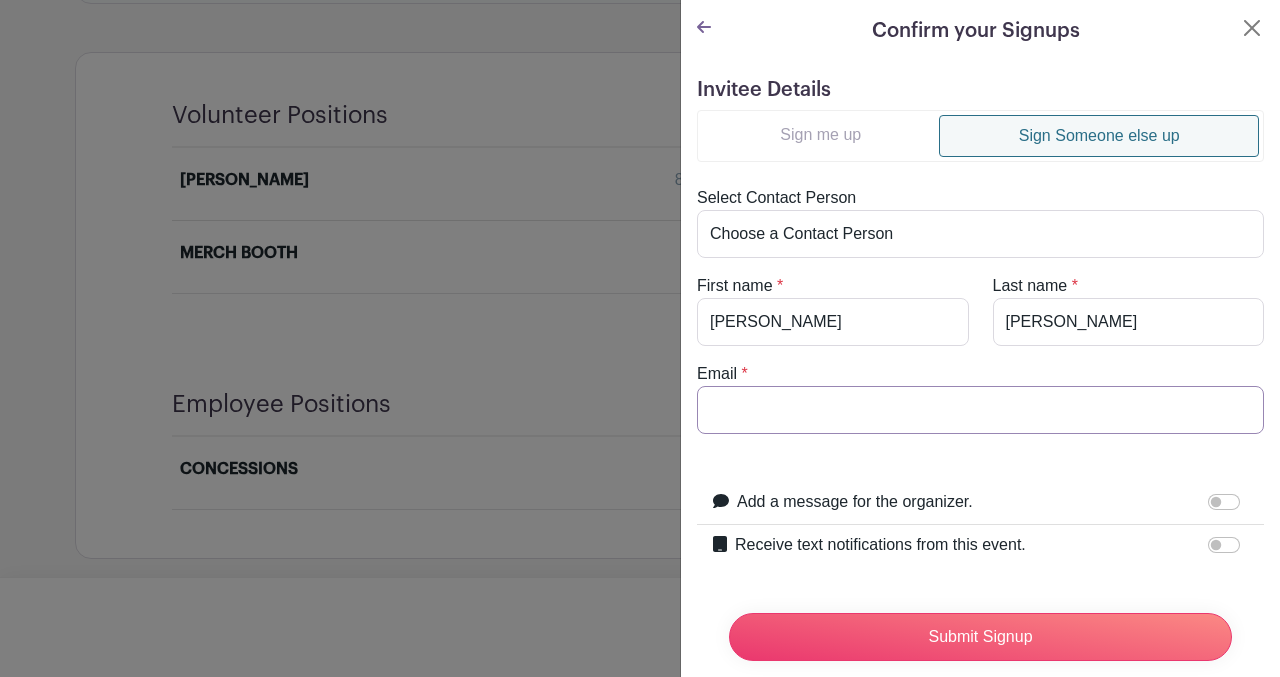 click on "Email" at bounding box center (980, 410) 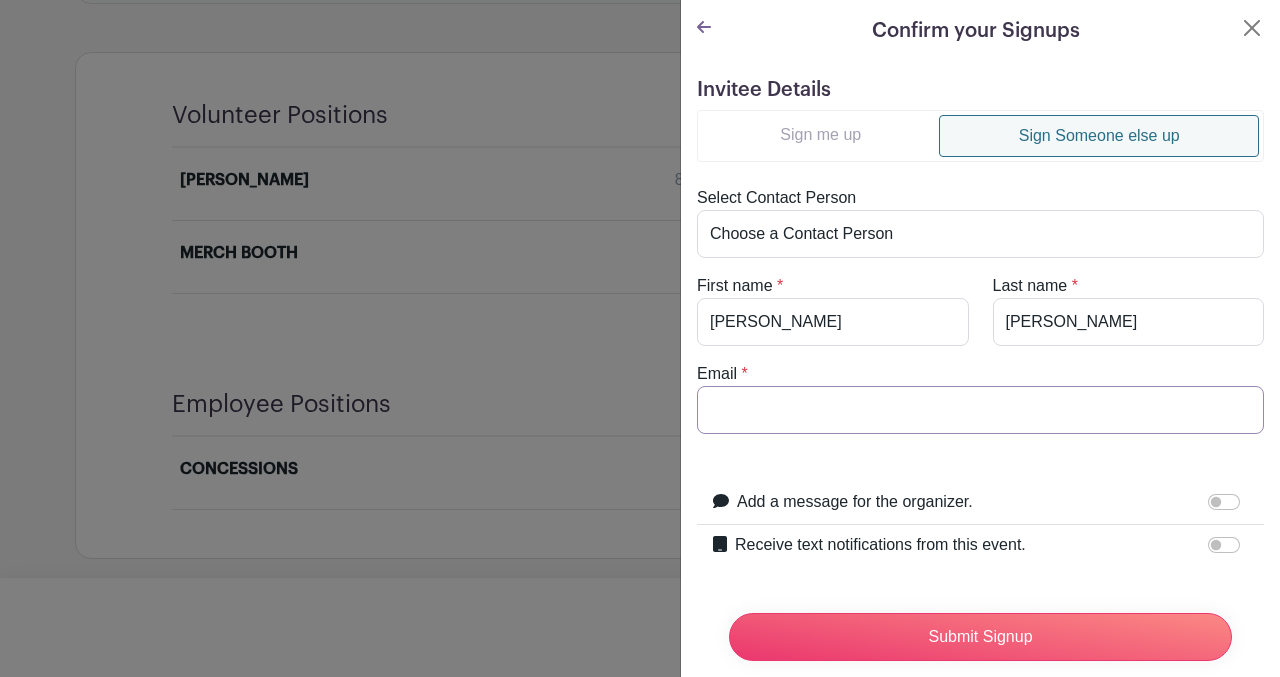 type on "[EMAIL_ADDRESS][DOMAIN_NAME]" 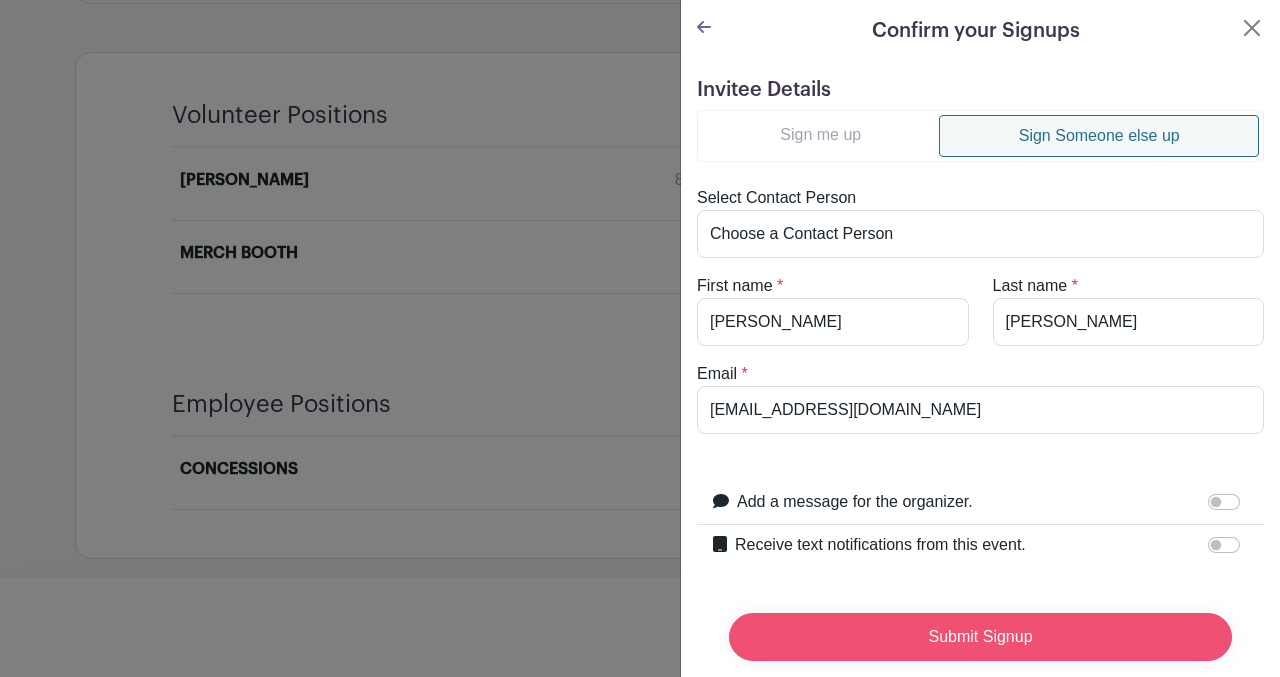 click on "Submit Signup" at bounding box center (980, 637) 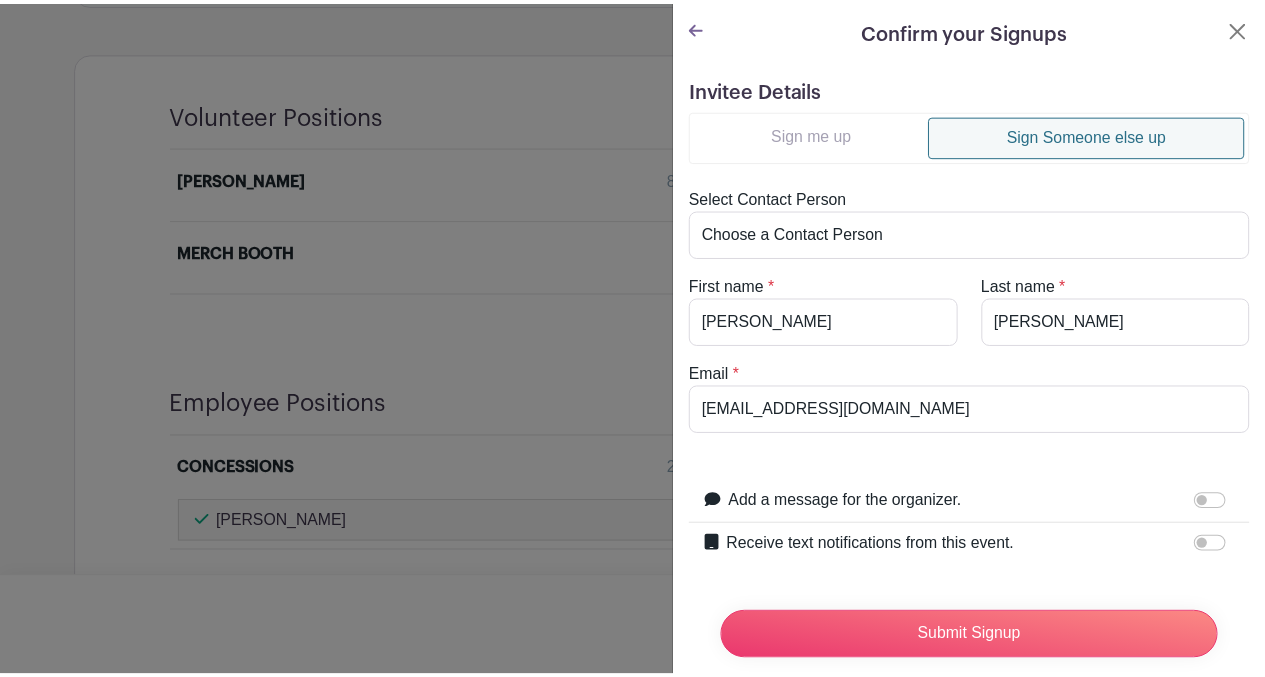 scroll, scrollTop: 60, scrollLeft: 0, axis: vertical 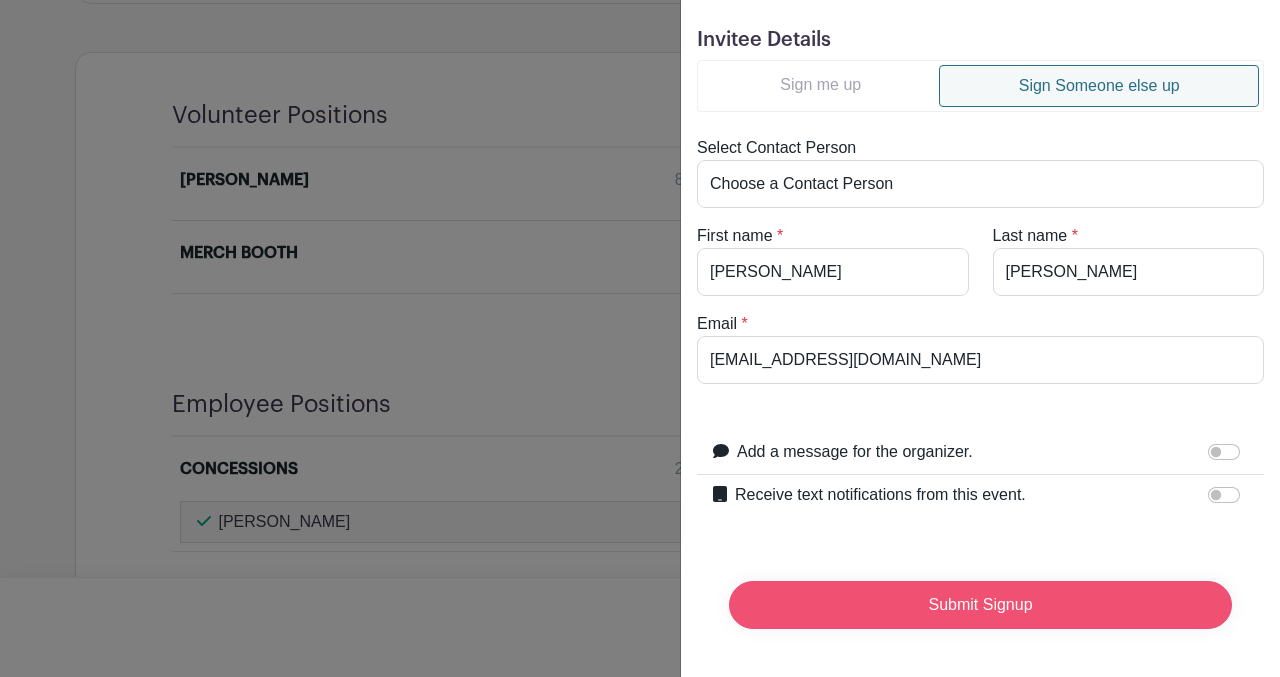 click on "Submit Signup" at bounding box center [980, 605] 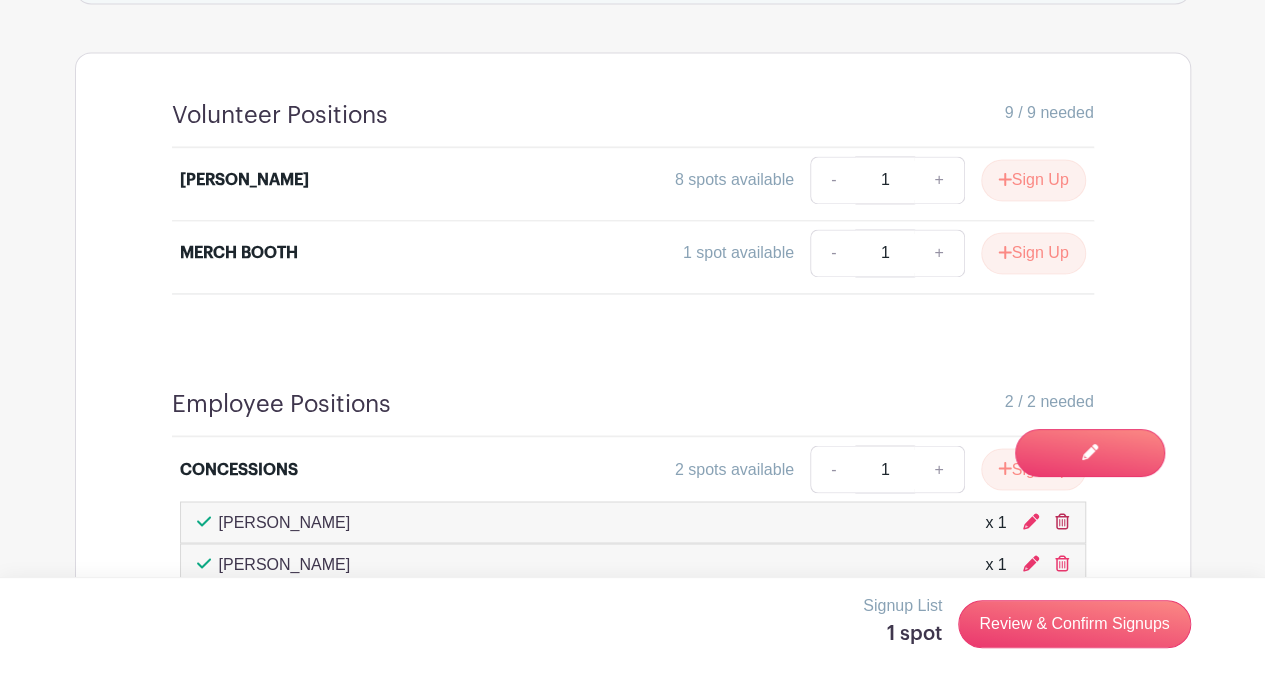 click 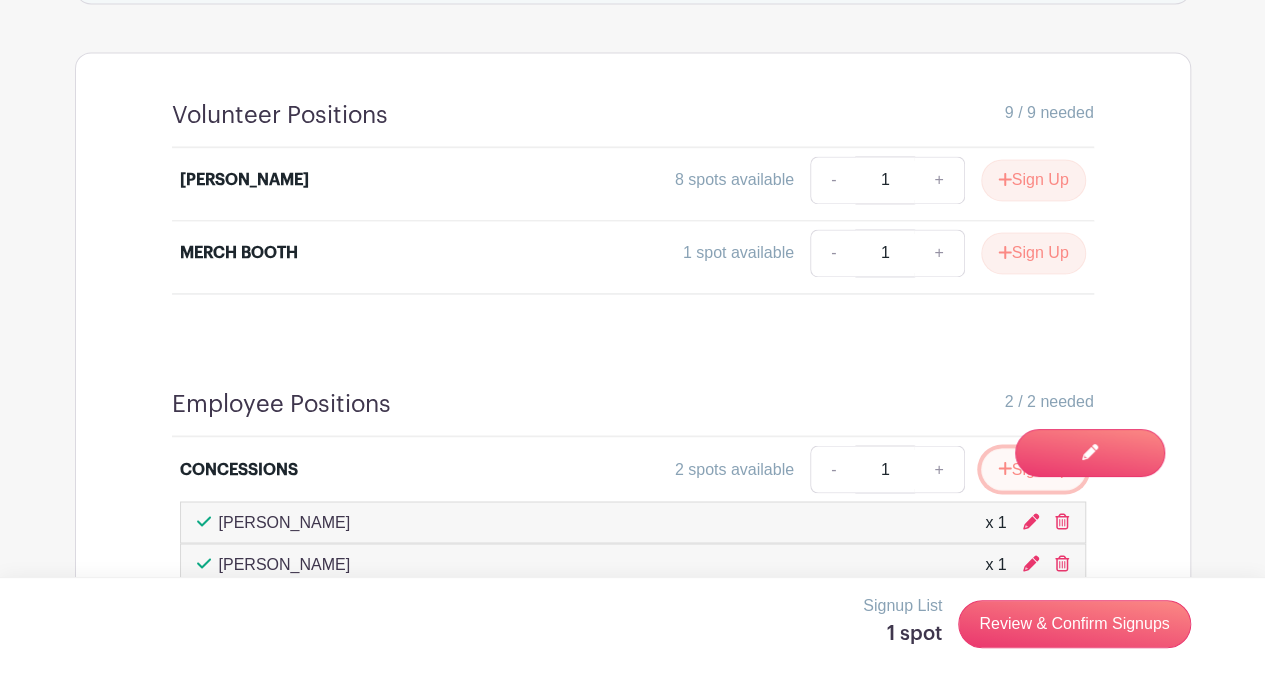 click 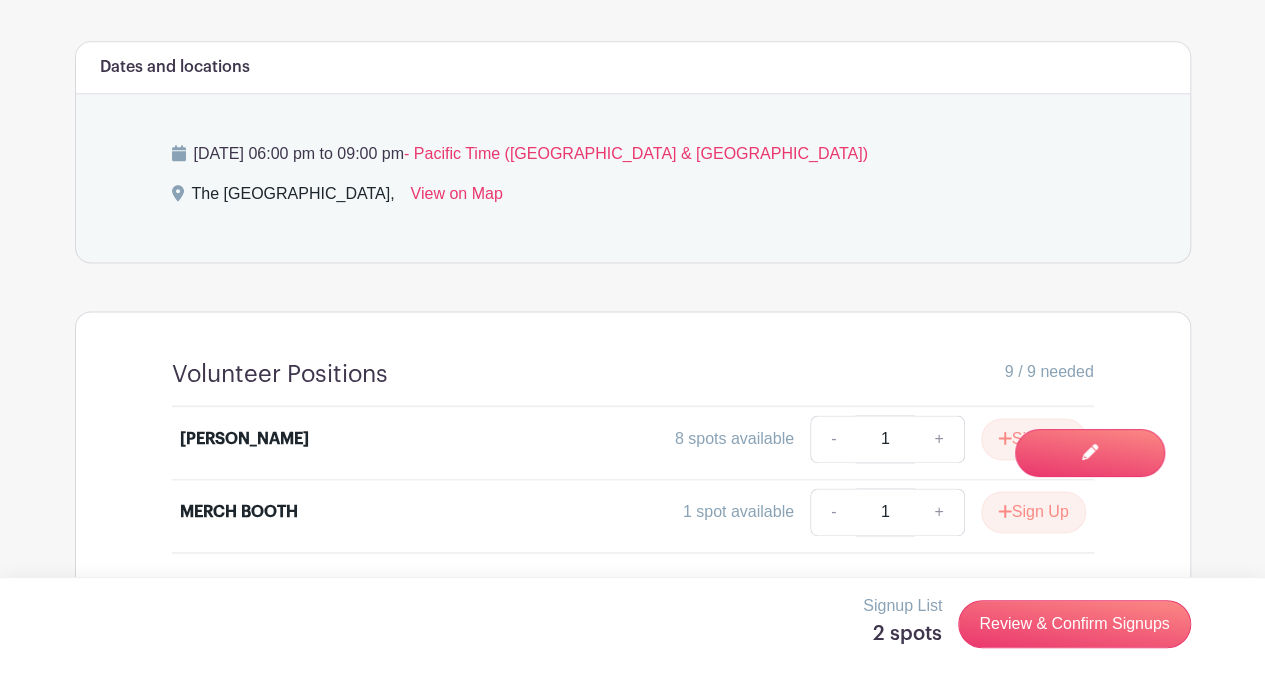 scroll, scrollTop: 1539, scrollLeft: 0, axis: vertical 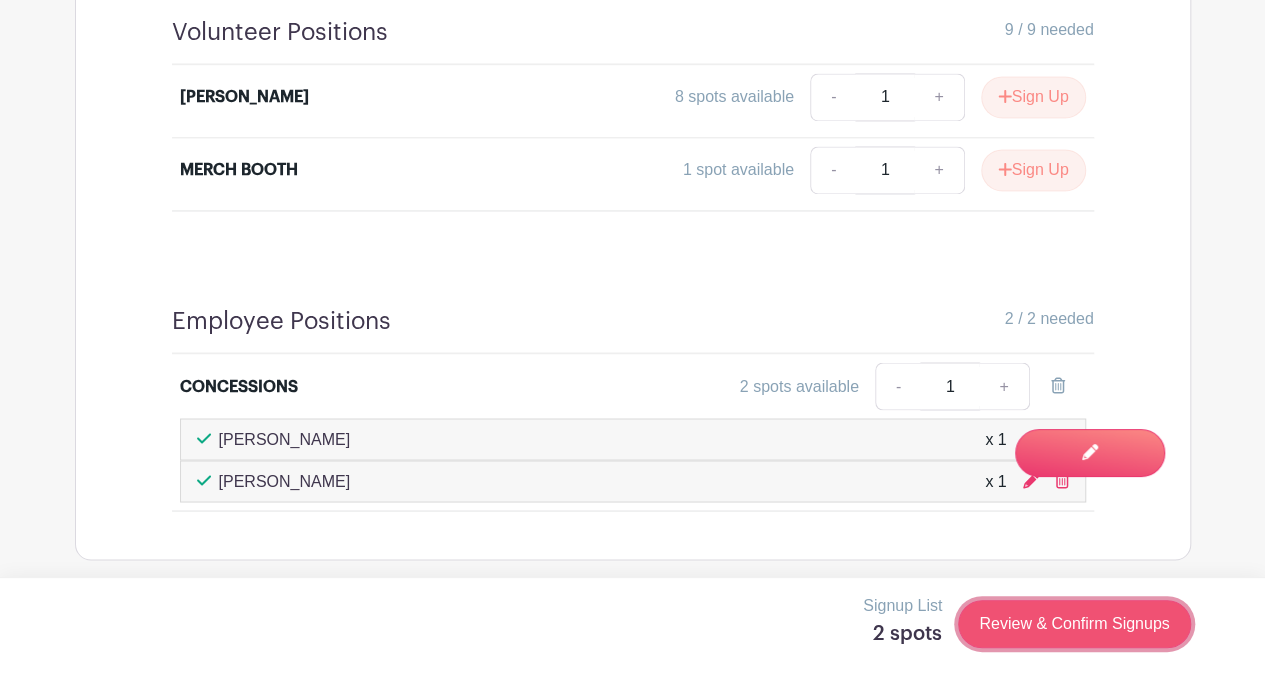click on "Review & Confirm Signups" at bounding box center (1074, 624) 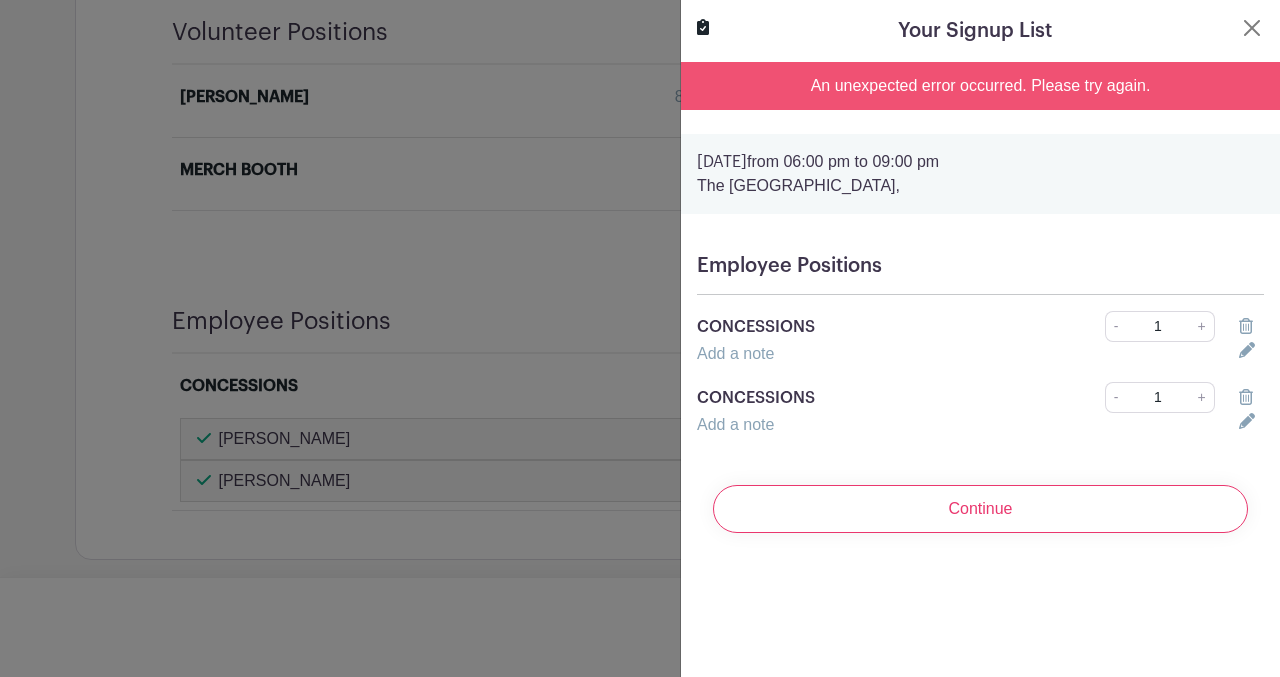 click 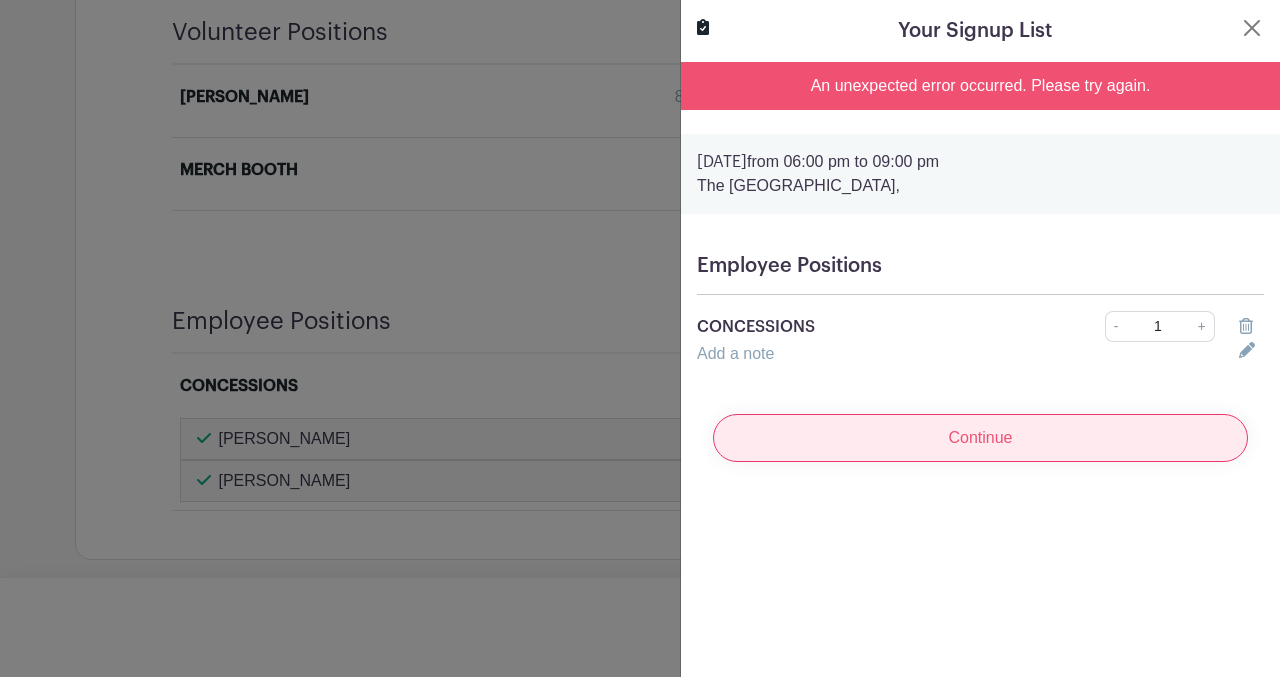 click on "Continue" at bounding box center (980, 438) 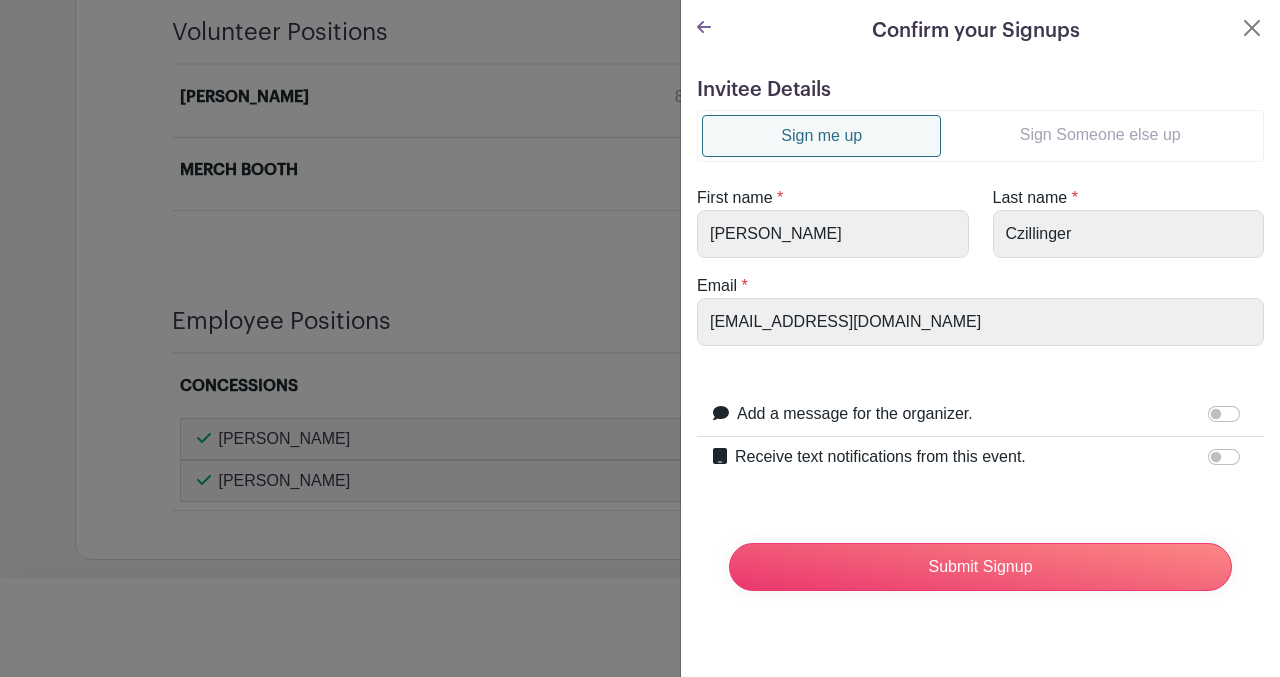 click on "Sign Someone else up" at bounding box center (1100, 135) 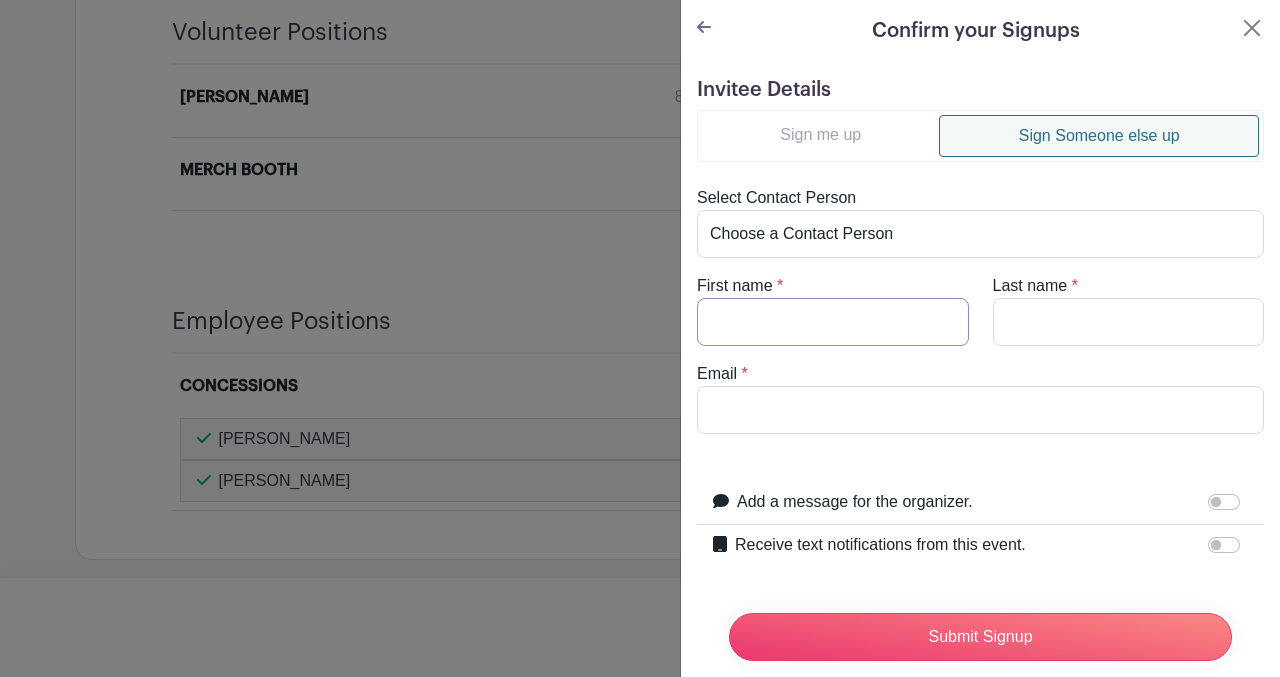 click on "First name" at bounding box center [833, 322] 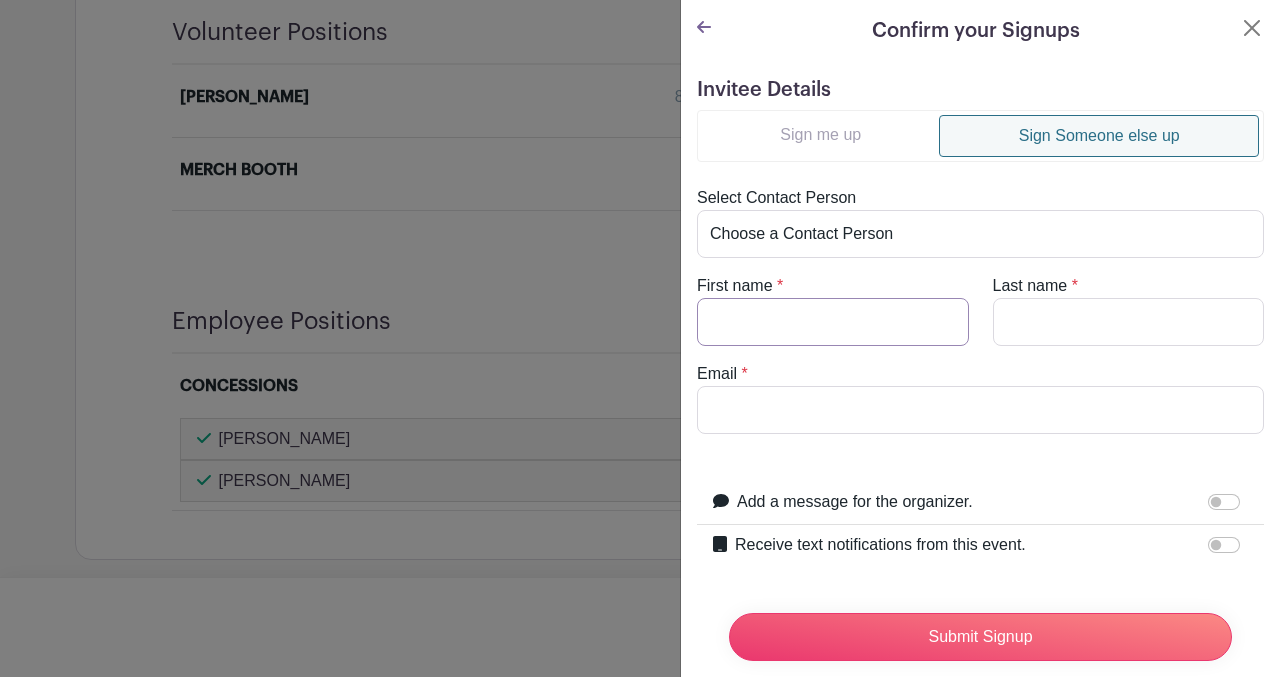 type on "[PERSON_NAME]" 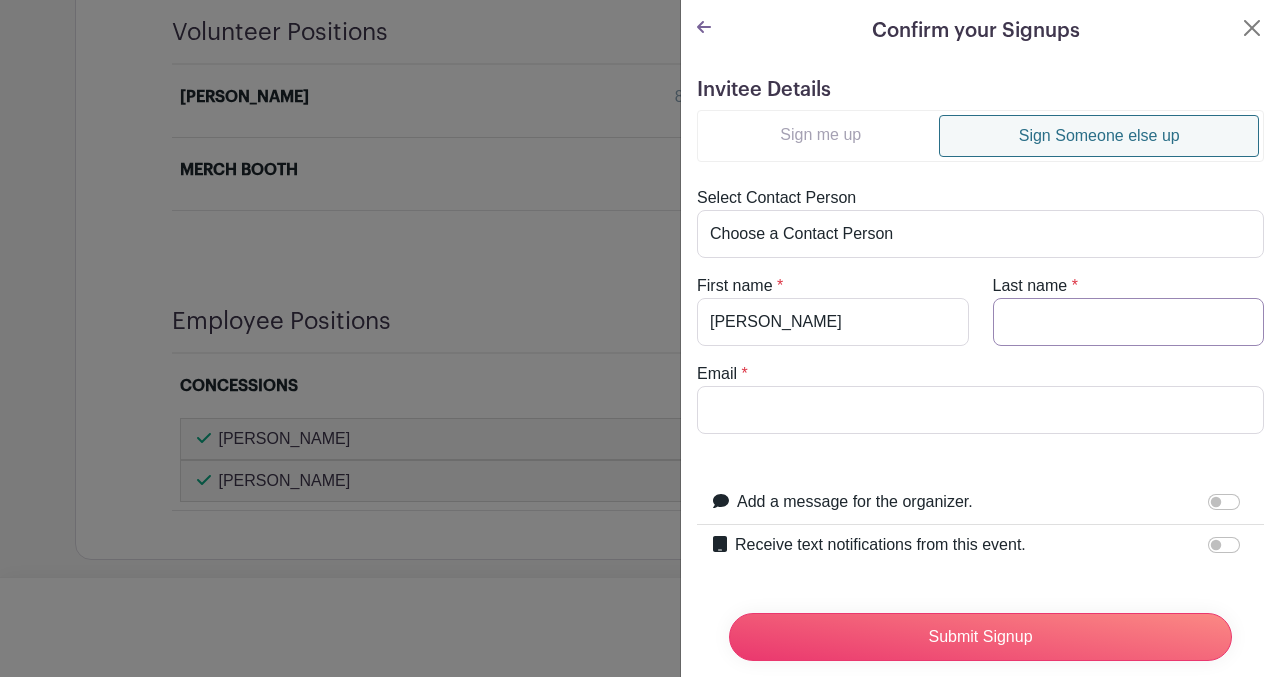 click on "Last name" at bounding box center [1129, 322] 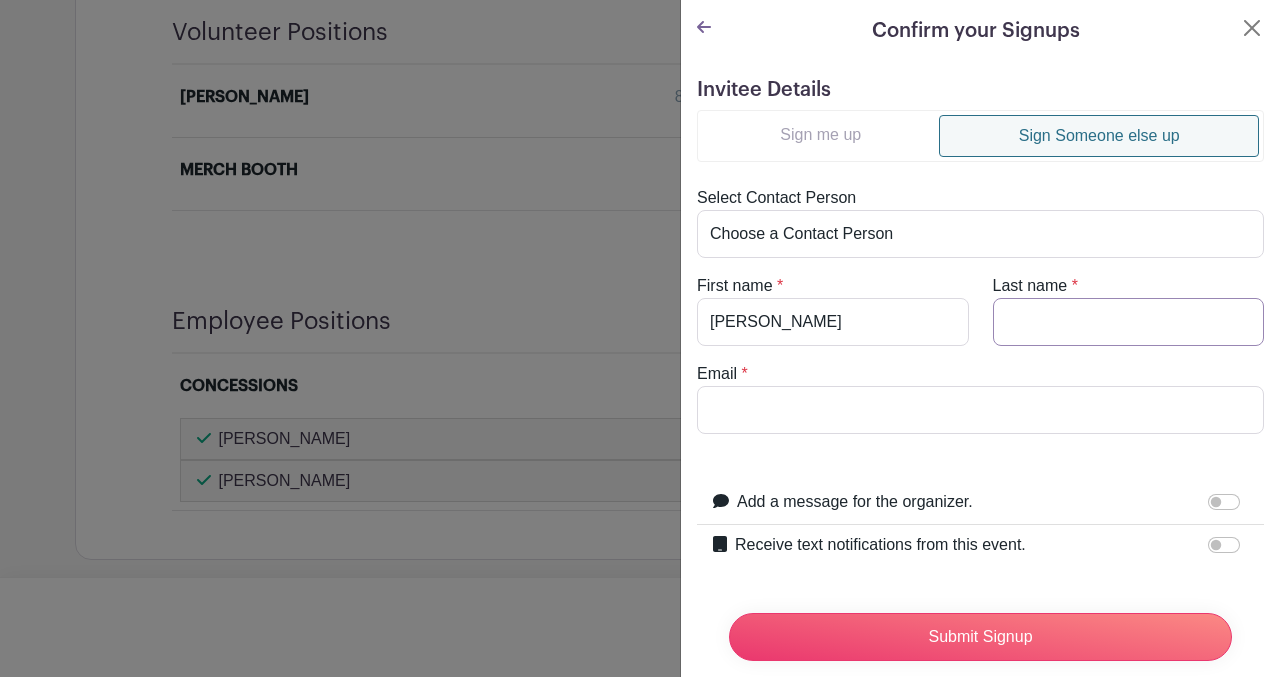 type on "[PERSON_NAME]" 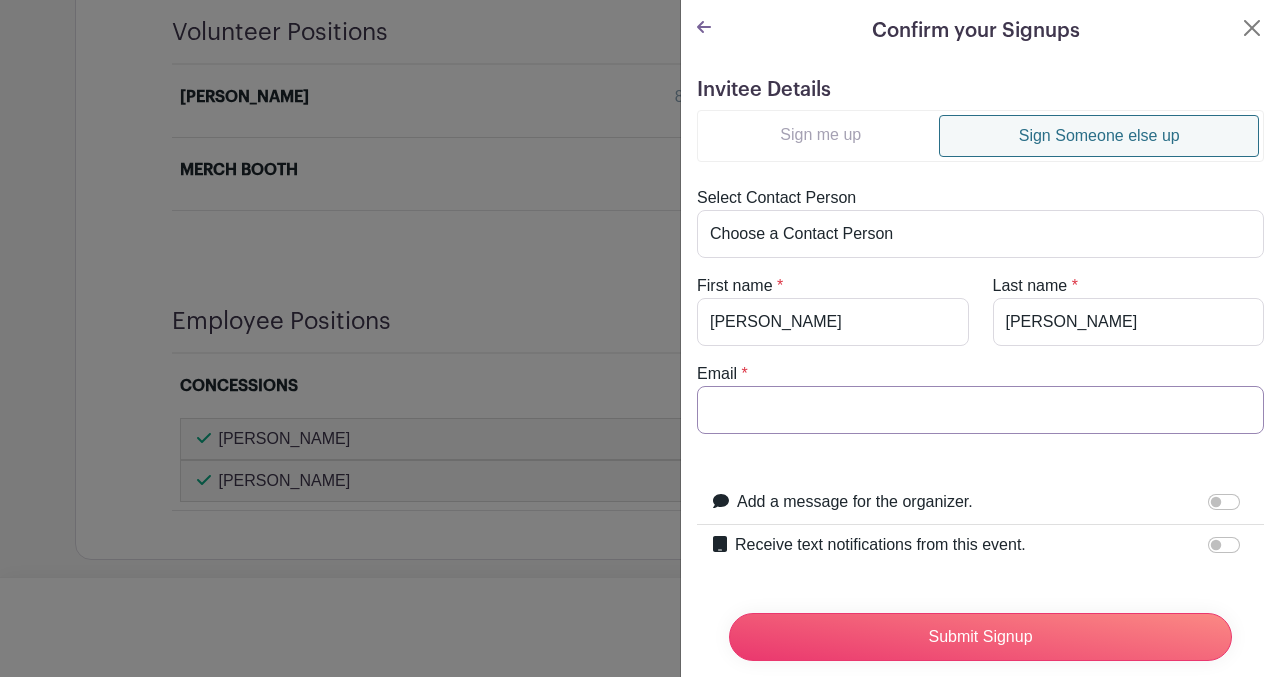click on "Email" at bounding box center [980, 410] 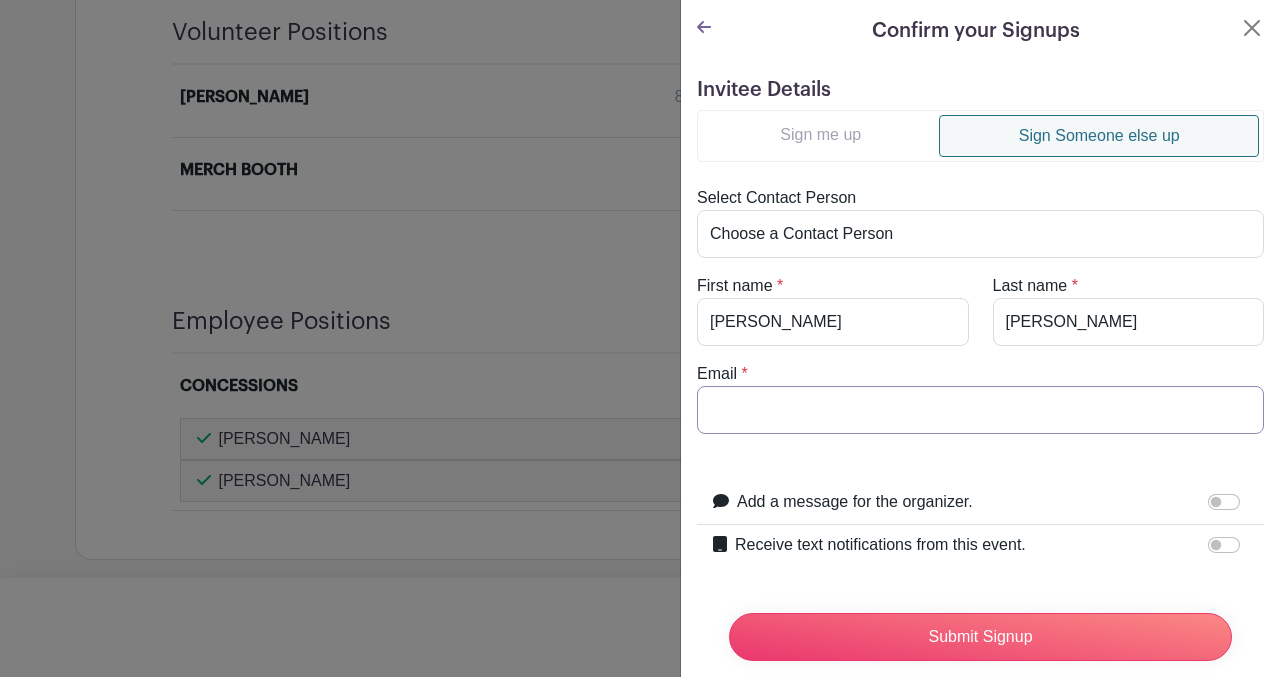 type on "[PERSON_NAME][EMAIL_ADDRESS][PERSON_NAME][DOMAIN_NAME]" 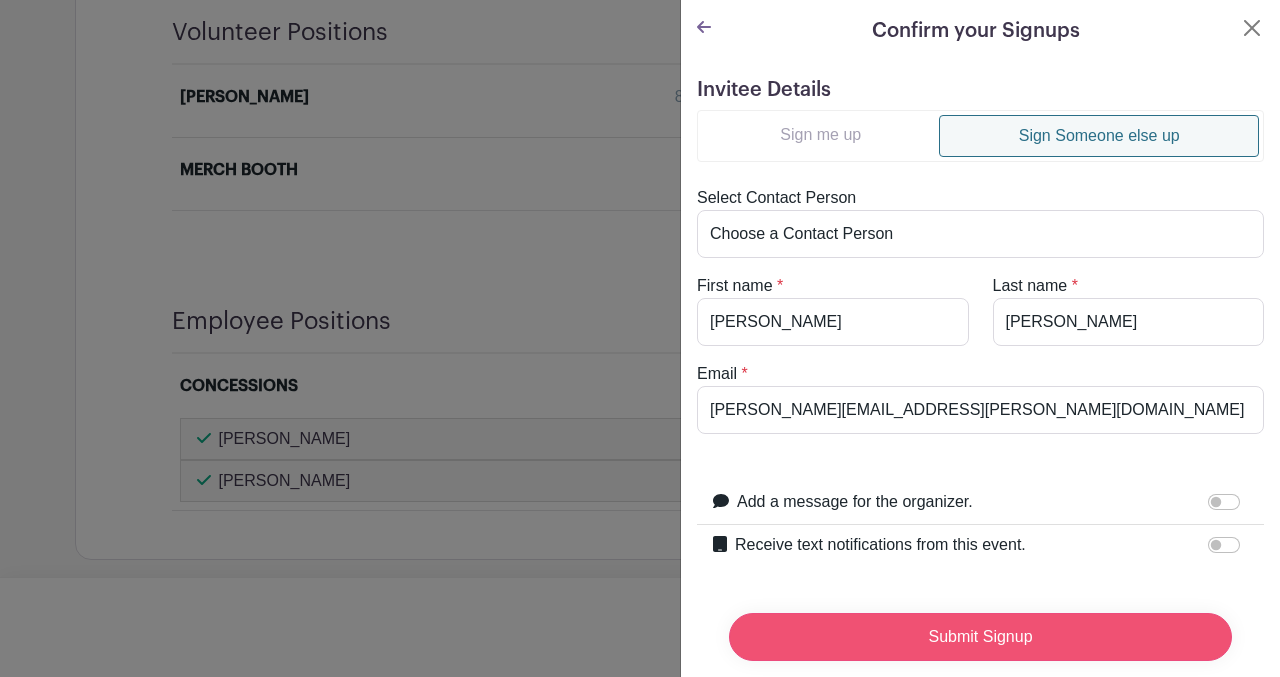 click on "Submit Signup" at bounding box center [980, 637] 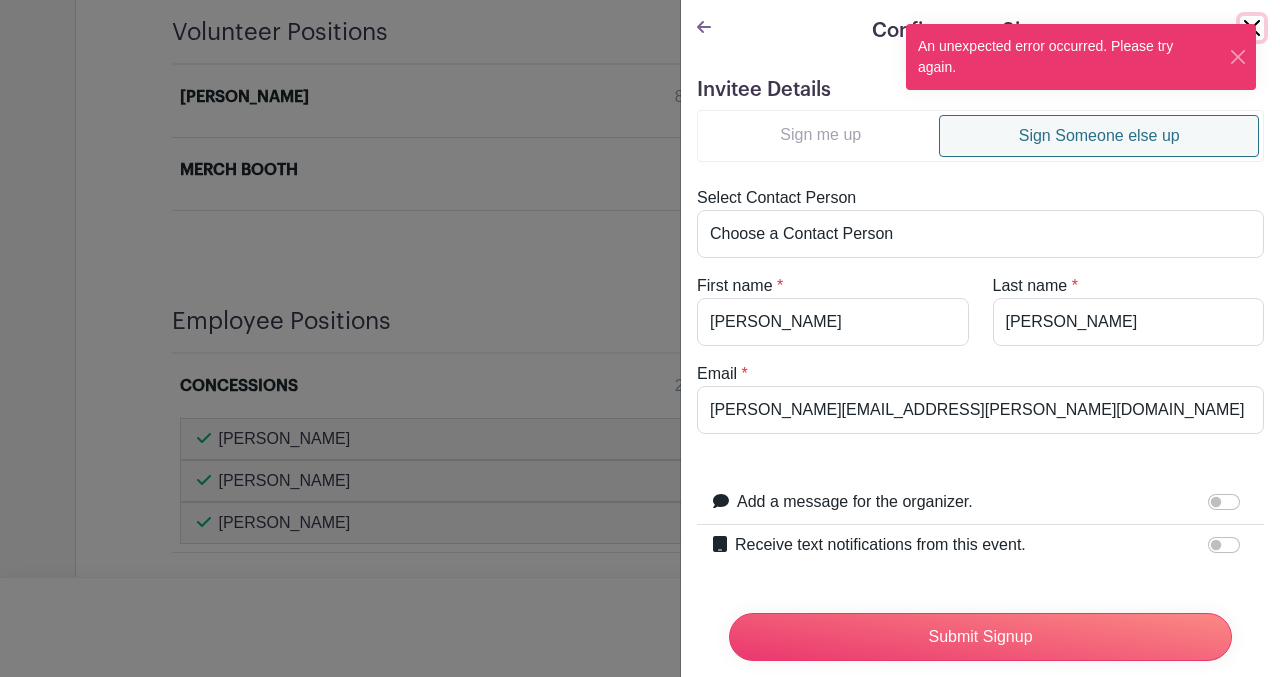 click at bounding box center [1252, 28] 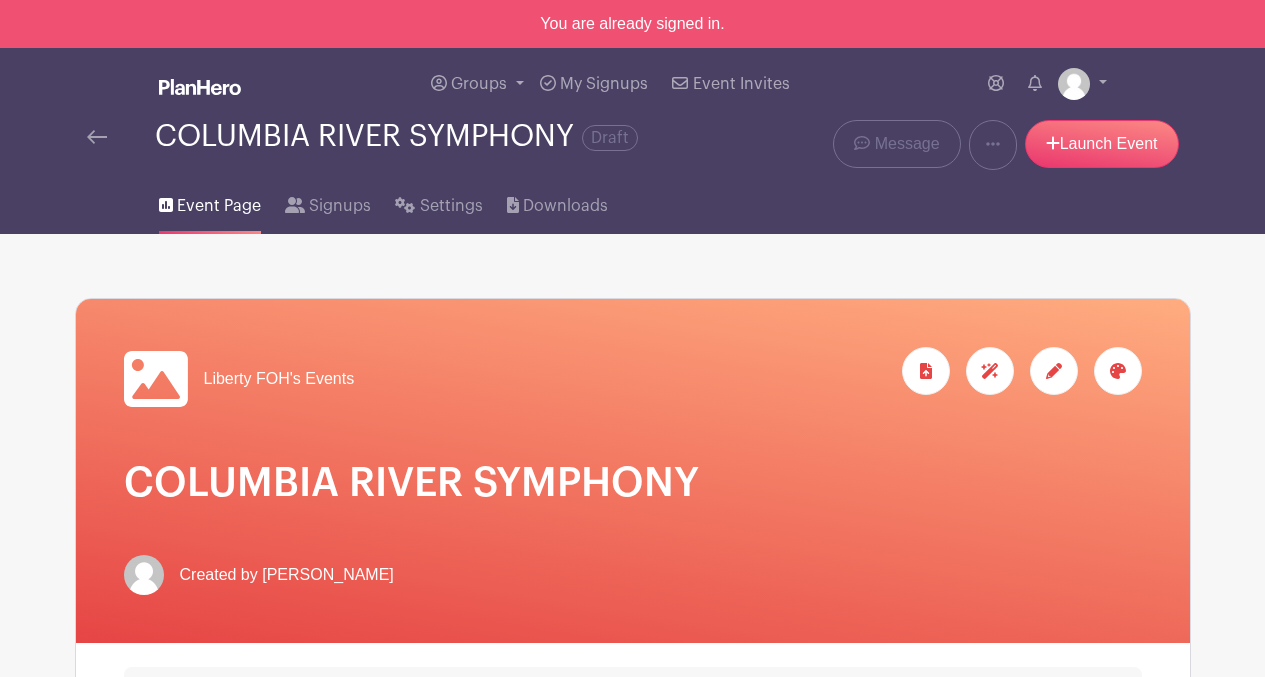 scroll, scrollTop: 0, scrollLeft: 0, axis: both 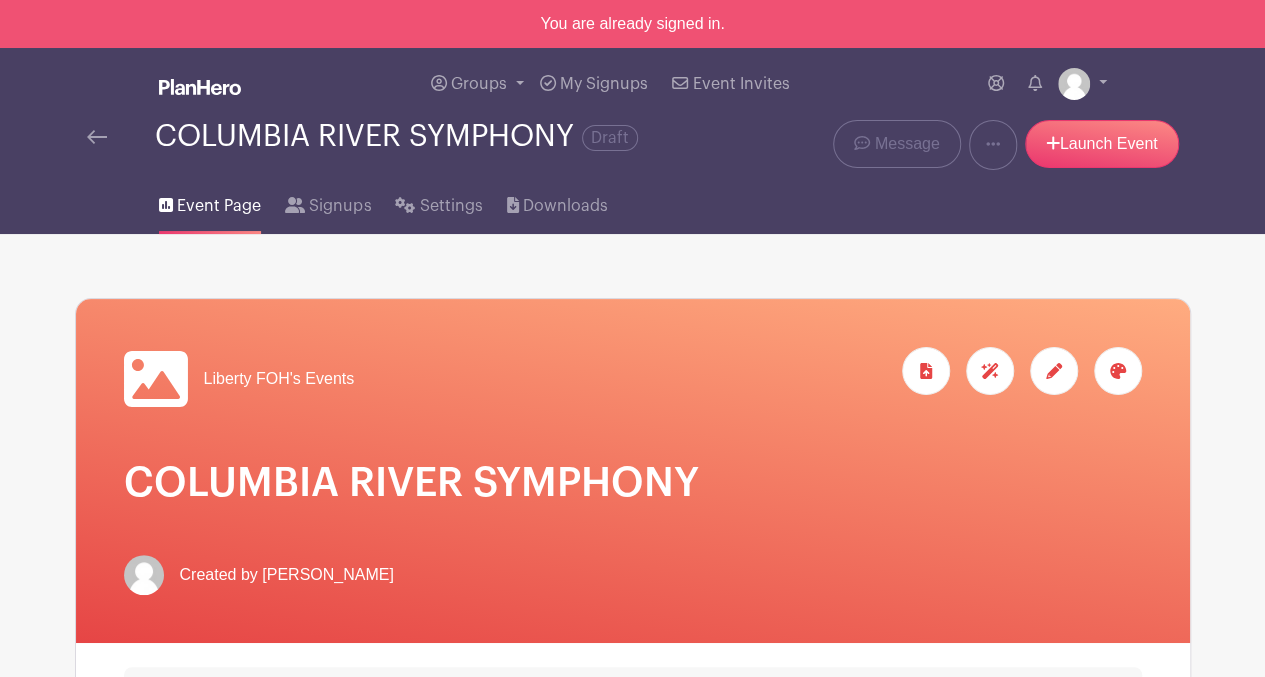 click at bounding box center (97, 137) 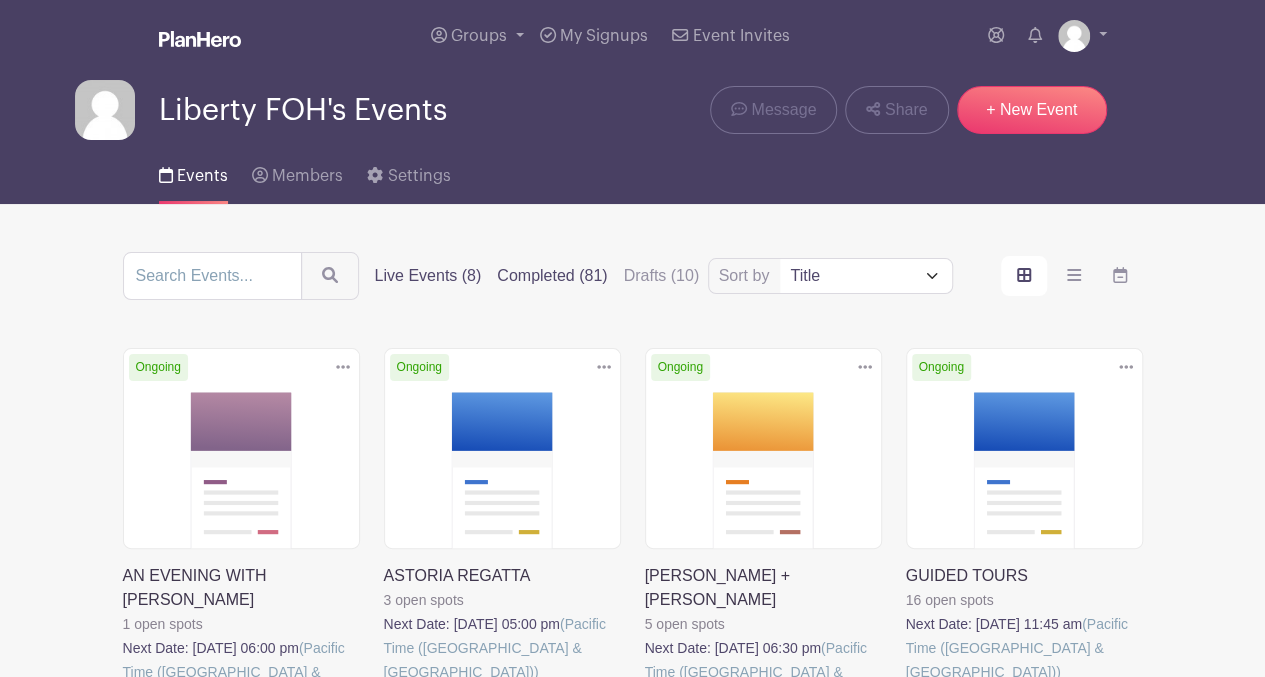 click on "Completed (81)" at bounding box center [552, 276] 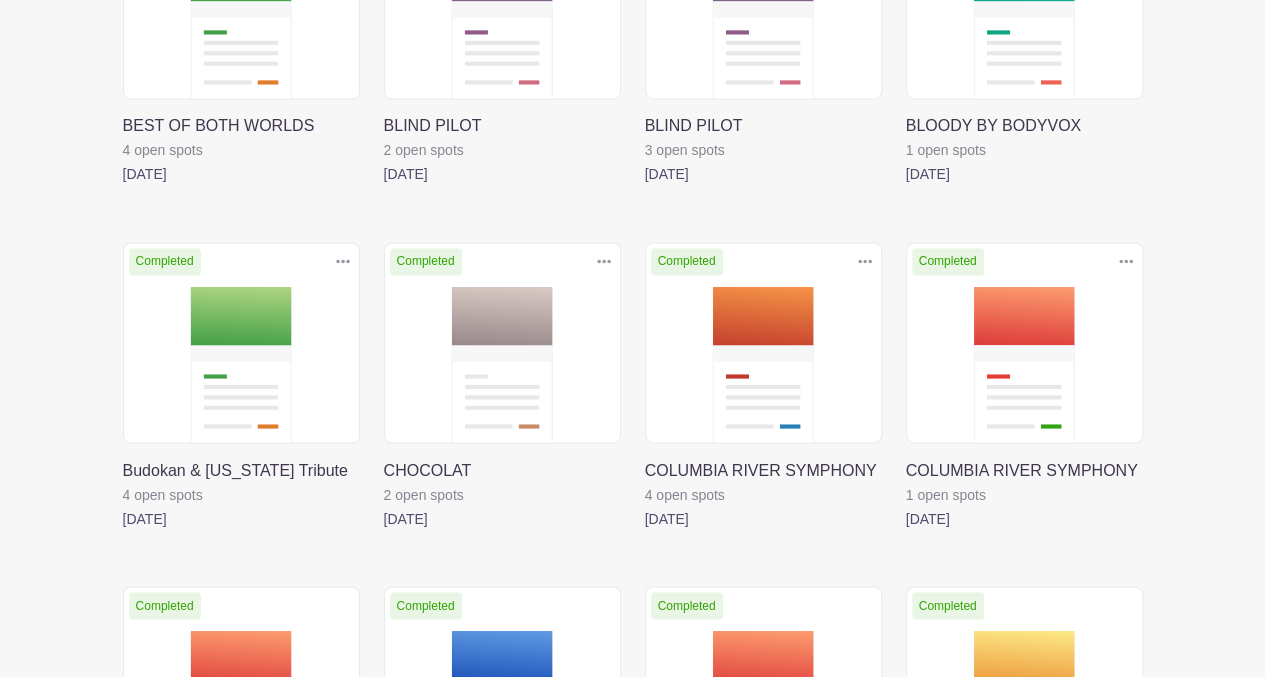scroll, scrollTop: 1638, scrollLeft: 0, axis: vertical 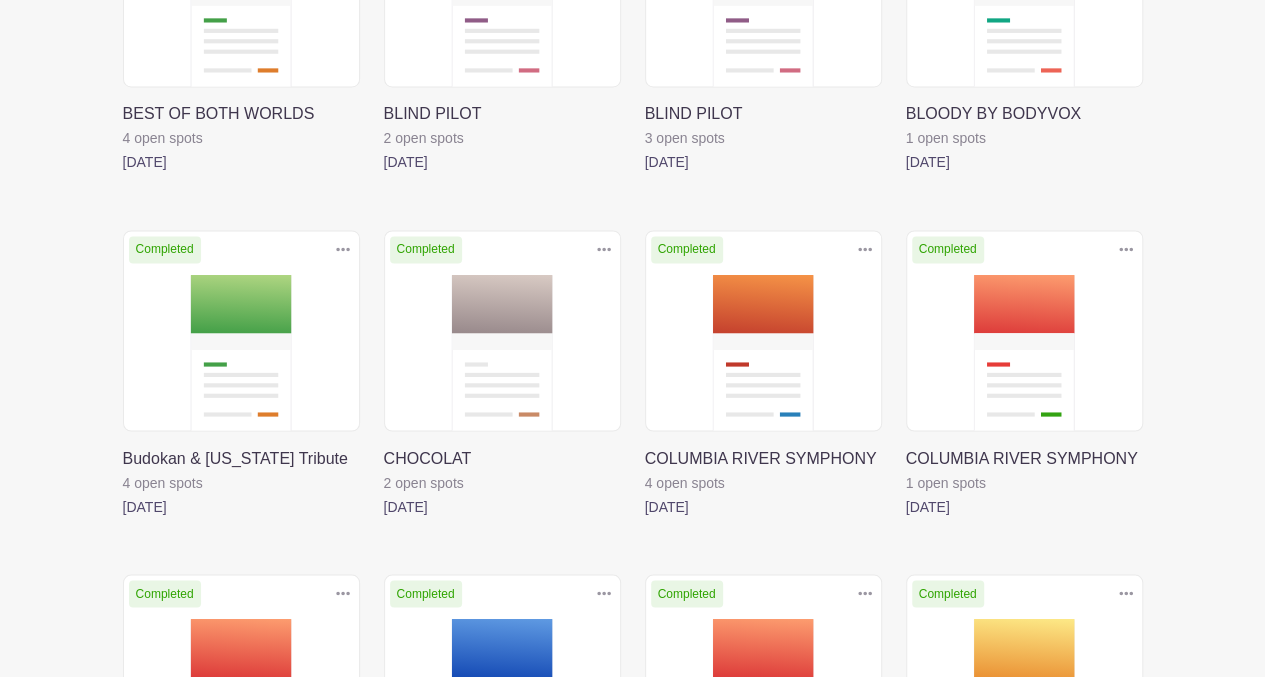 click at bounding box center (645, 518) 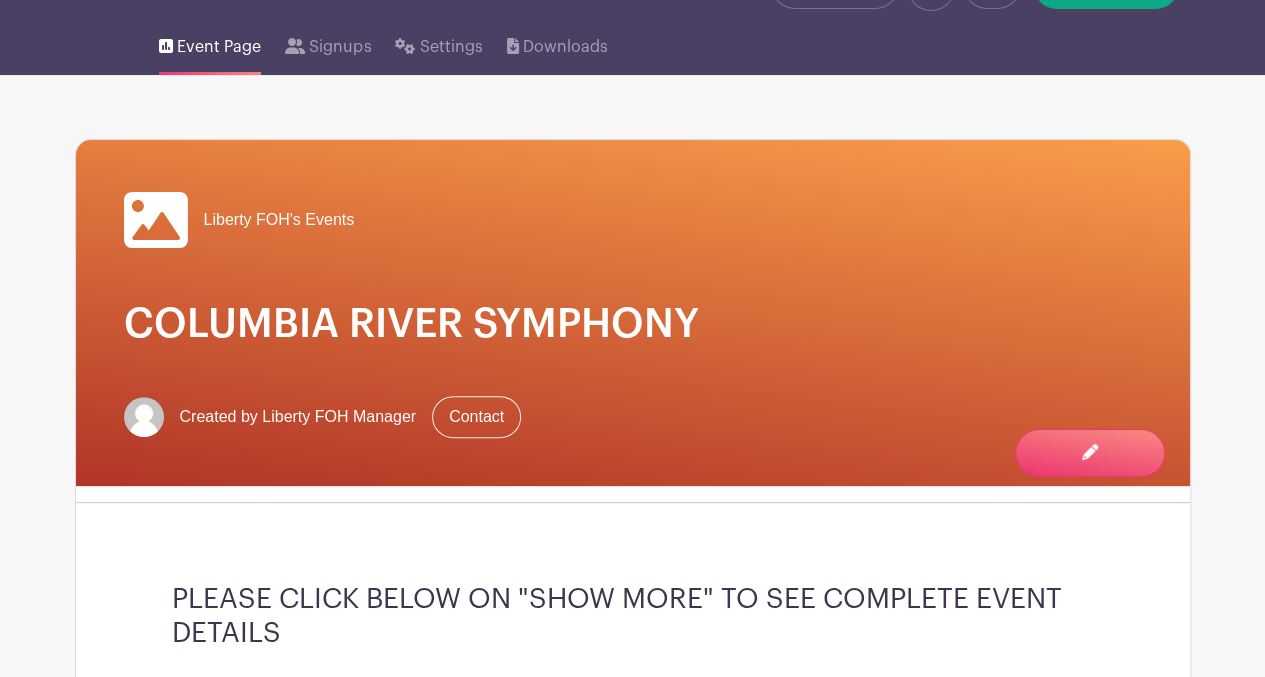 scroll, scrollTop: 0, scrollLeft: 0, axis: both 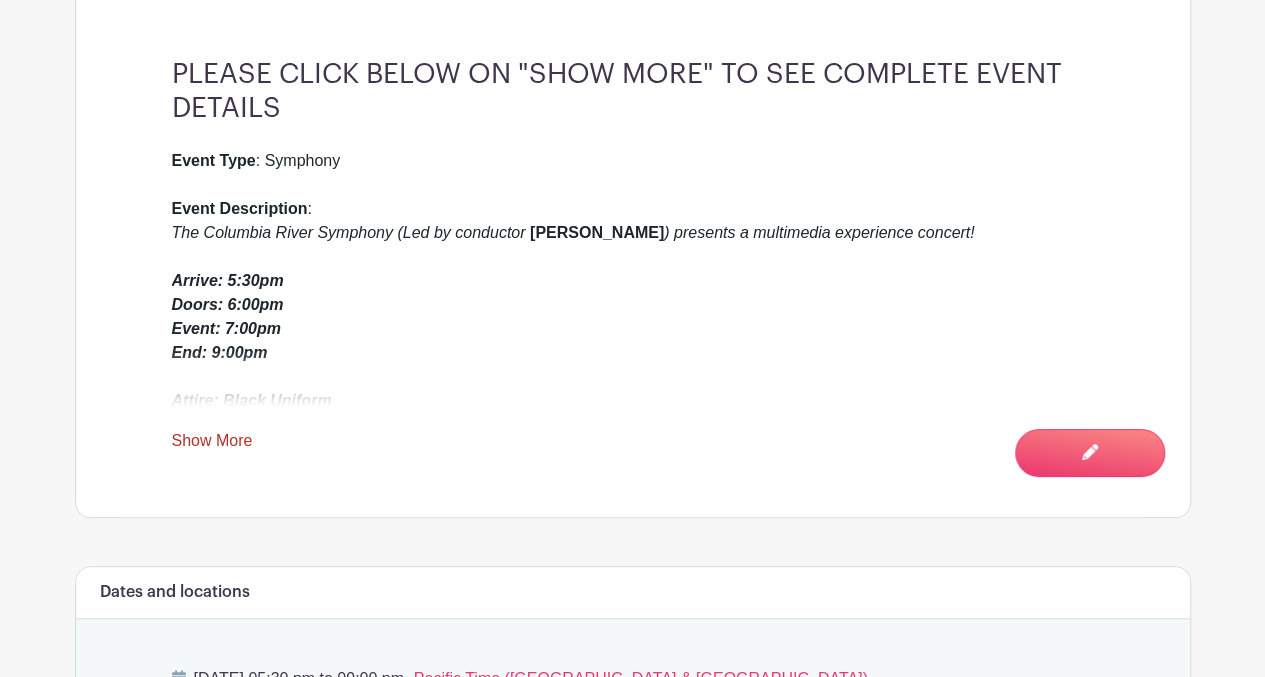 click on "Show More" at bounding box center (212, 444) 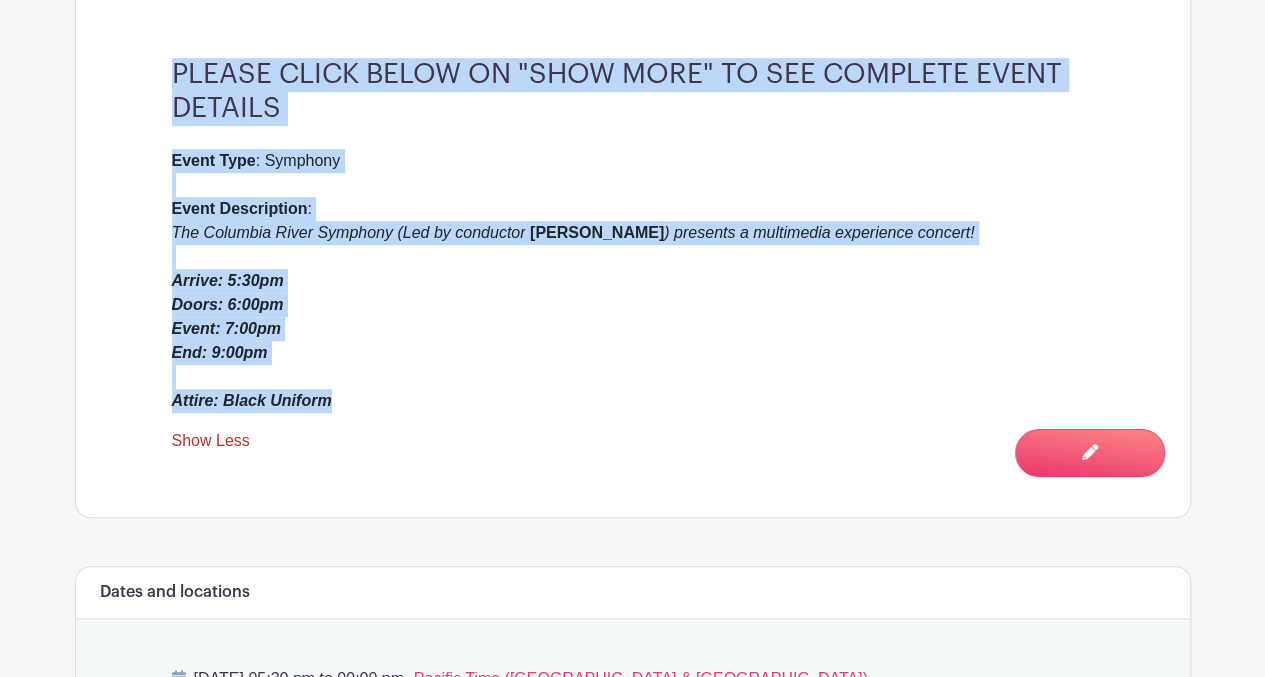 drag, startPoint x: 172, startPoint y: 60, endPoint x: 360, endPoint y: 395, distance: 384.1471 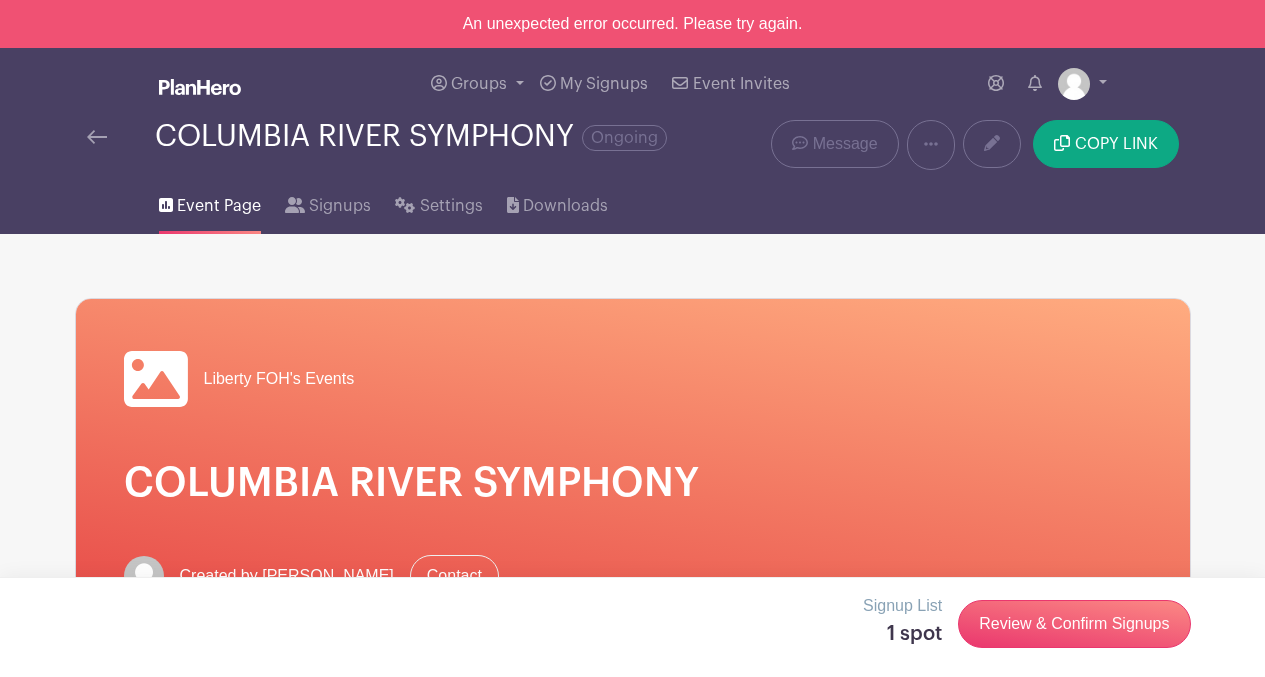scroll, scrollTop: 1504, scrollLeft: 0, axis: vertical 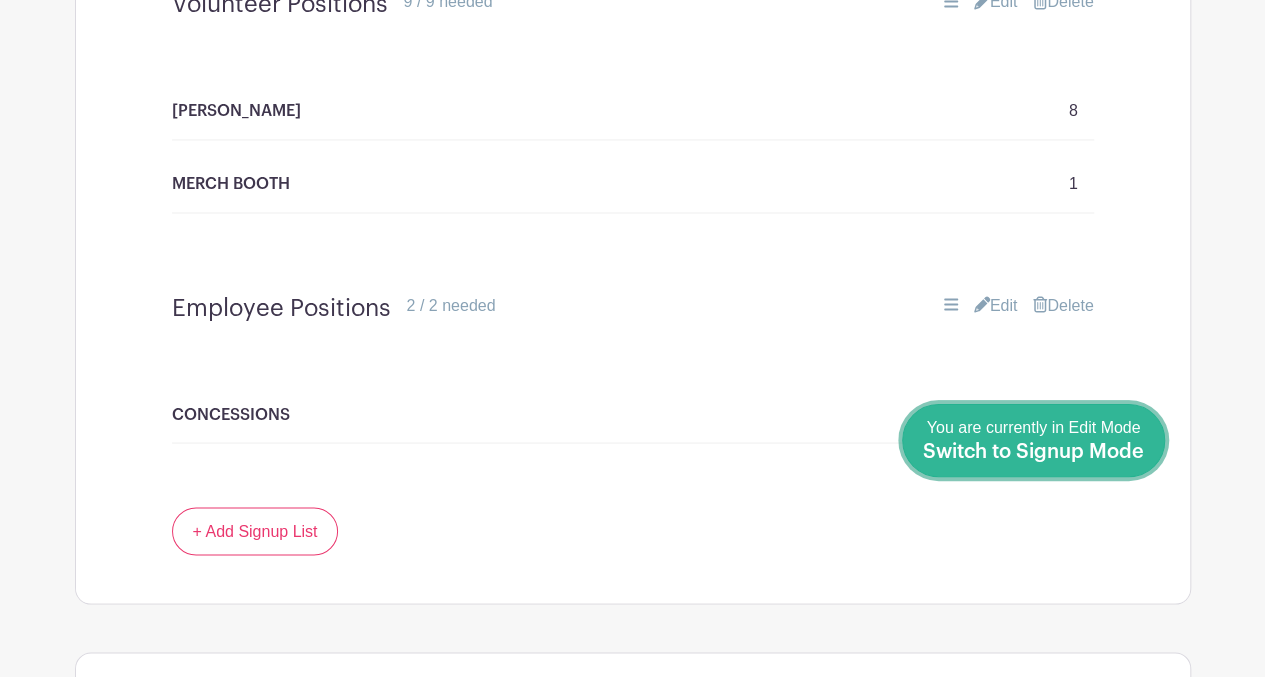 click on "You are currently in Edit Mode
Switch to Signup Mode" at bounding box center [1033, 440] 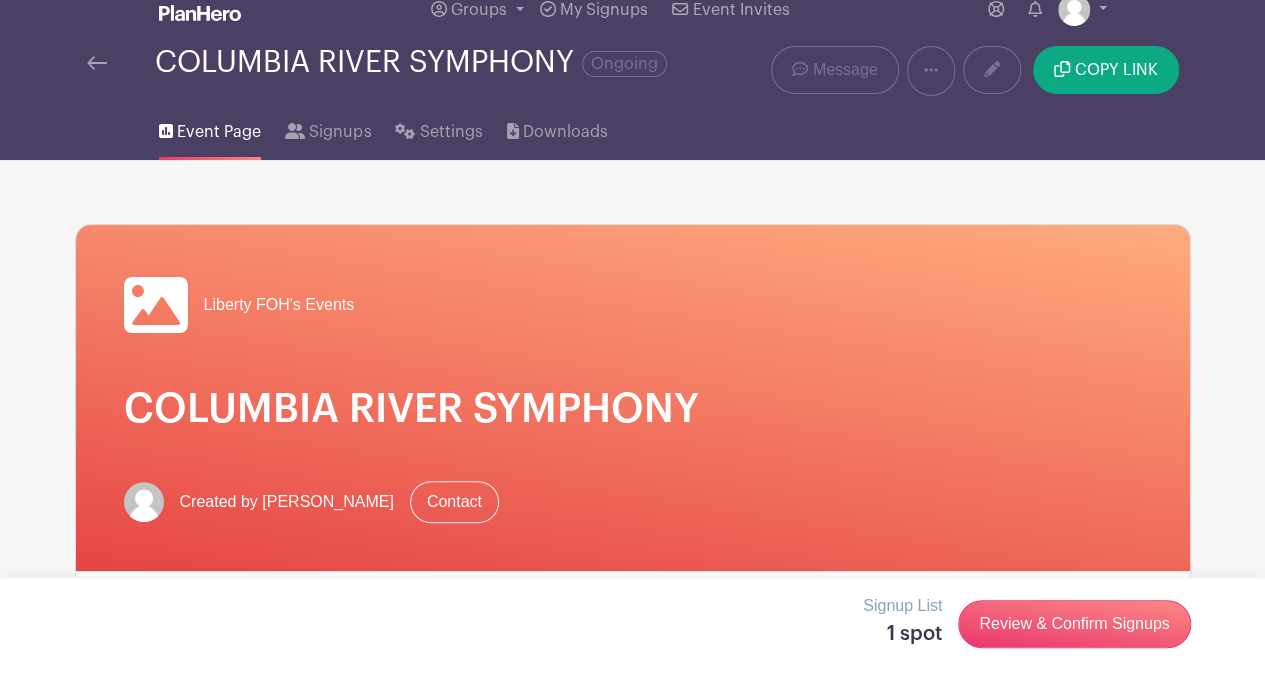 scroll, scrollTop: 0, scrollLeft: 0, axis: both 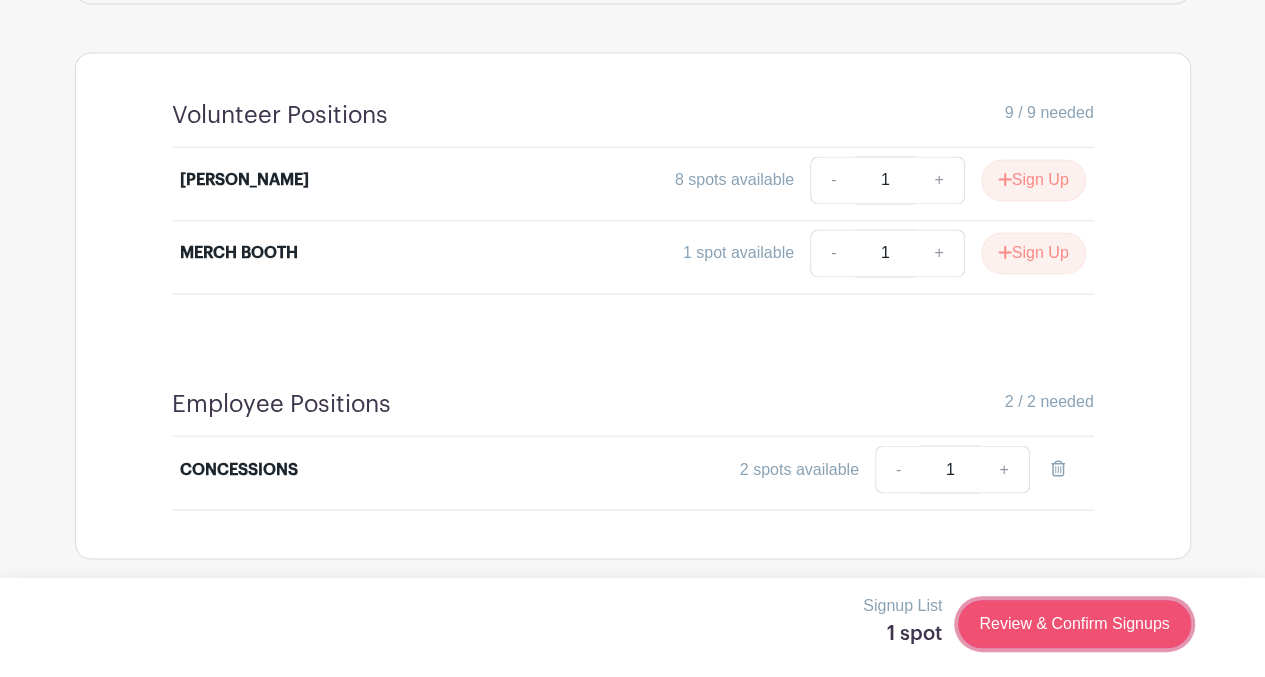 click on "Review & Confirm Signups" at bounding box center [1074, 624] 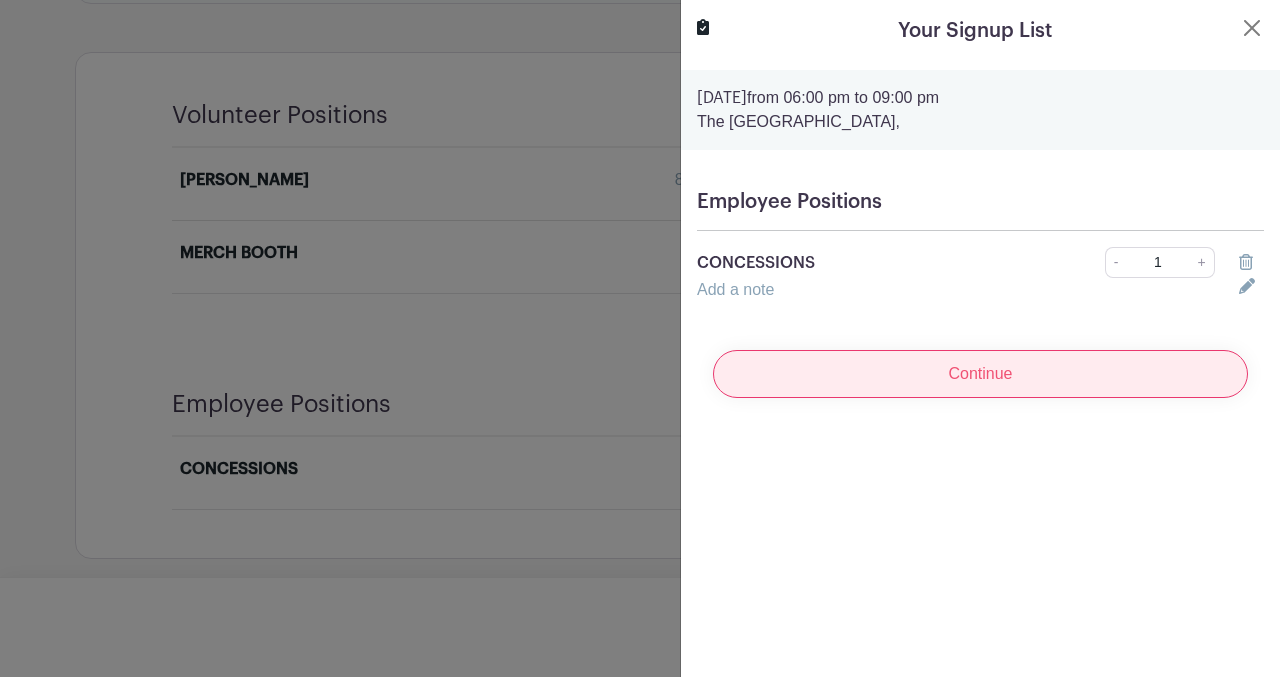 click on "Continue" at bounding box center [980, 374] 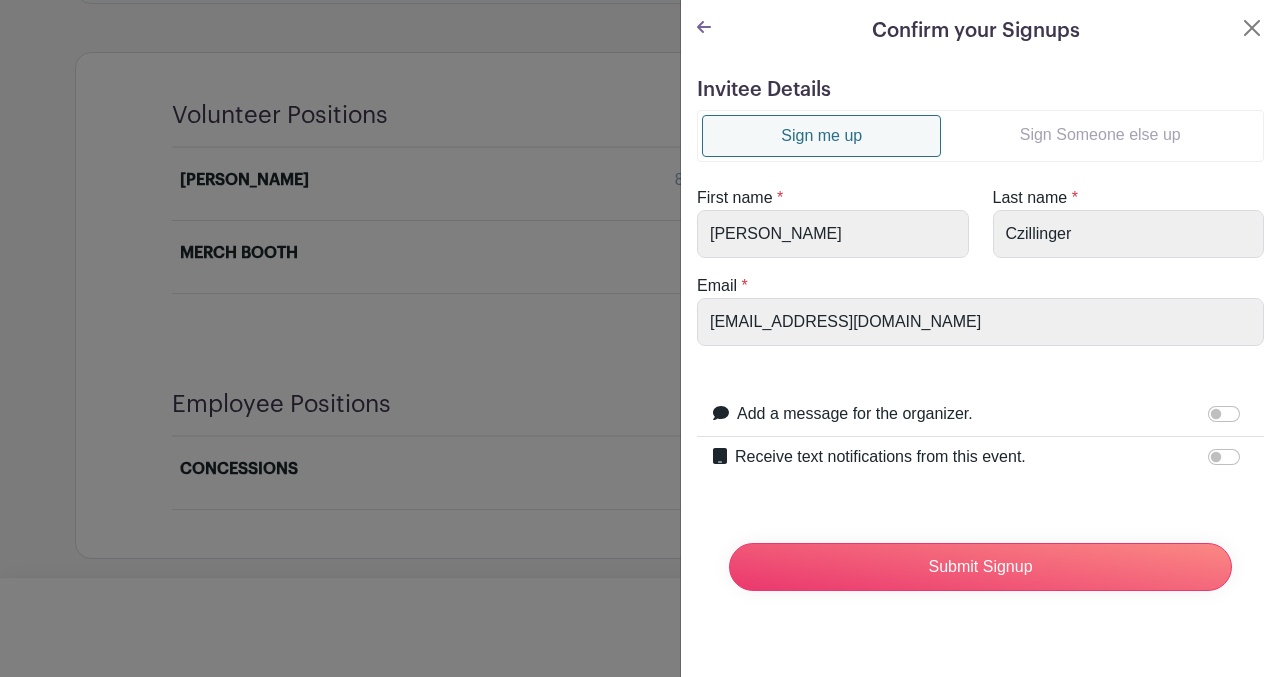click on "Sign Someone else up" at bounding box center [1100, 135] 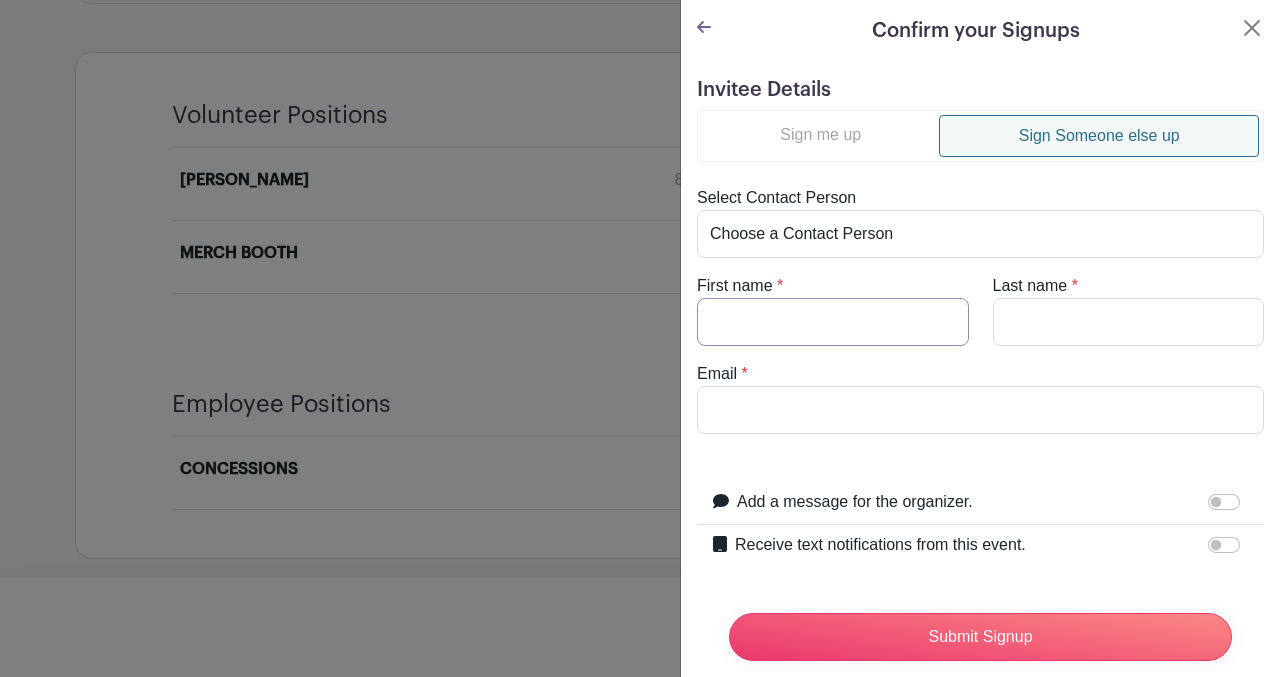 click on "First name" at bounding box center (833, 322) 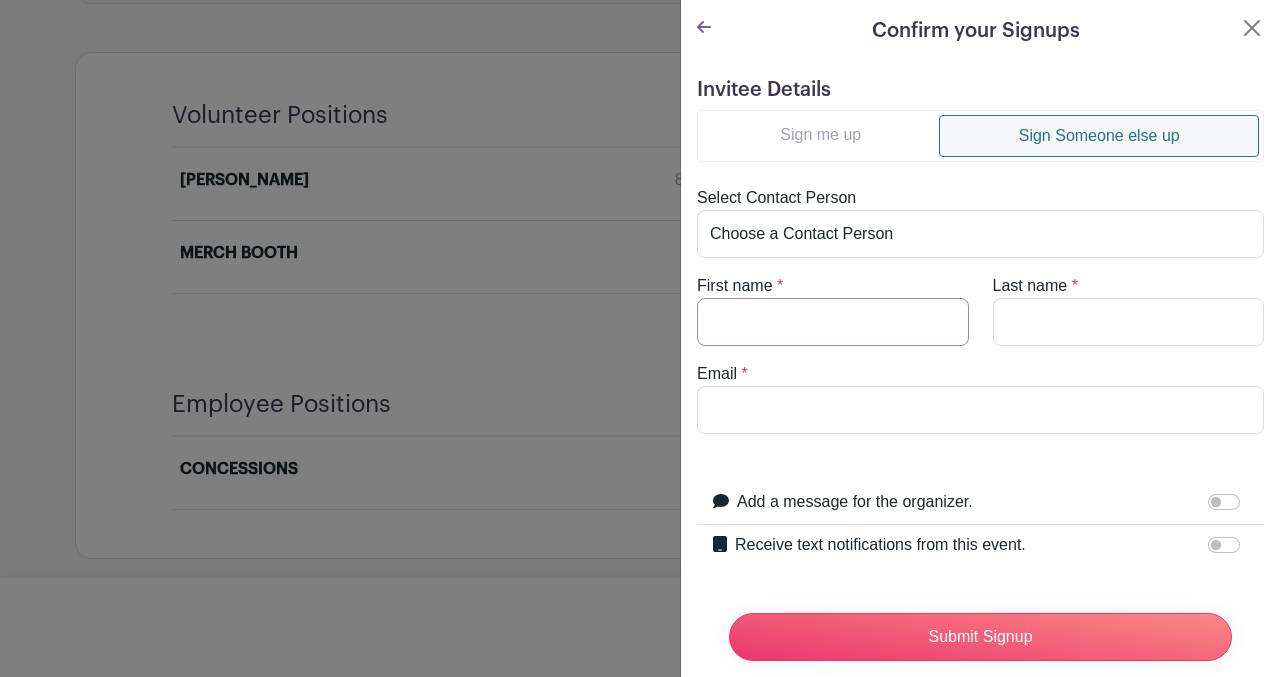 type on "[PERSON_NAME]" 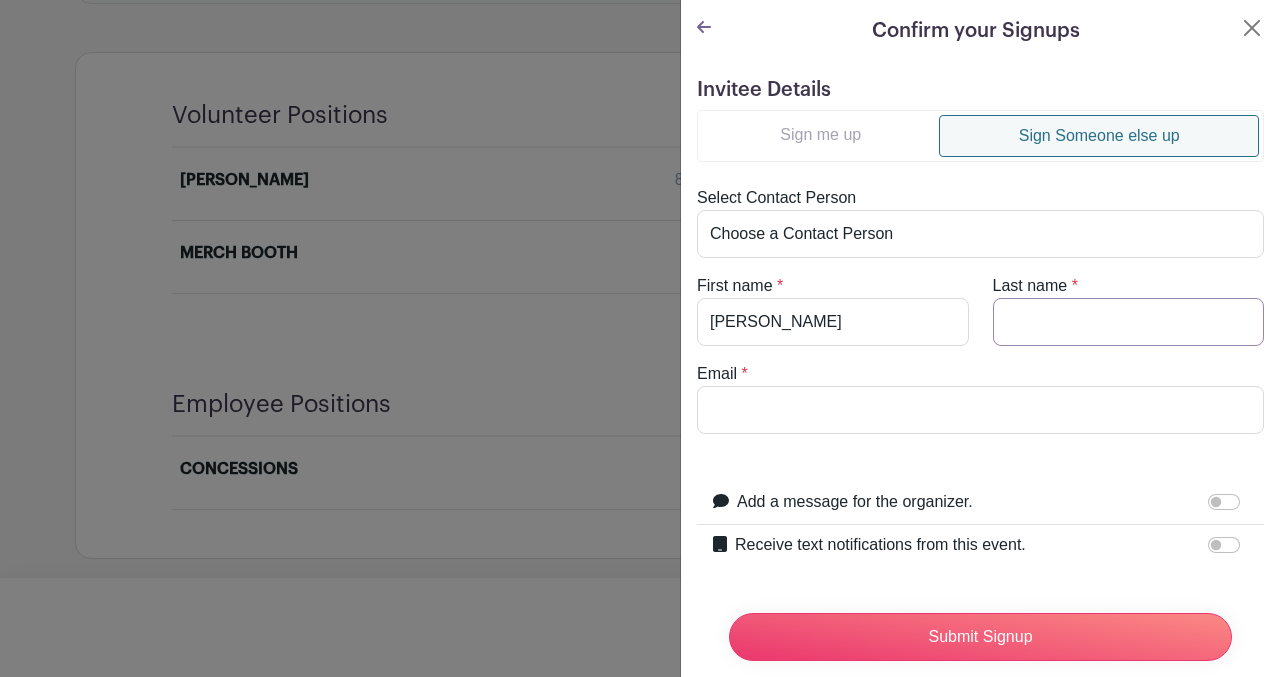 click on "Last name" at bounding box center (1129, 322) 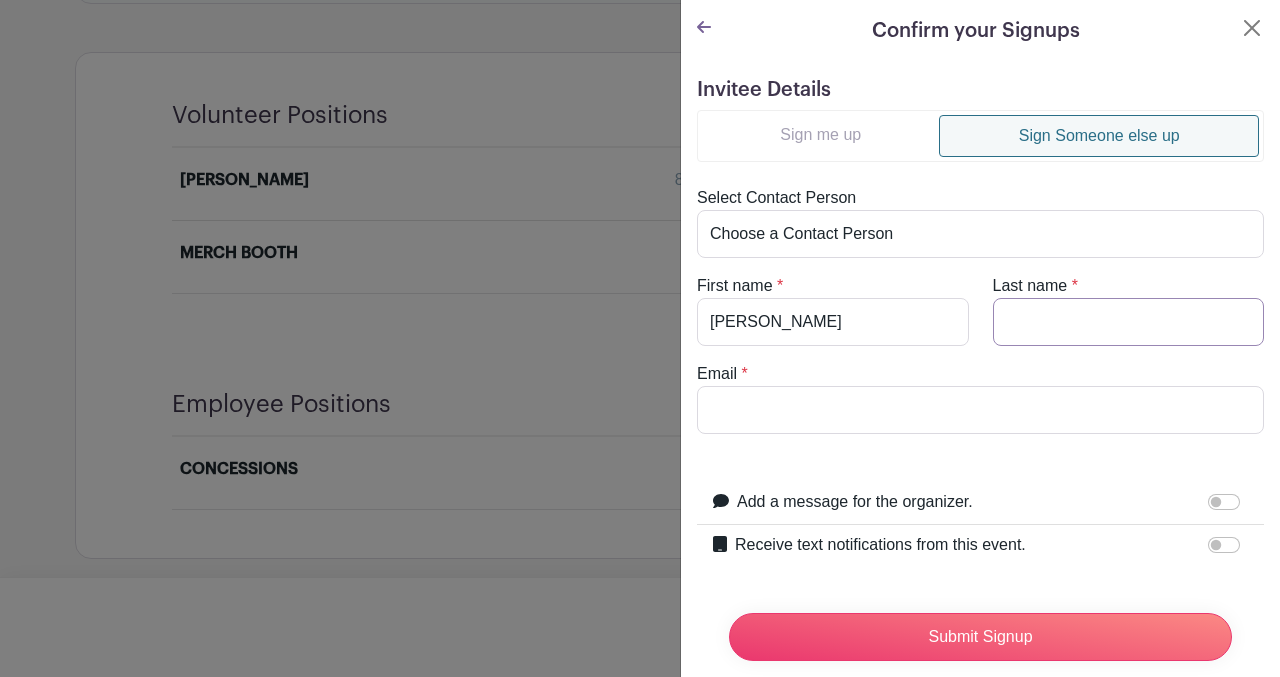type on "[PERSON_NAME]" 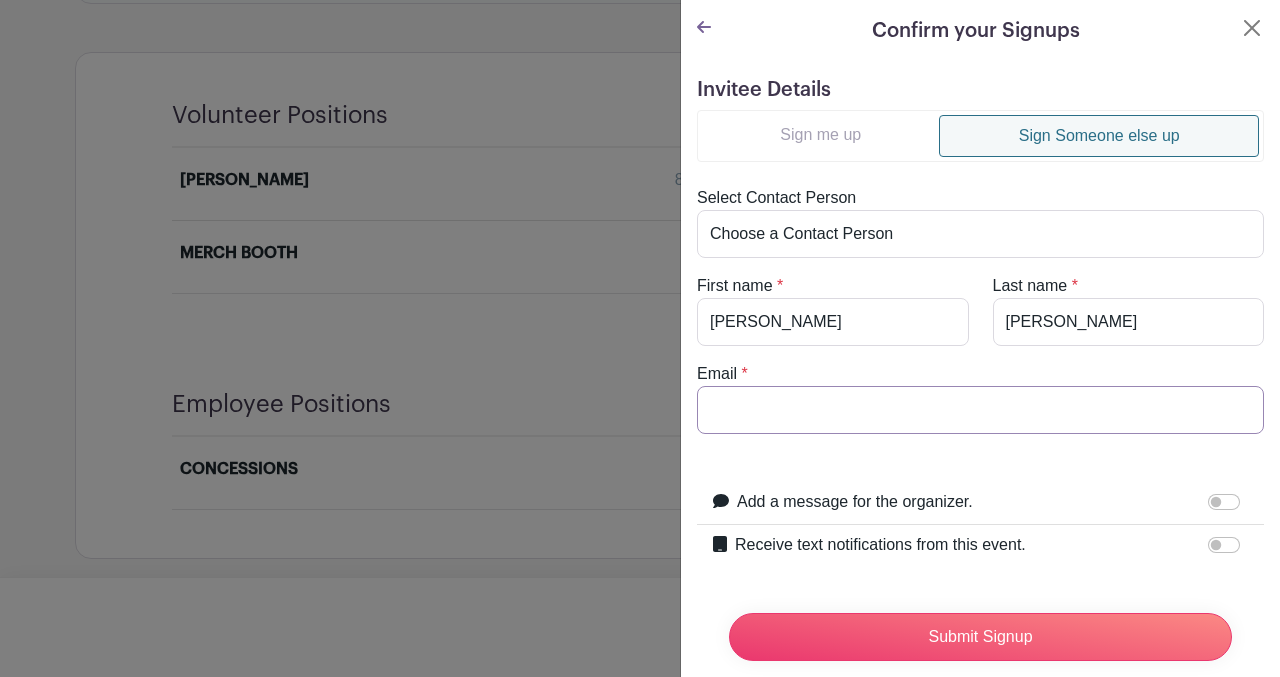 click on "Email" at bounding box center (980, 410) 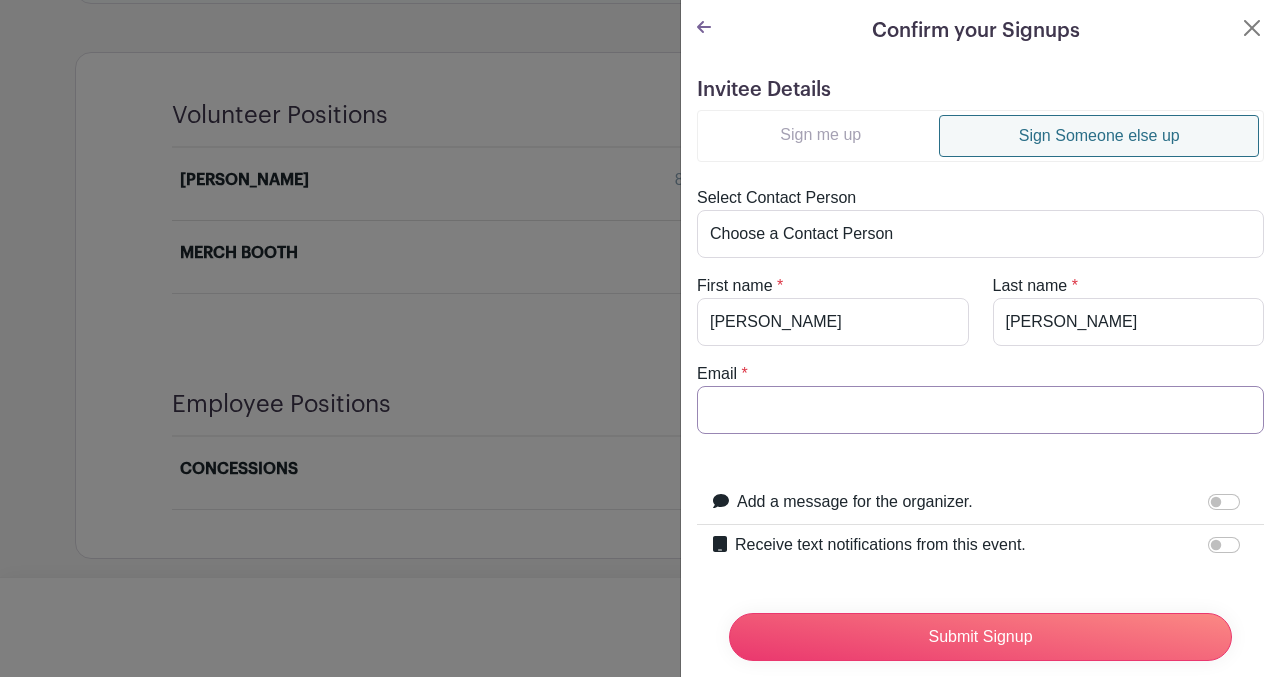 type on "[PERSON_NAME][EMAIL_ADDRESS][PERSON_NAME][DOMAIN_NAME]" 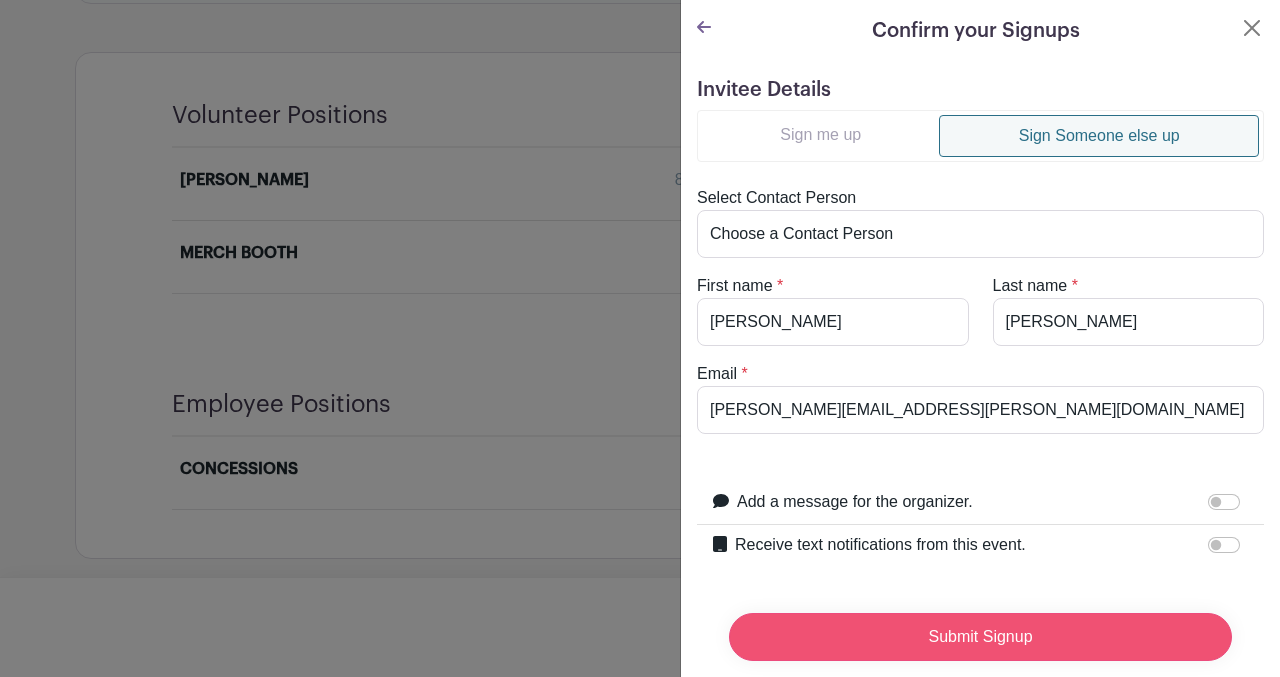 click on "Submit Signup" at bounding box center [980, 637] 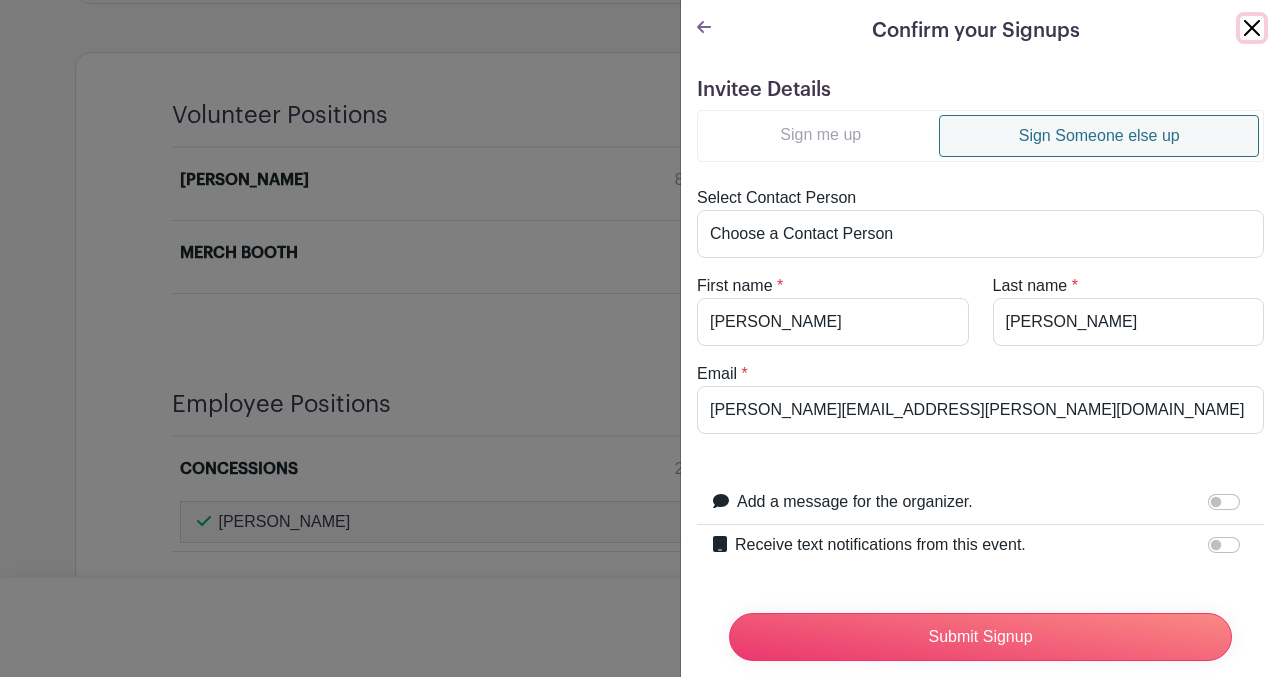 click at bounding box center (1252, 28) 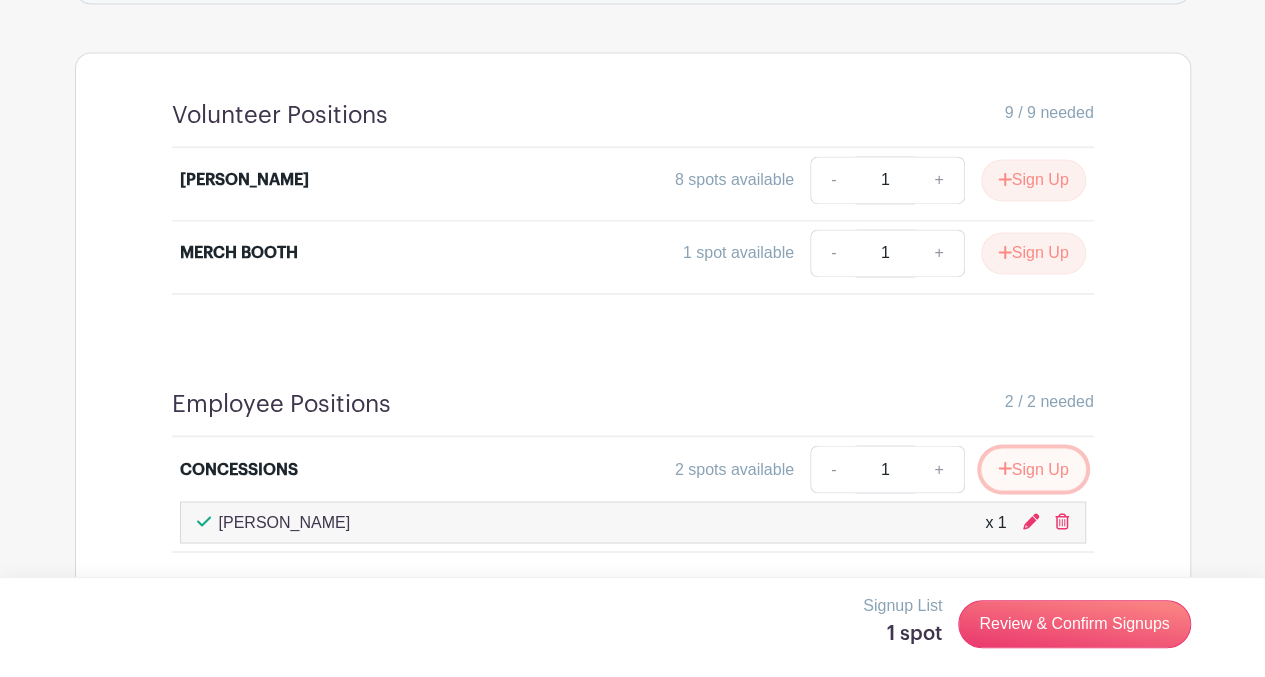 click on "Sign Up" at bounding box center [1033, 469] 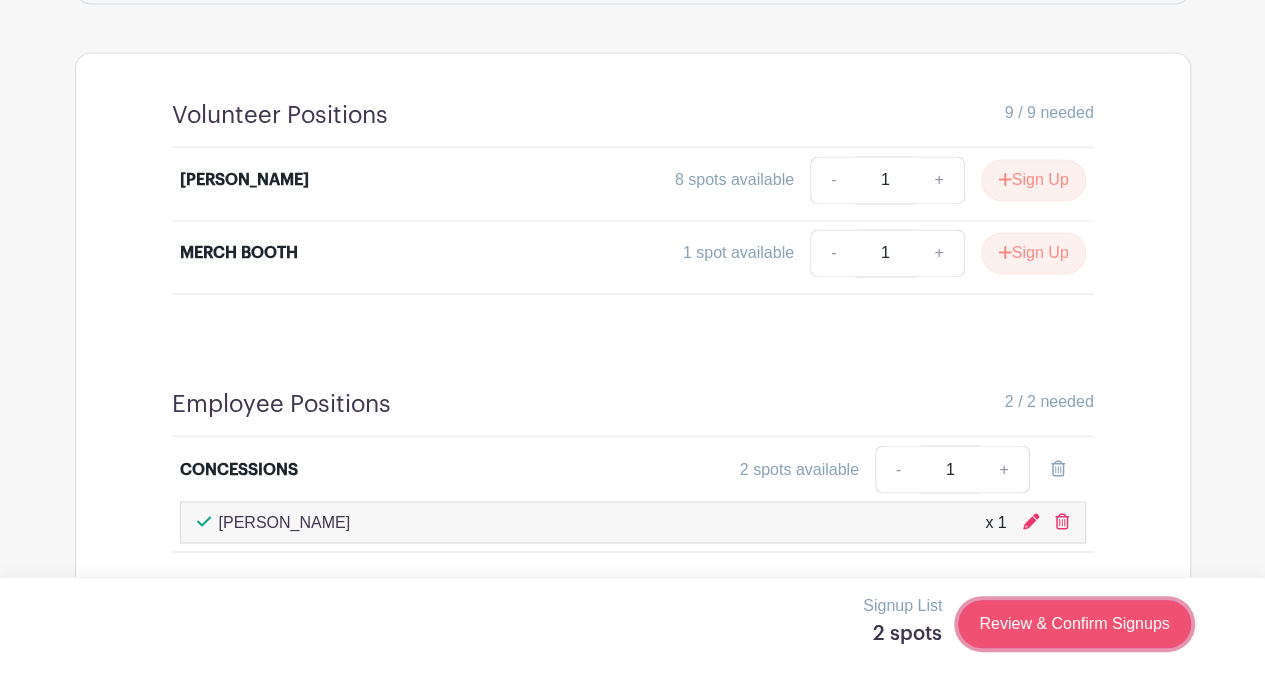 click on "Review & Confirm Signups" at bounding box center (1074, 624) 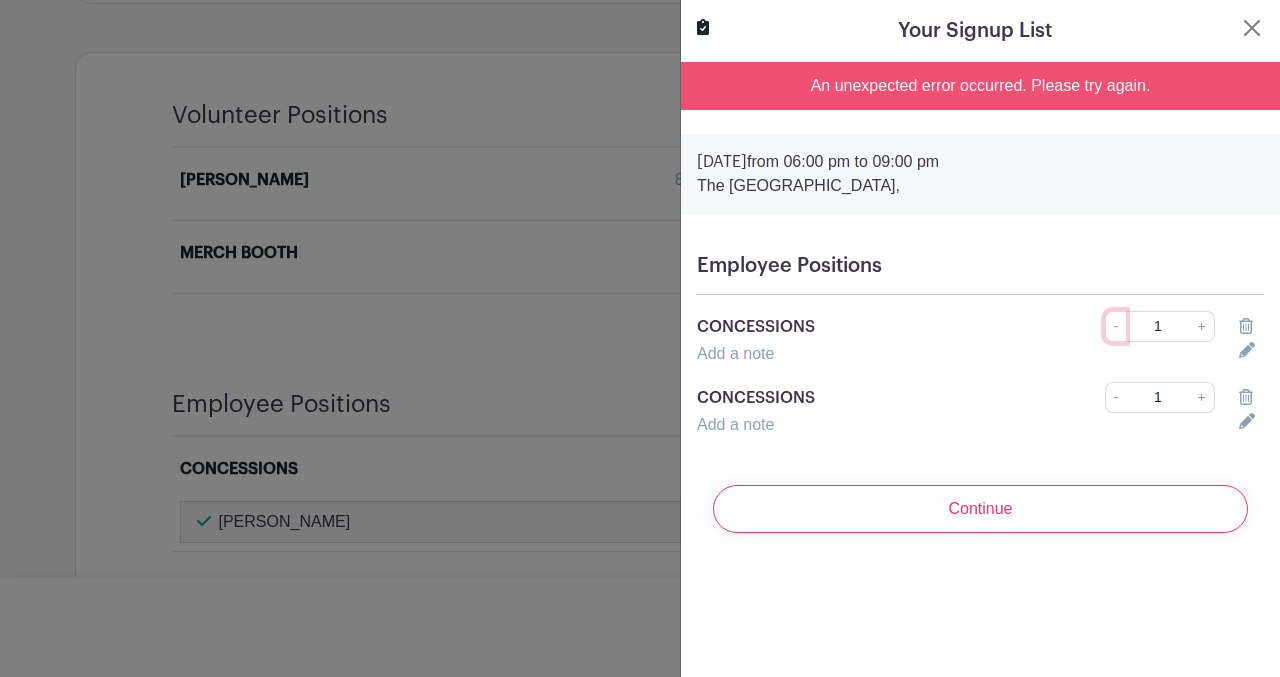 click on "-" at bounding box center [1116, 326] 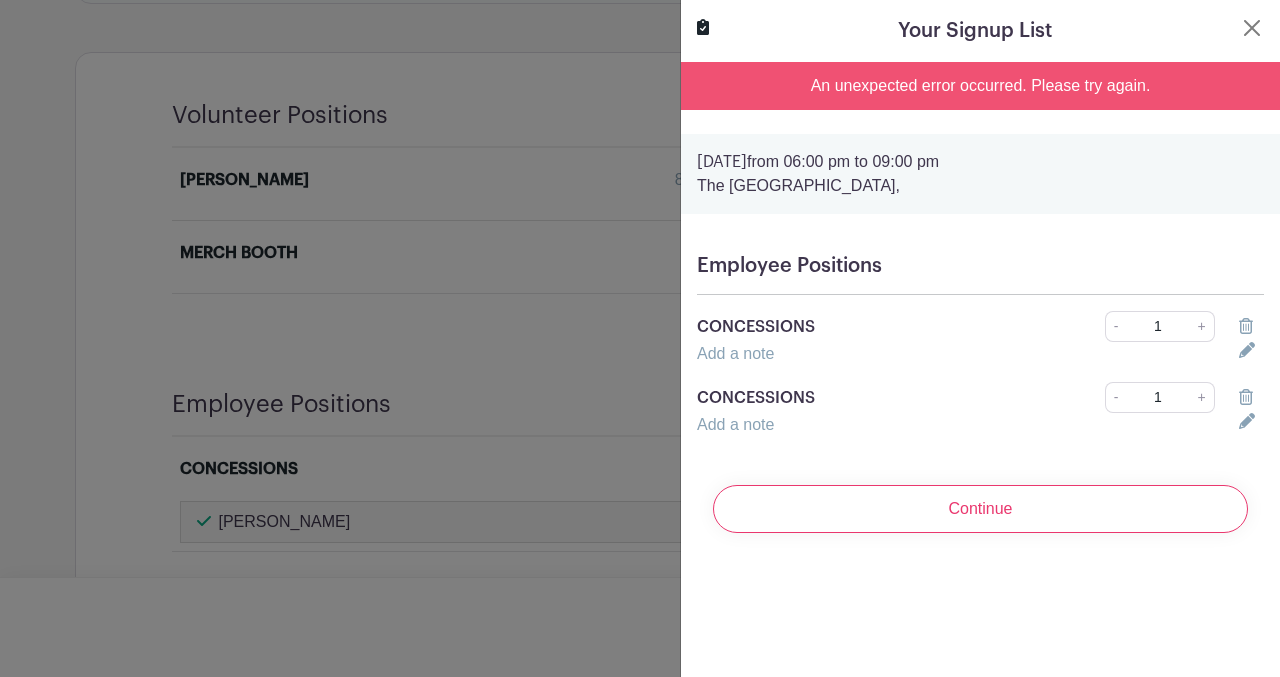 click 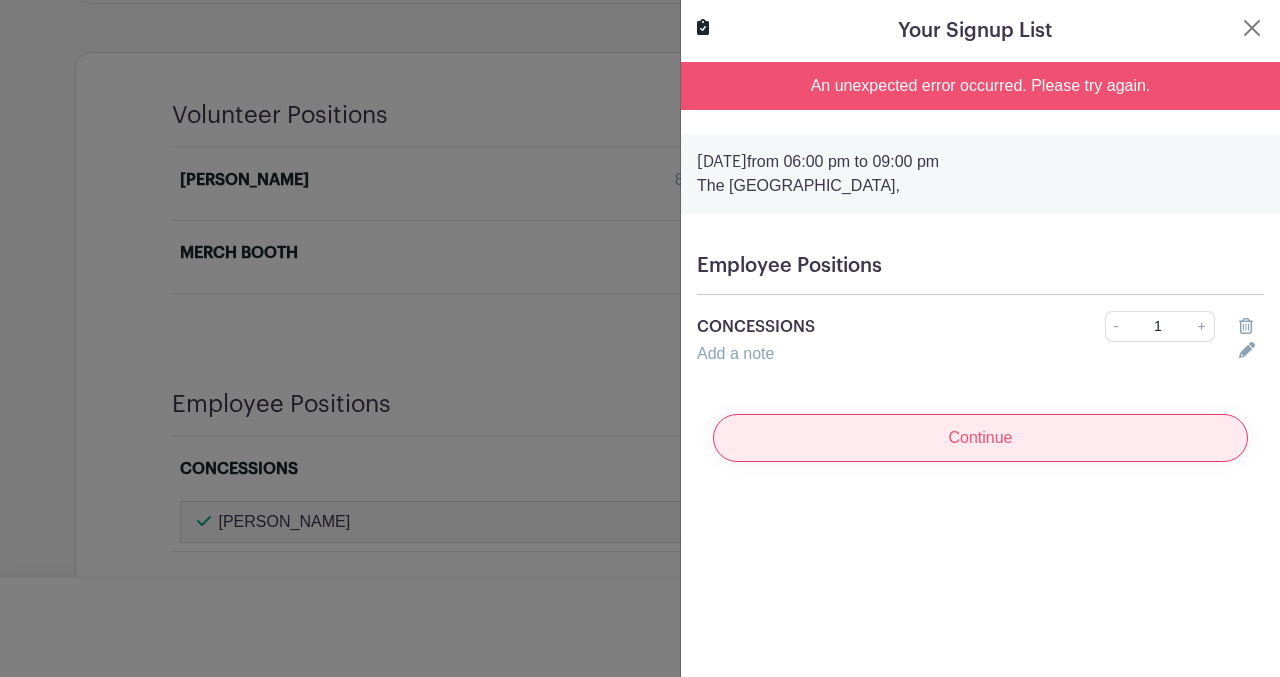 click on "Continue" at bounding box center [980, 438] 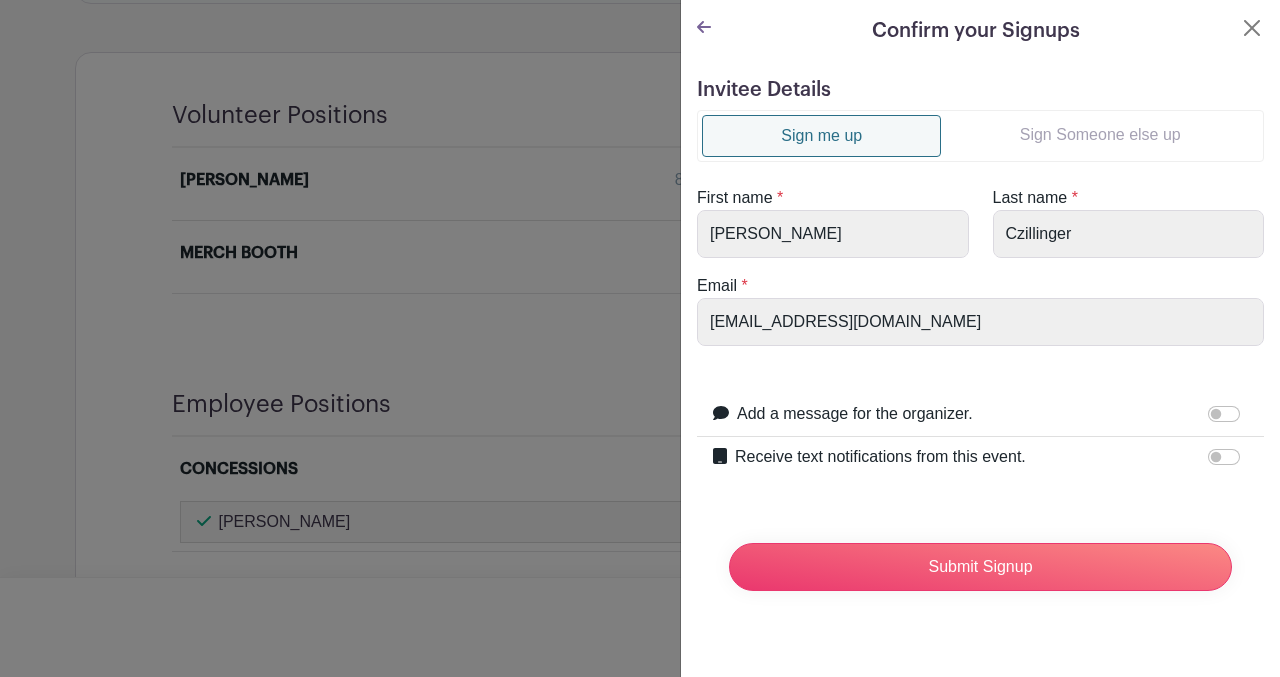 click on "Sign Someone else up" at bounding box center (1100, 135) 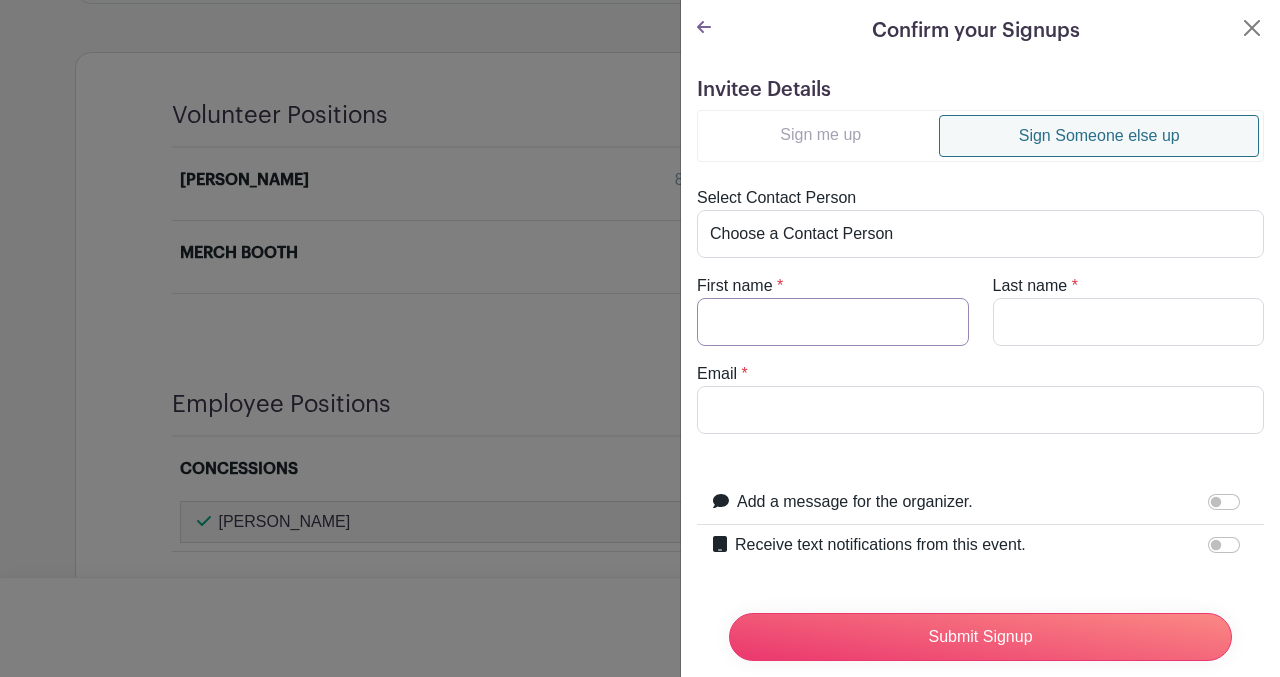 click on "First name" at bounding box center (833, 322) 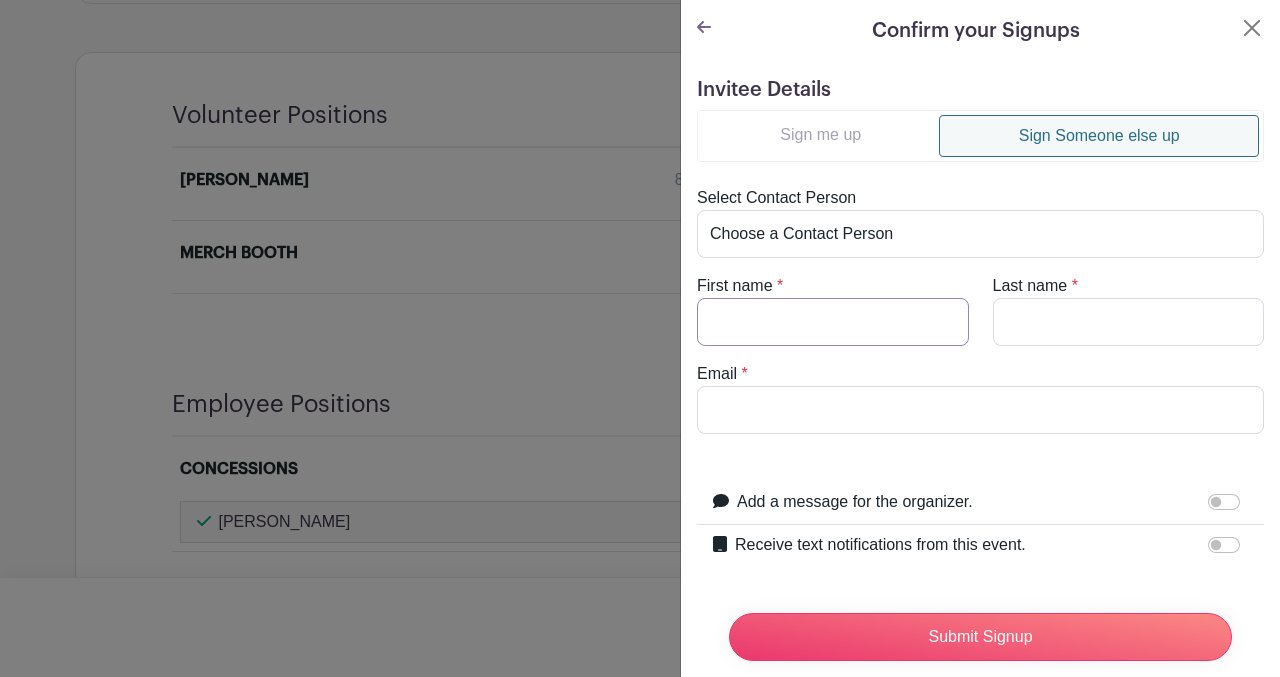 type on "[PERSON_NAME]" 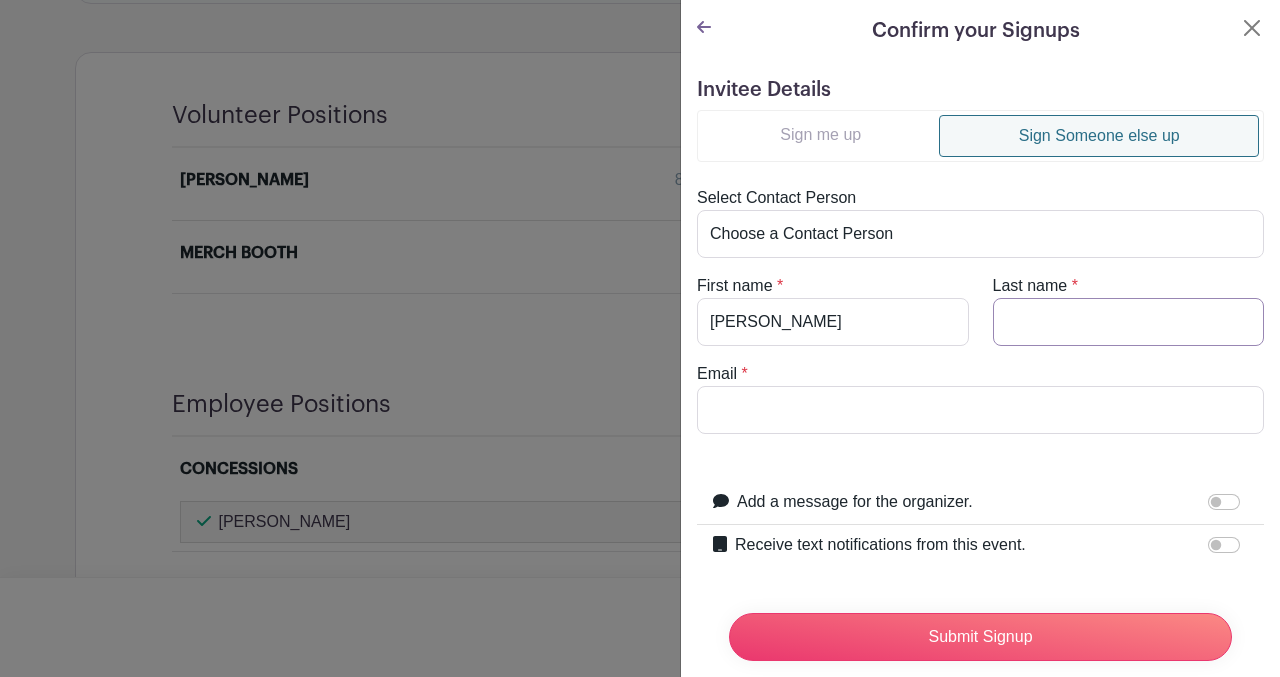 click on "Last name" at bounding box center [1129, 322] 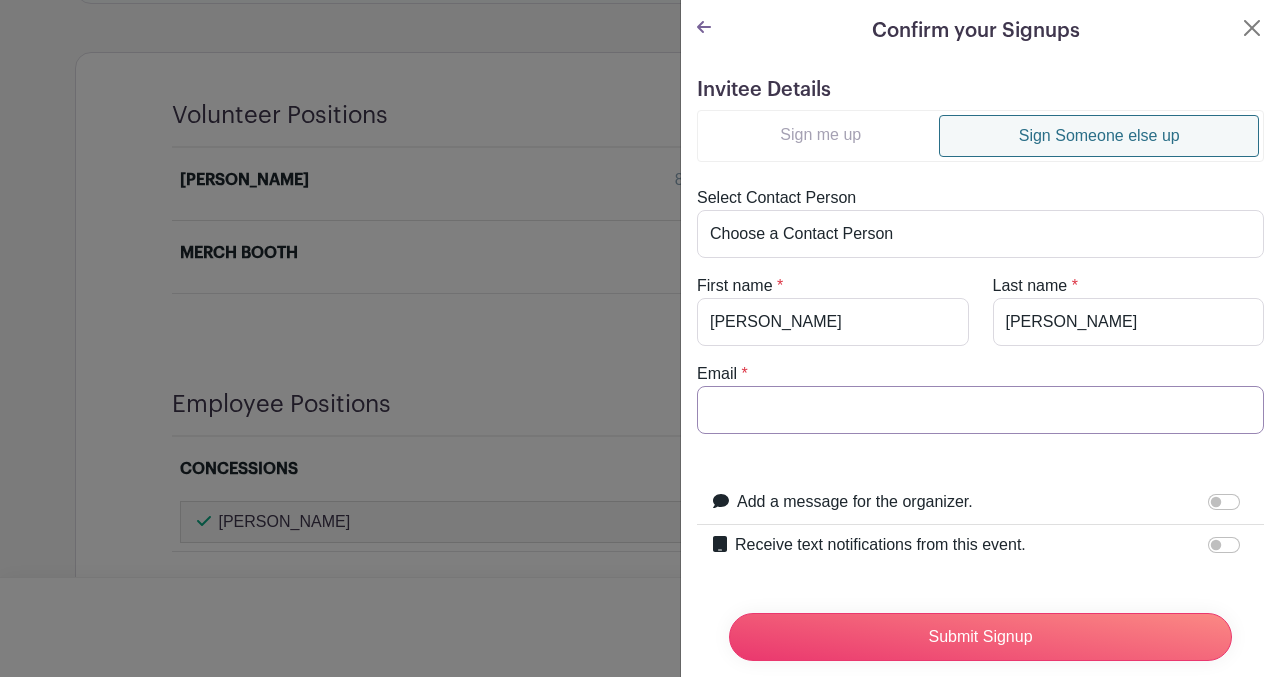 click on "Email" at bounding box center (980, 410) 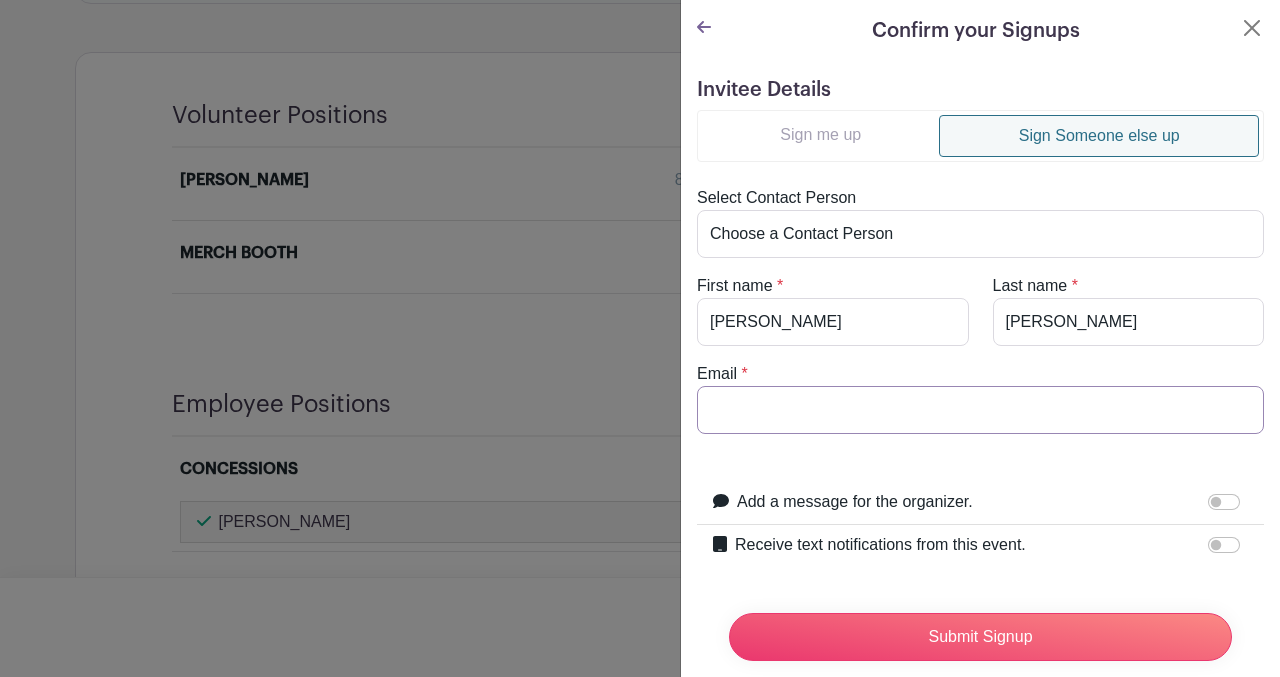 type on "[EMAIL_ADDRESS][DOMAIN_NAME]" 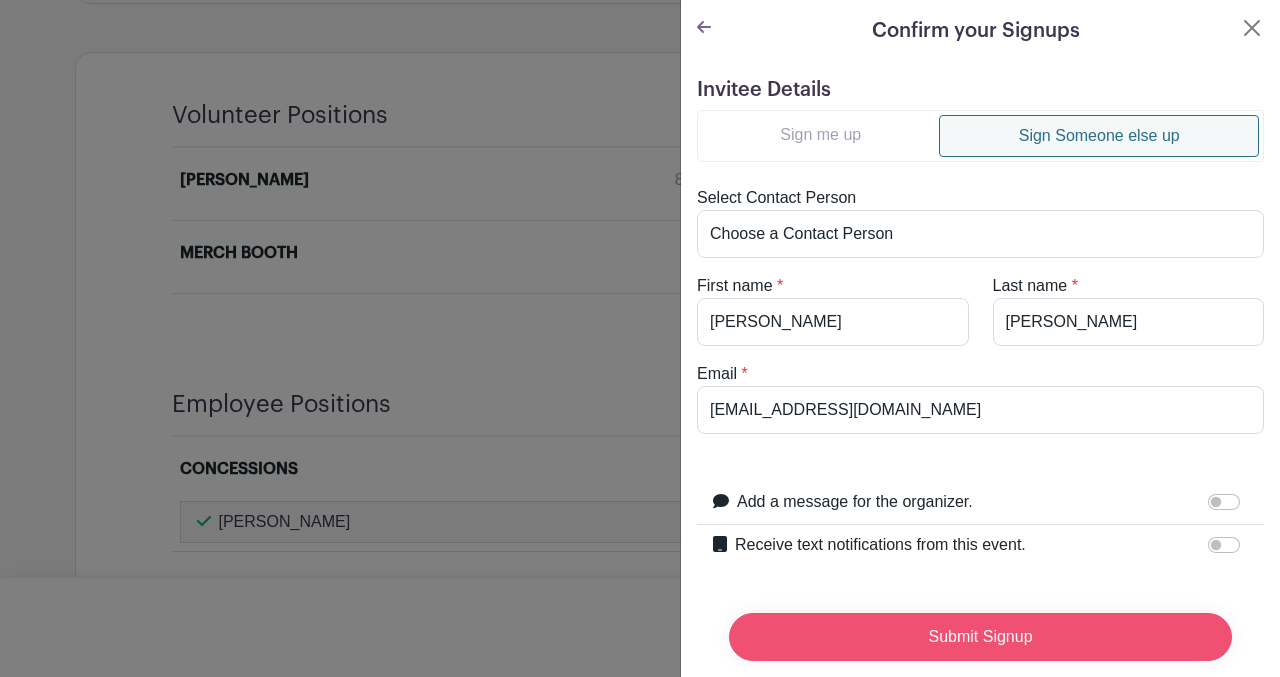 click on "Submit Signup" at bounding box center (980, 637) 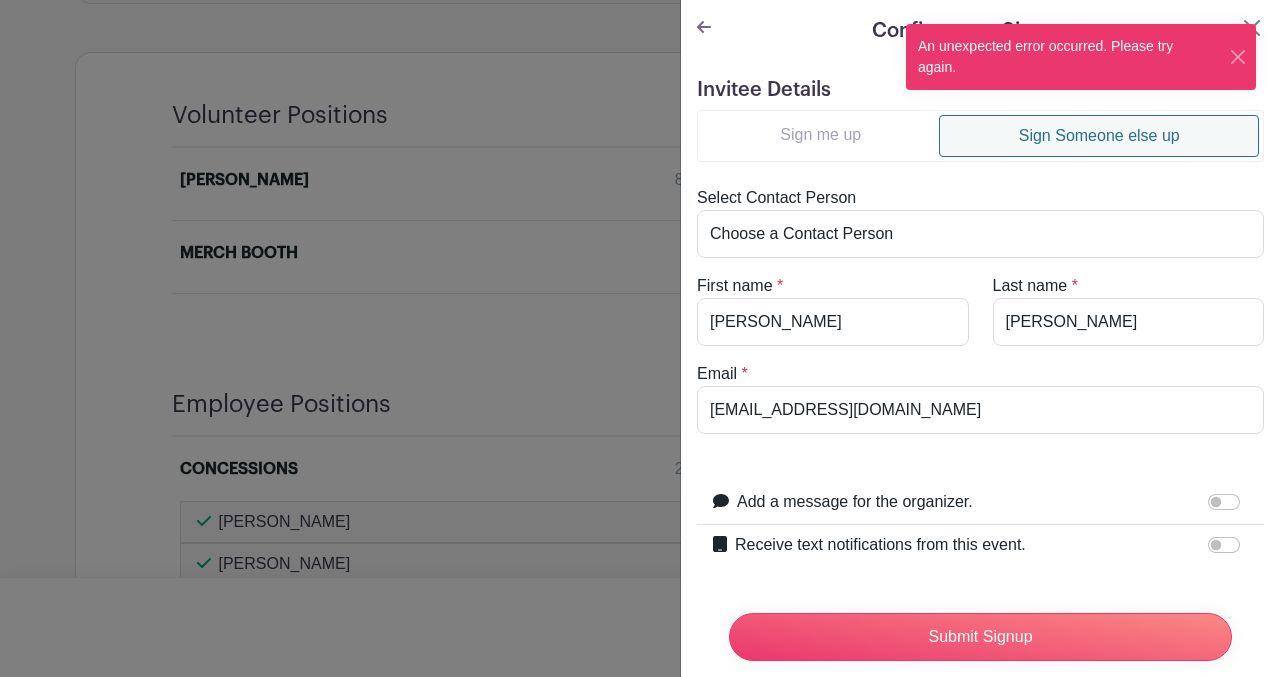 click on "An unexpected error occurred. Please try again." at bounding box center [1081, 57] 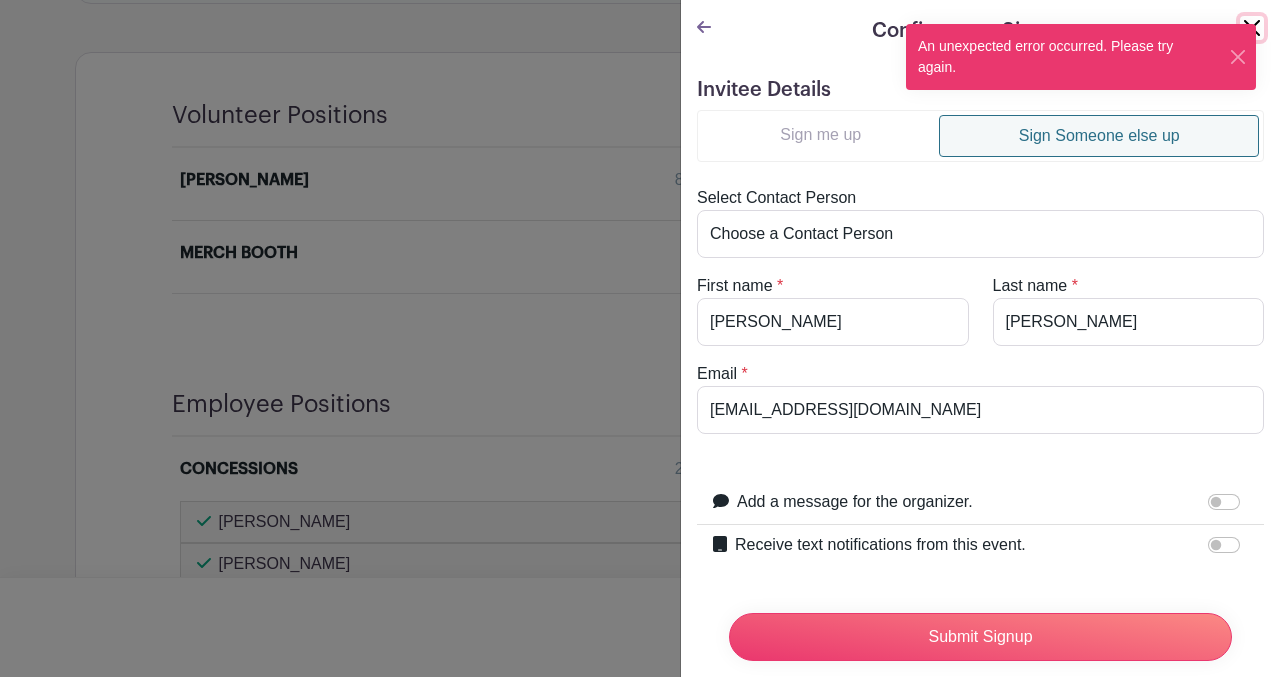 click at bounding box center [1252, 28] 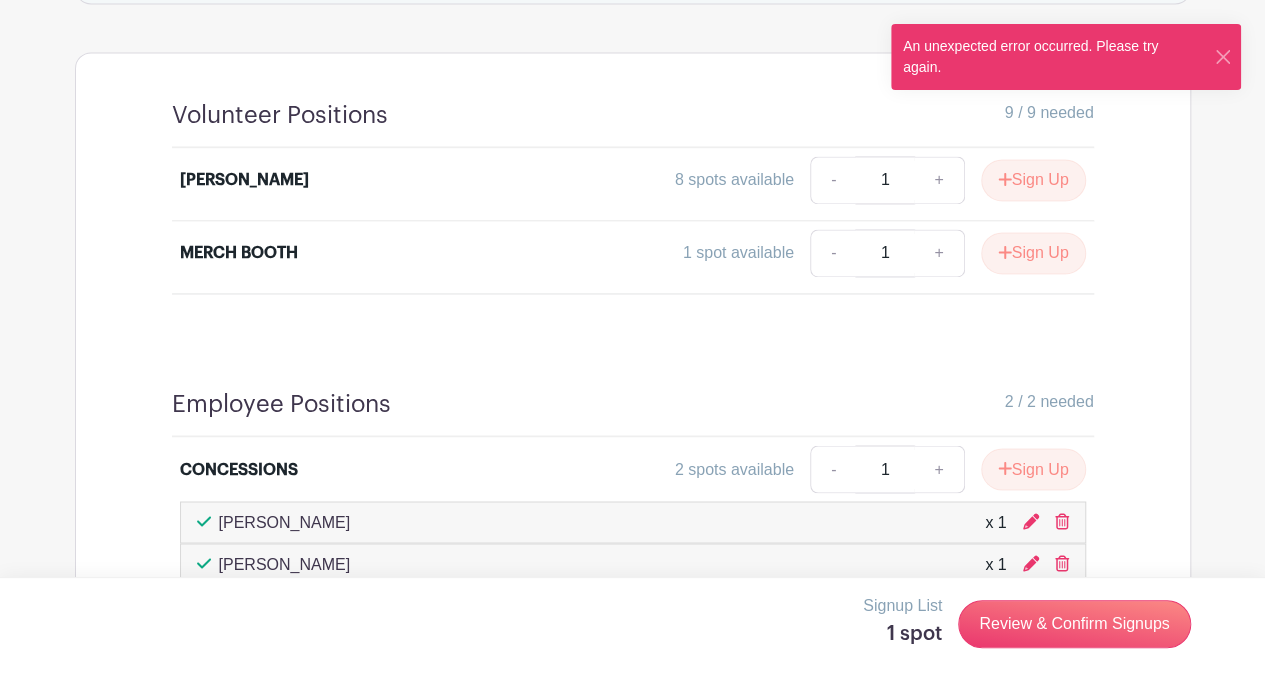 click on "Volunteer Positions
9 / 9 needed
[PERSON_NAME]
8 spots available - 1 +  Sign Up
MERCH BOOTH
1 spot available - 1 +  Sign Up" at bounding box center [633, 197] 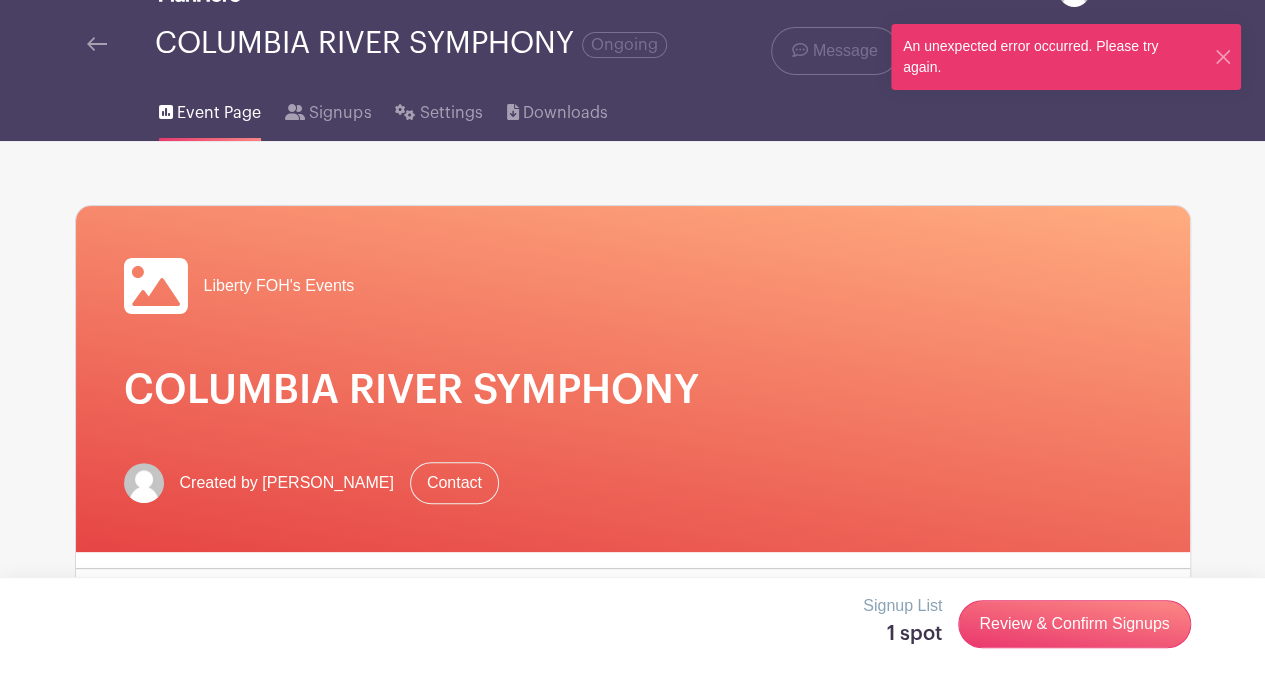 scroll, scrollTop: 0, scrollLeft: 0, axis: both 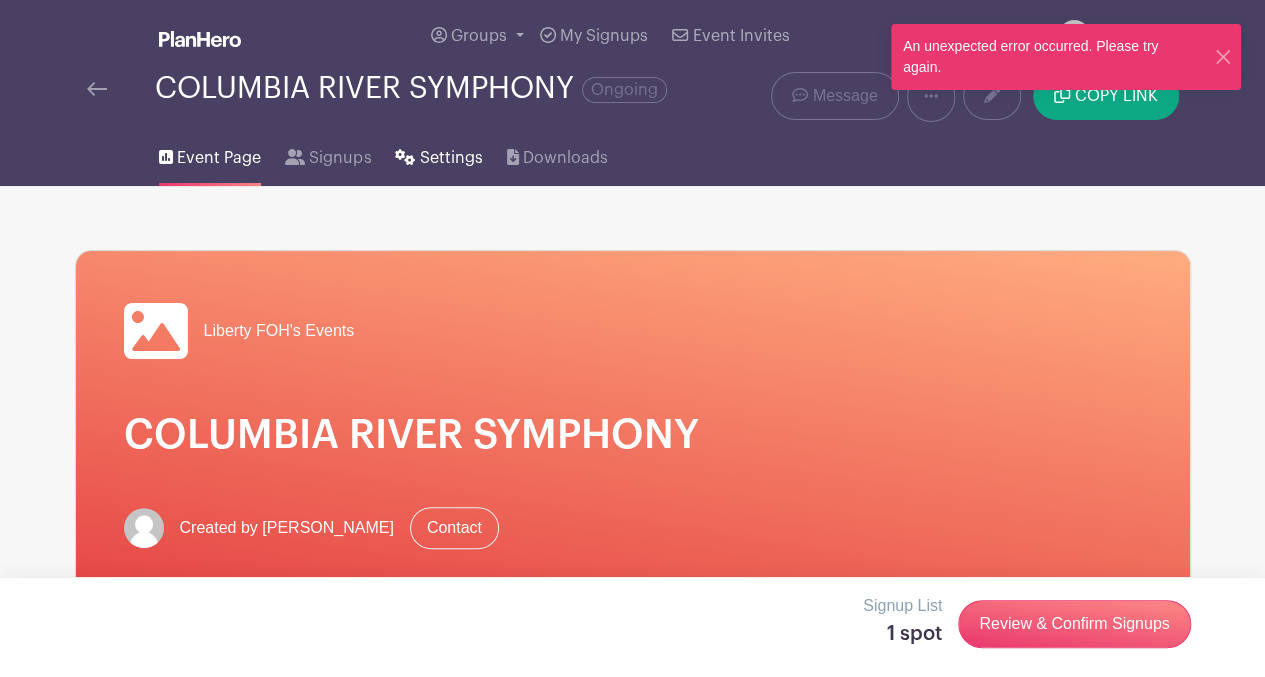 click on "Settings" at bounding box center (451, 158) 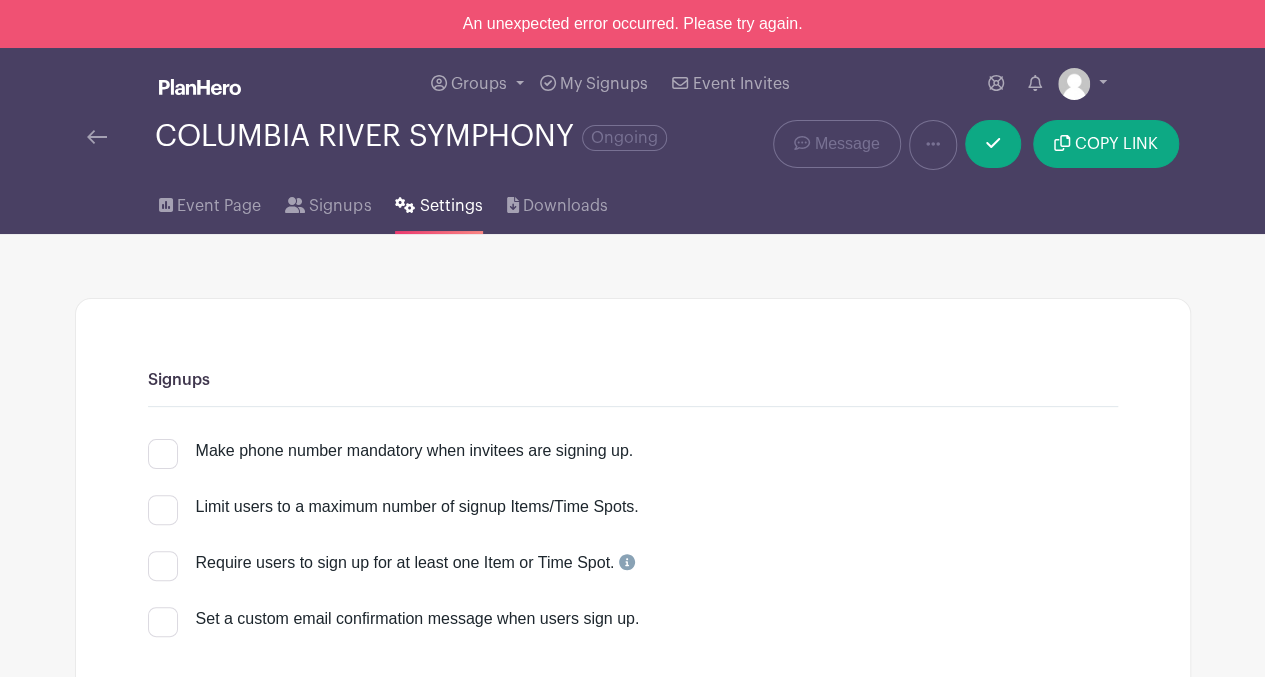 click on "Make phone number mandatory when invitees are signing up." at bounding box center (154, 445) 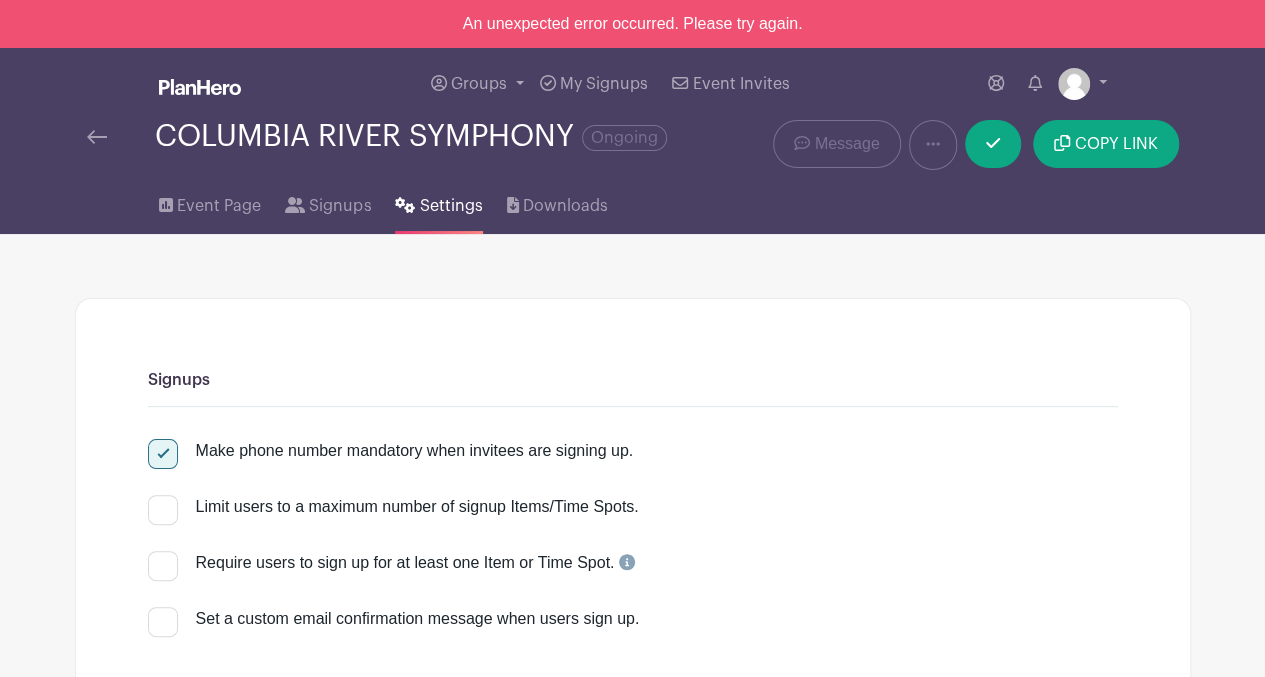 click at bounding box center (97, 137) 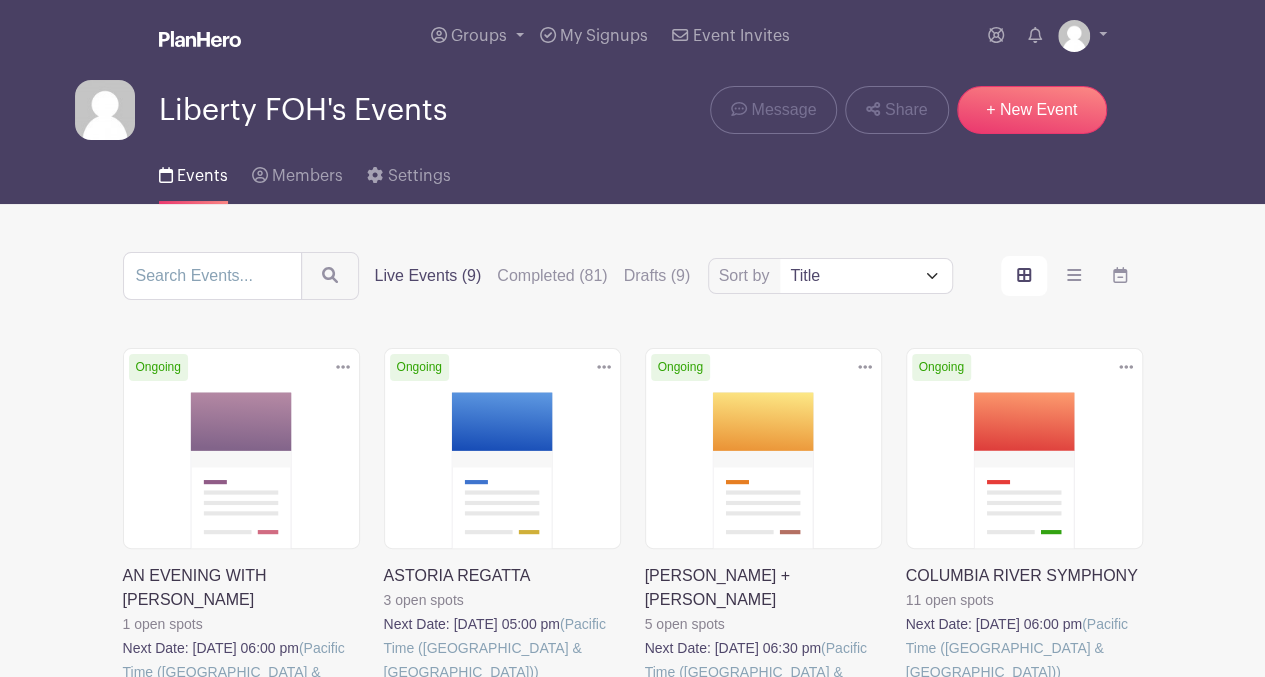 click at bounding box center [906, 684] 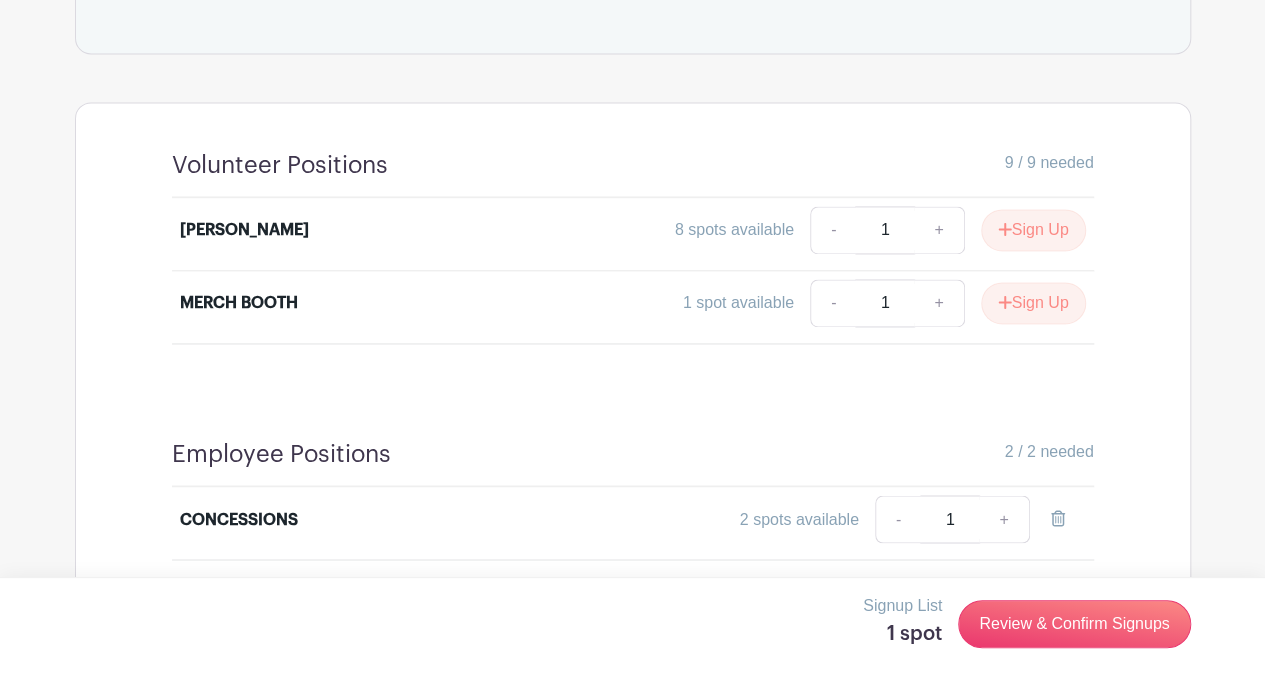 scroll, scrollTop: 1456, scrollLeft: 0, axis: vertical 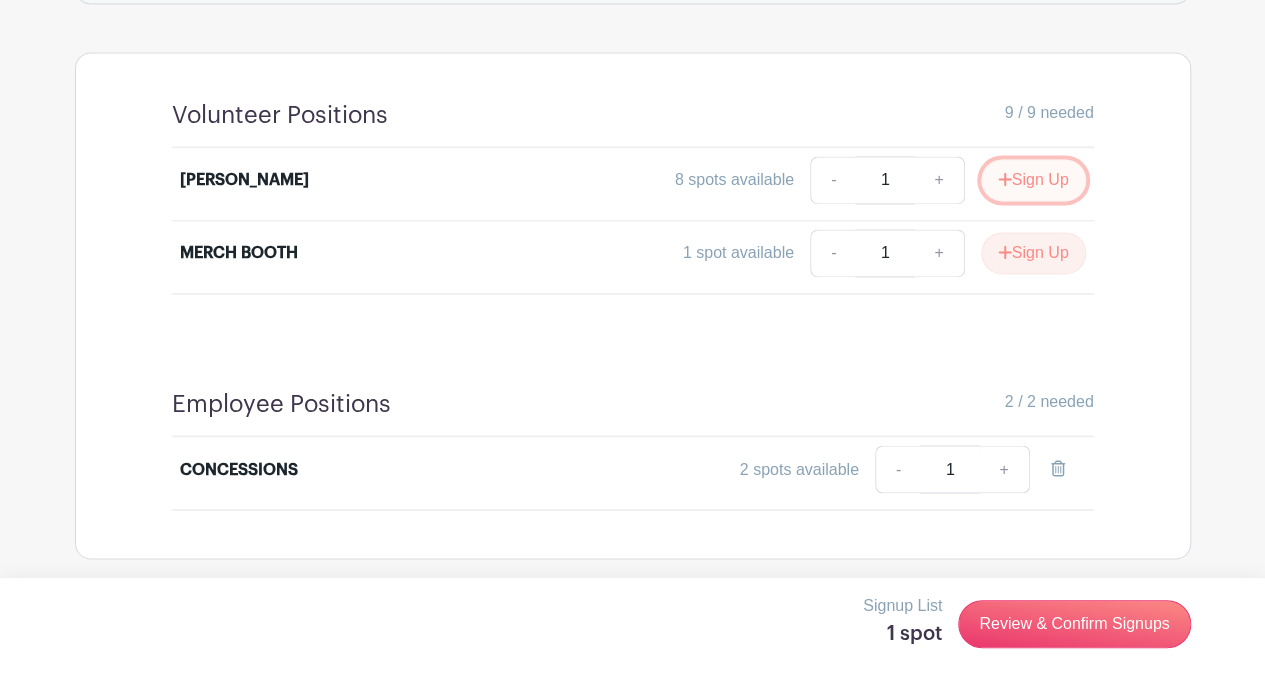 click on "Sign Up" at bounding box center (1033, 180) 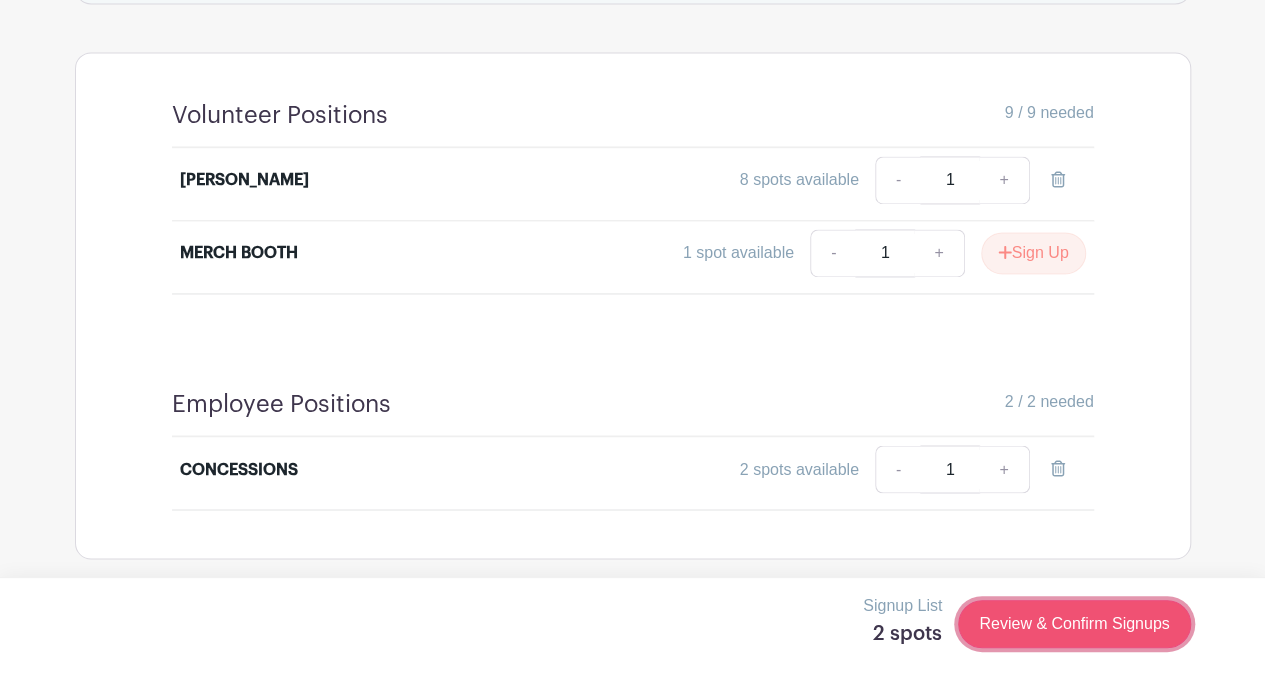 click on "Review & Confirm Signups" at bounding box center (1074, 624) 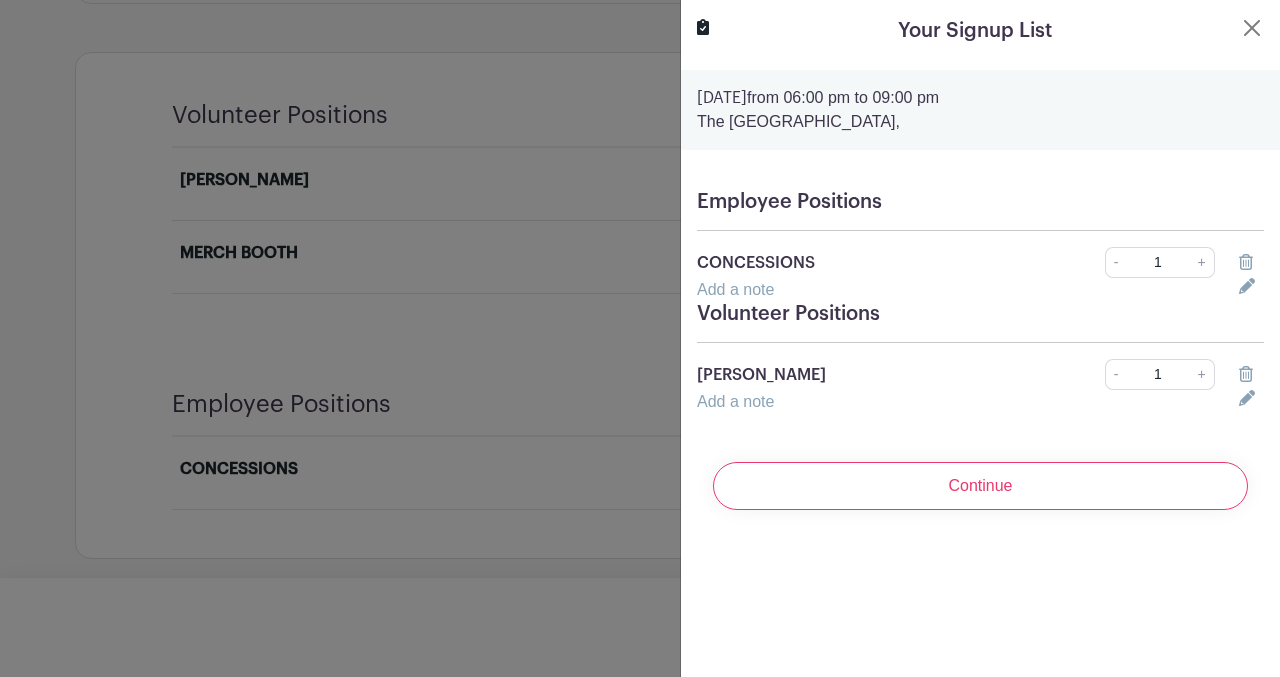 click 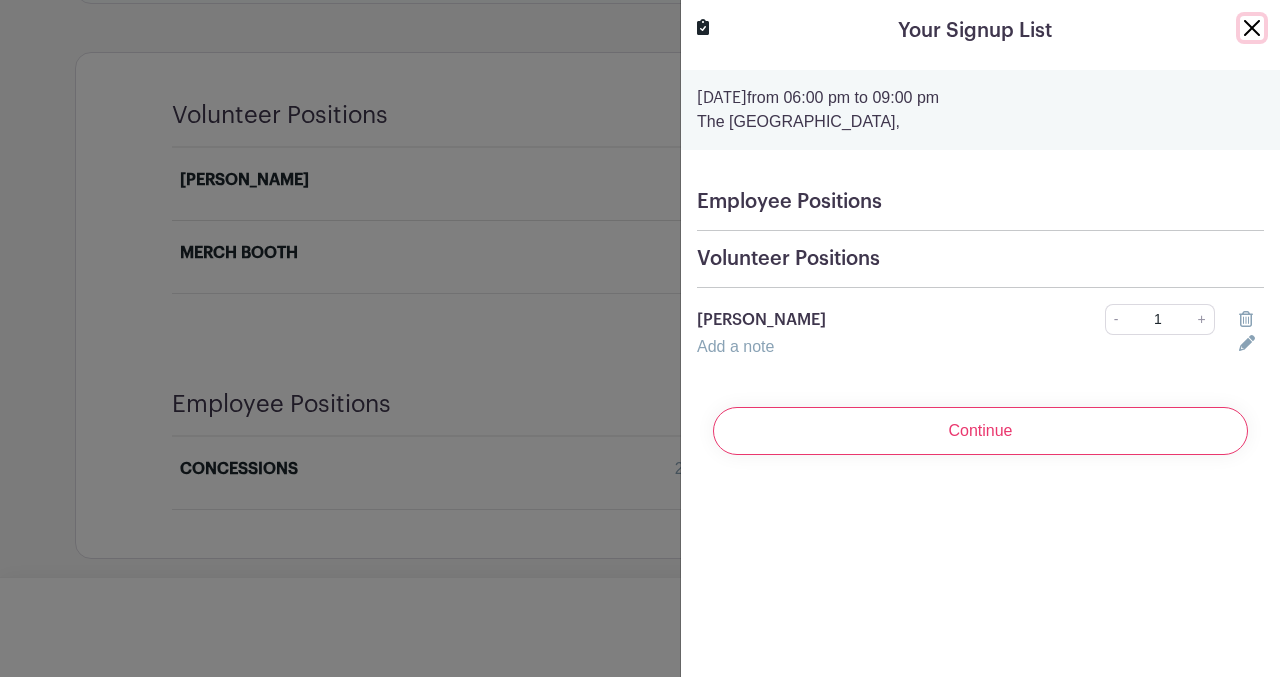 click at bounding box center [1252, 28] 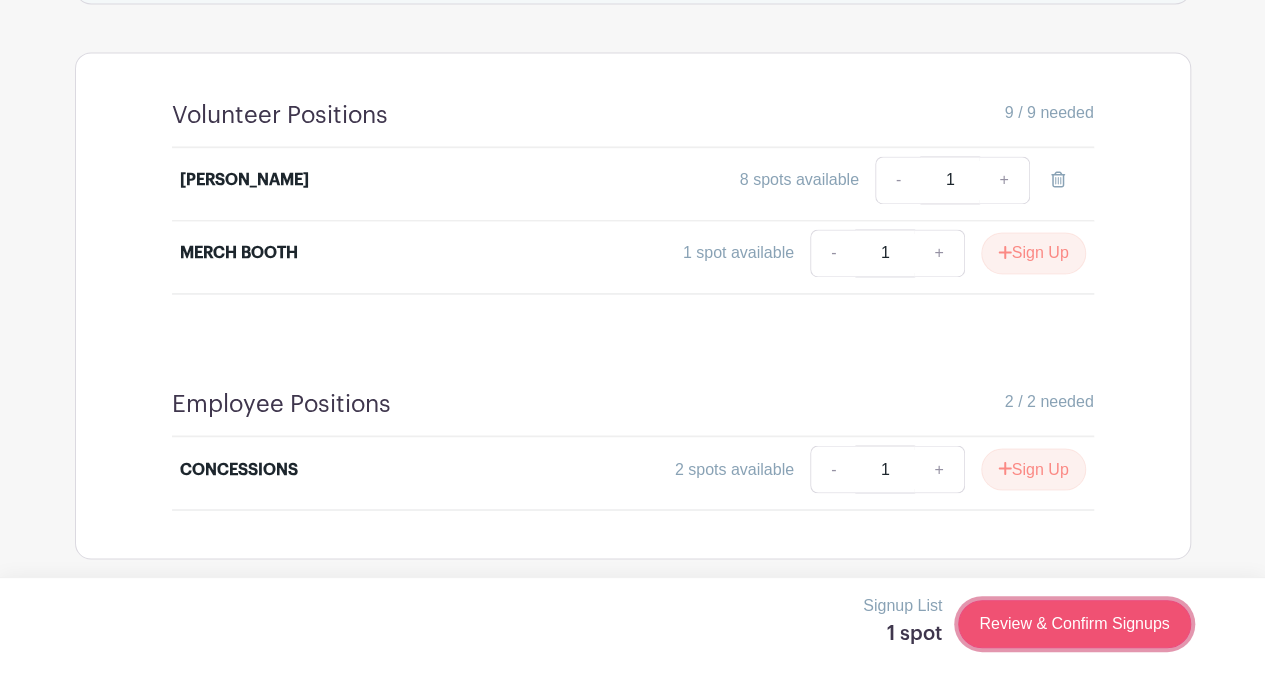 click on "Review & Confirm Signups" at bounding box center [1074, 624] 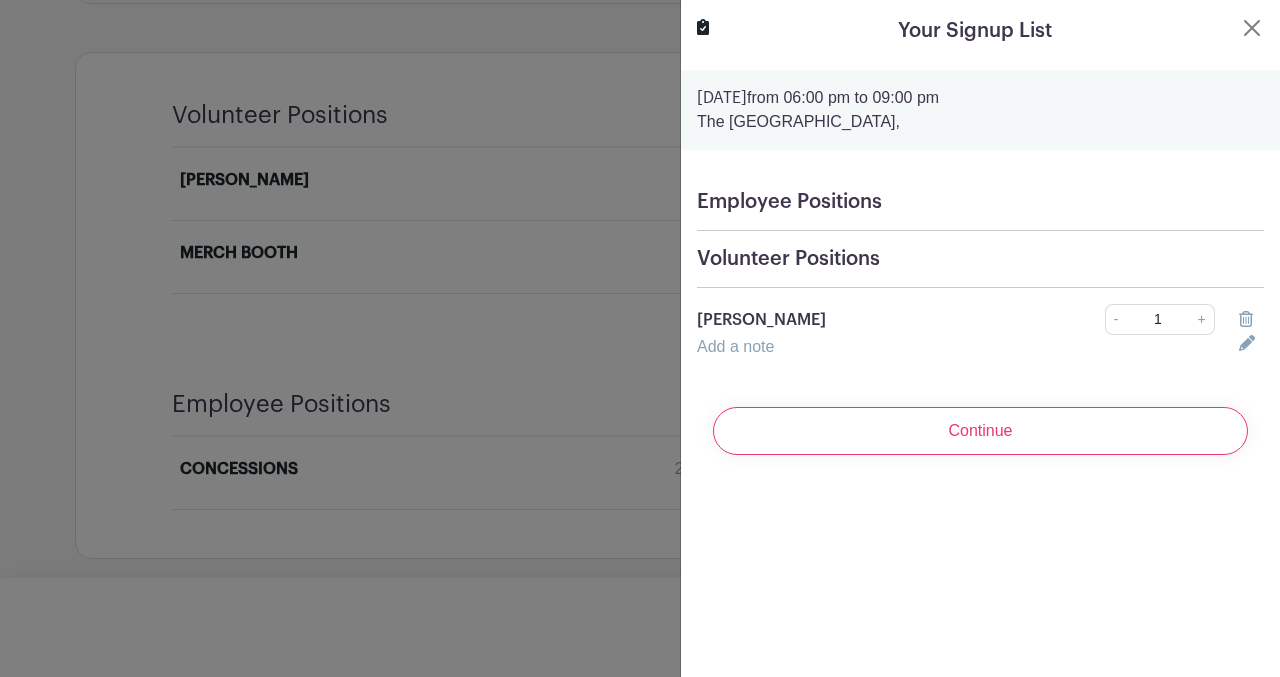 click 